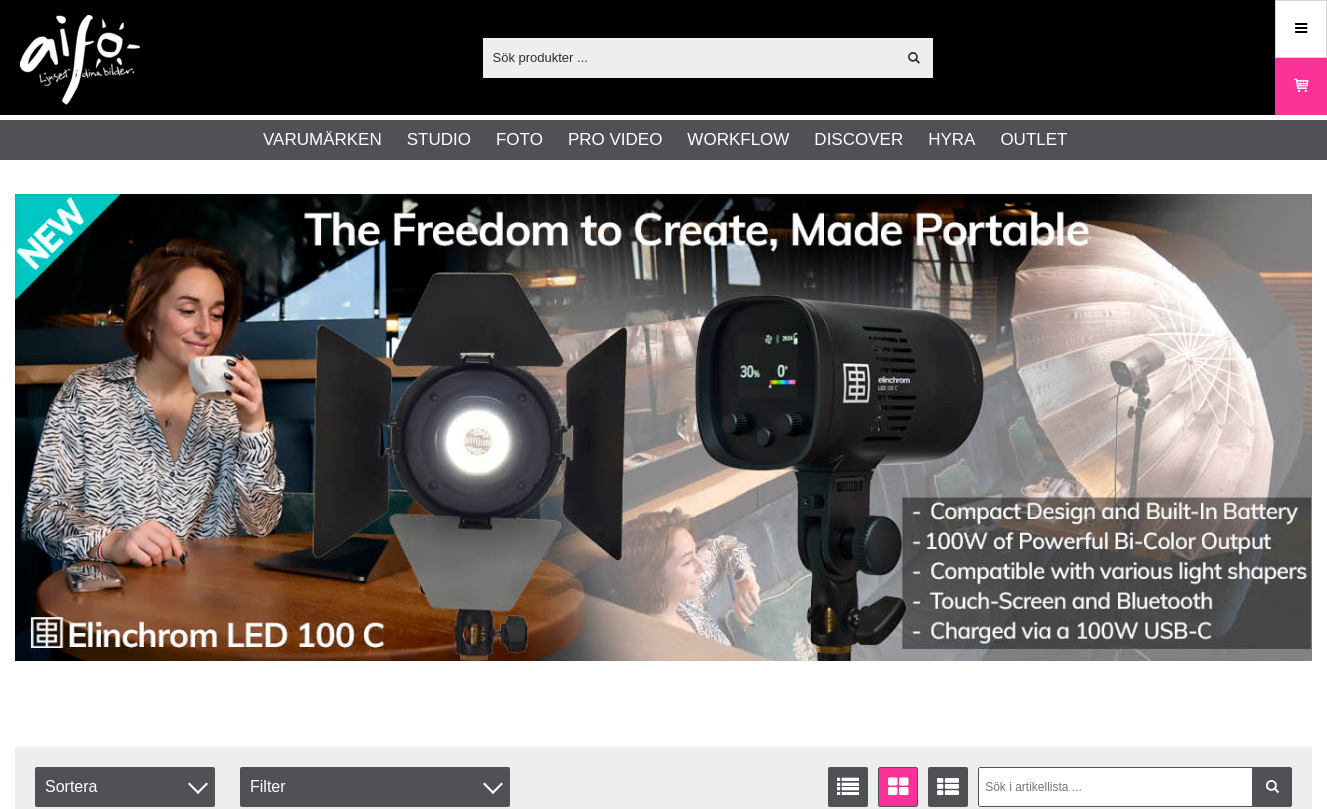 scroll, scrollTop: 0, scrollLeft: 0, axis: both 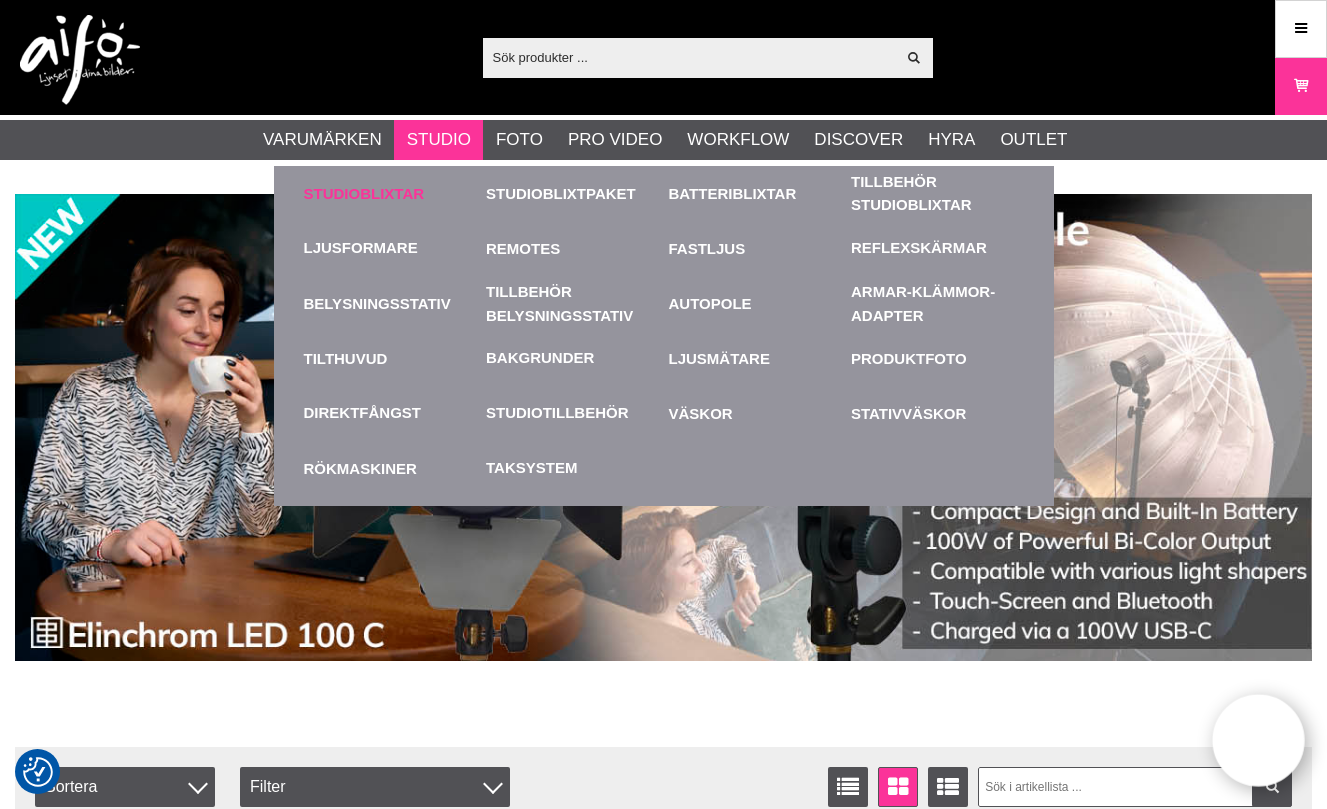 click on "Studioblixtar" at bounding box center (390, 193) 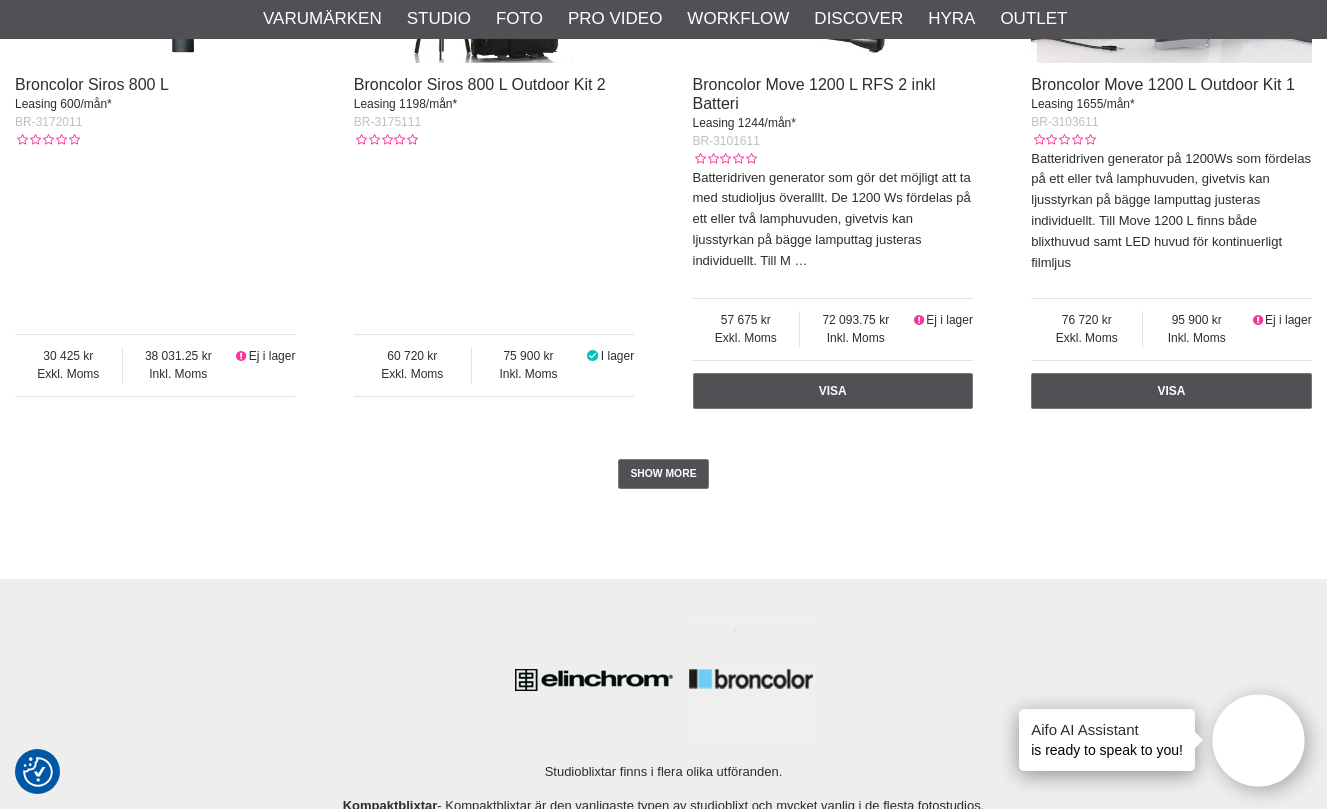 scroll, scrollTop: 4700, scrollLeft: 0, axis: vertical 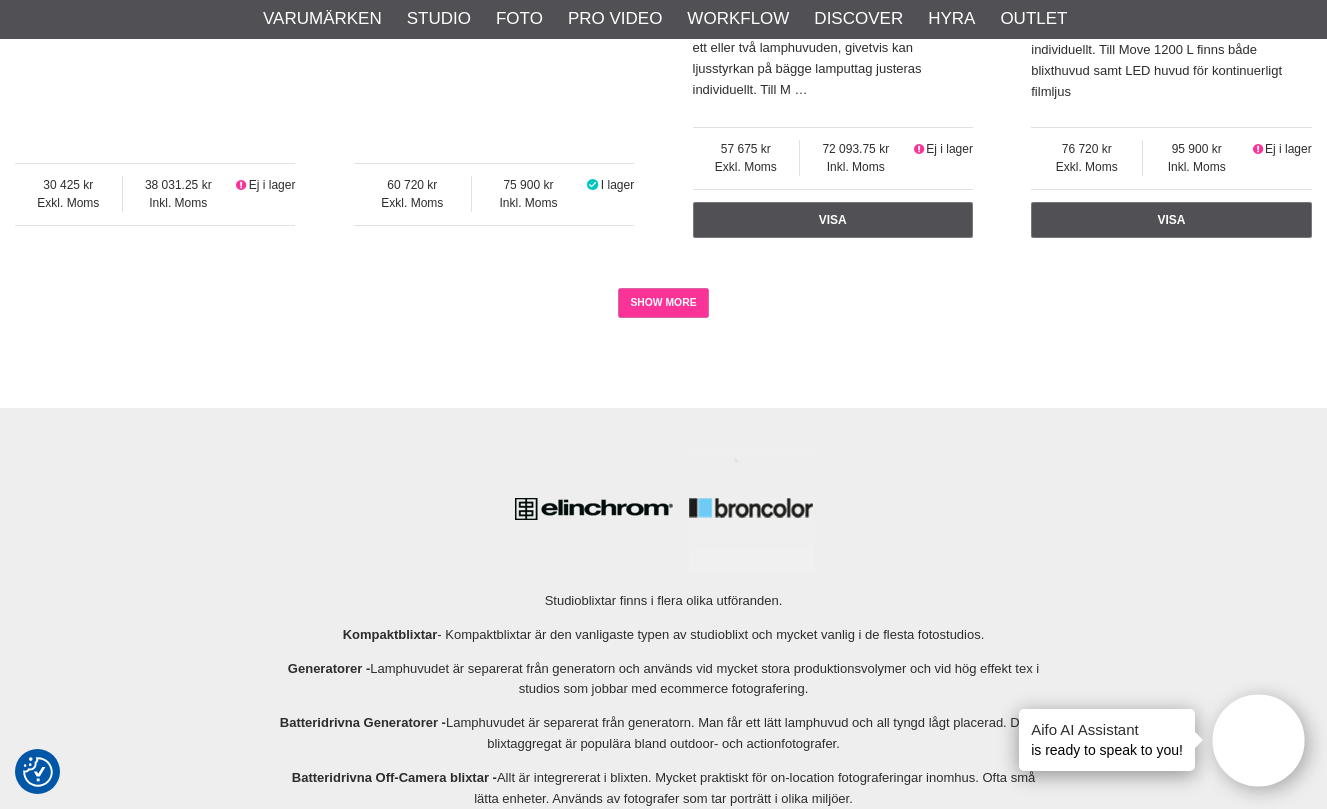 click on "SHOW MORE" at bounding box center (663, 303) 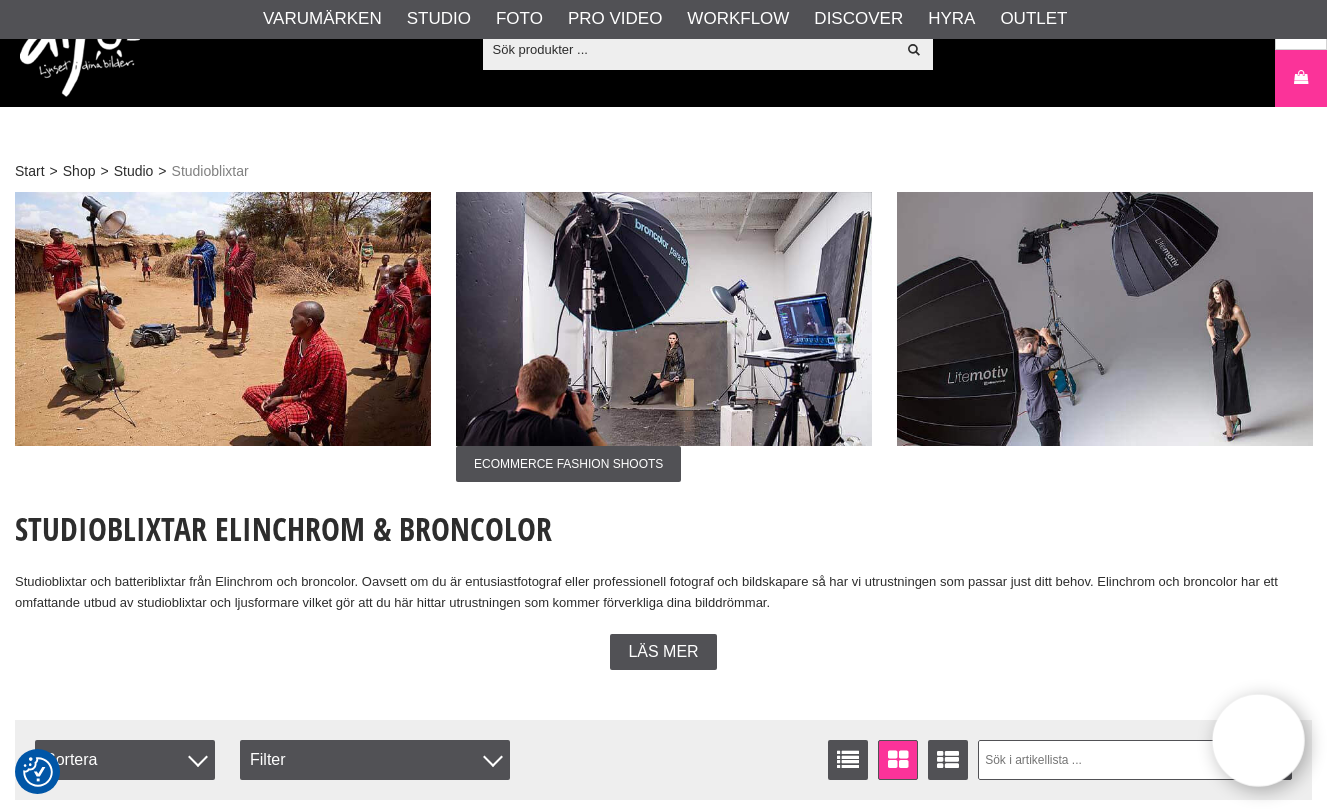 scroll, scrollTop: 0, scrollLeft: 0, axis: both 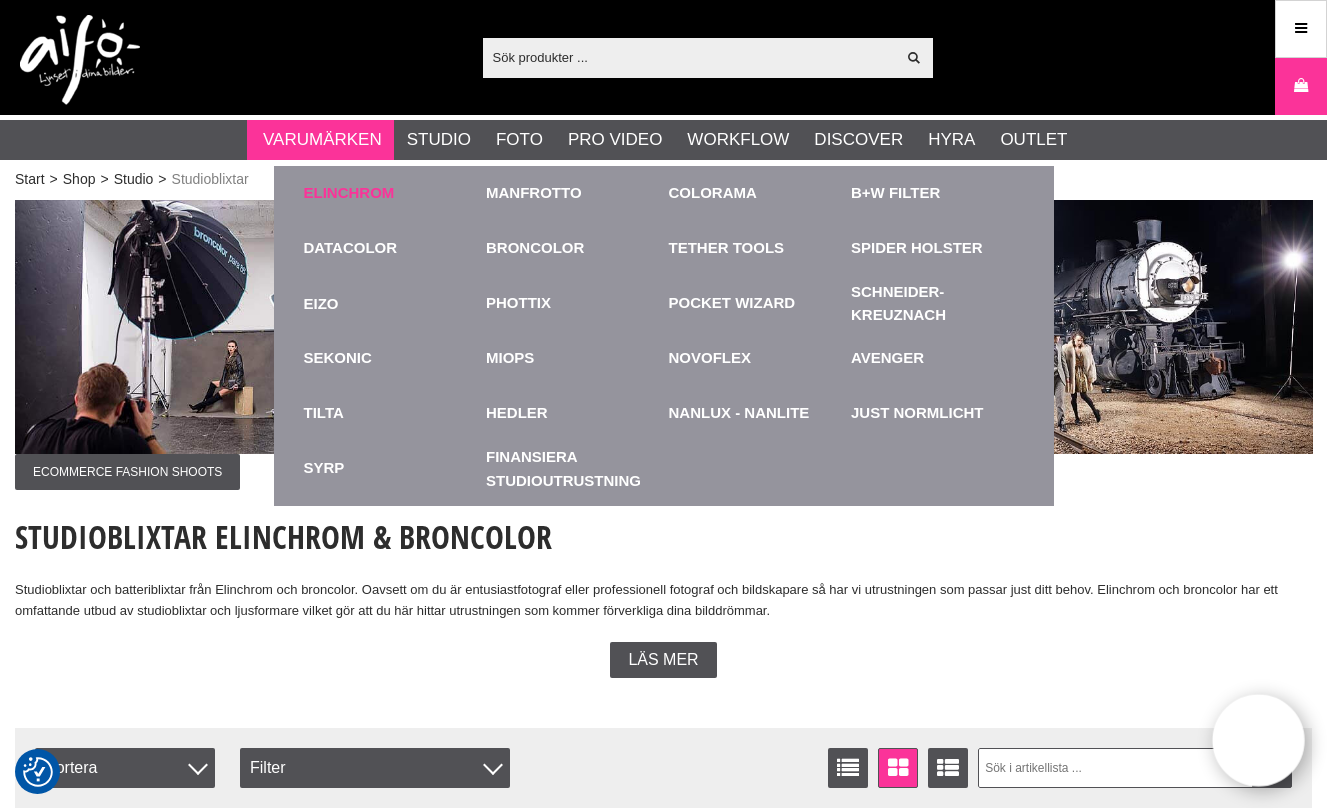click on "Elinchrom" at bounding box center (349, 193) 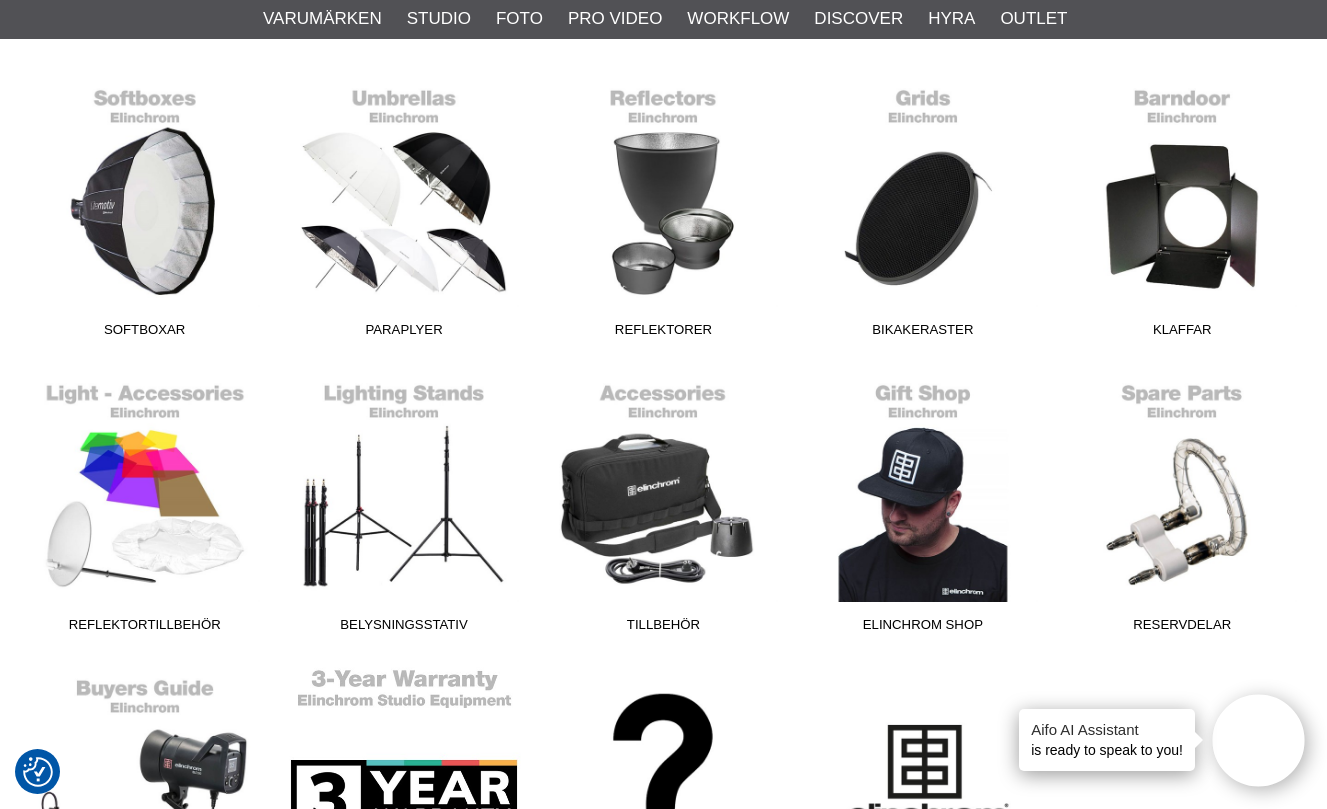 scroll, scrollTop: 900, scrollLeft: 0, axis: vertical 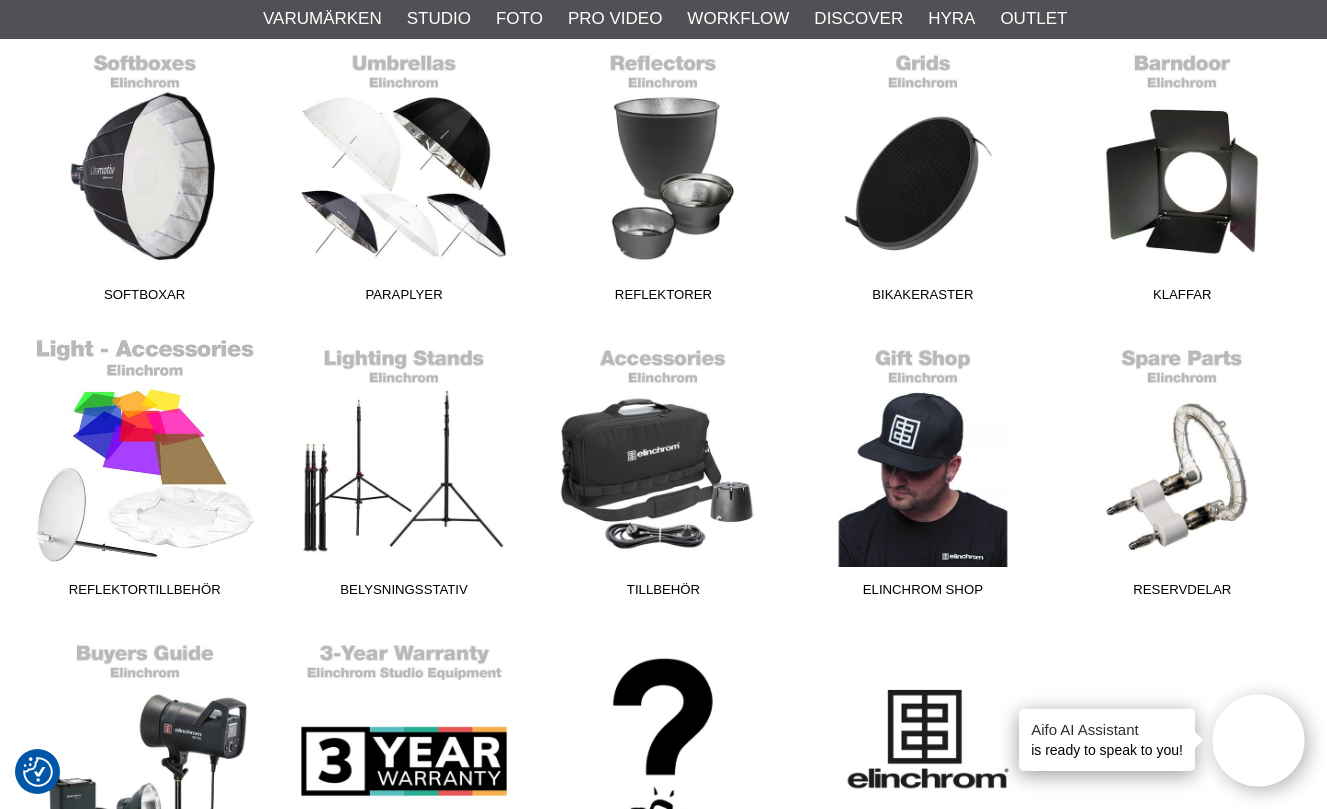 click on "Reflektortillbehör" at bounding box center (144, 472) 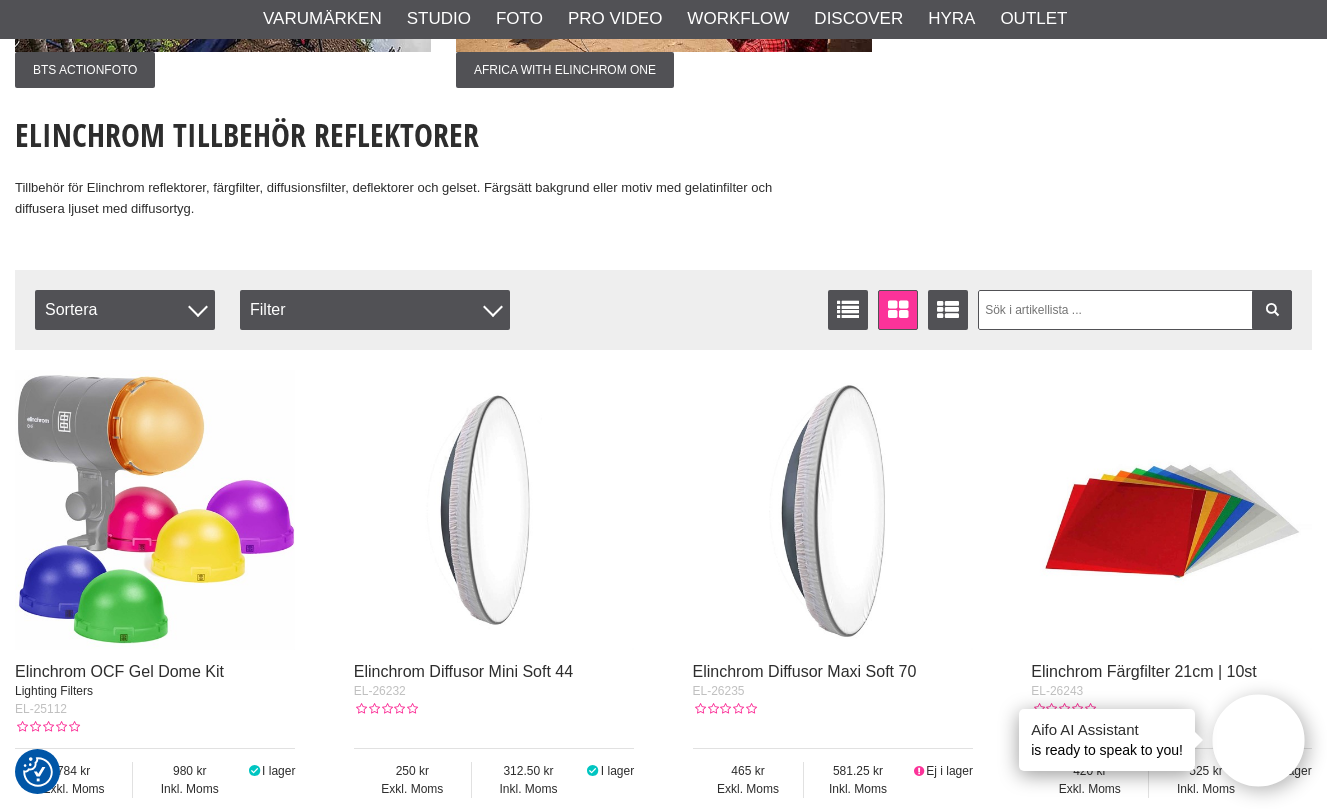 scroll, scrollTop: 400, scrollLeft: 0, axis: vertical 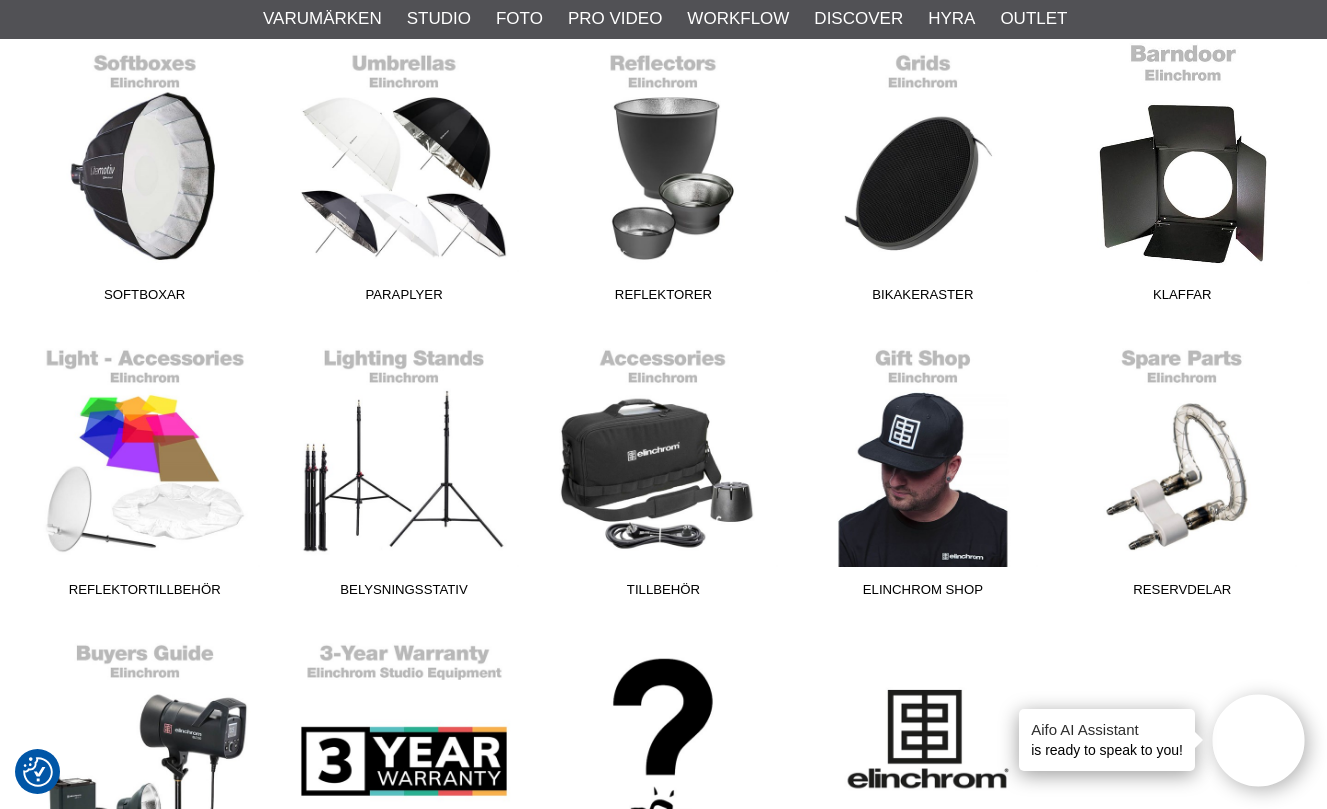 click on "Klaffar" at bounding box center [1182, 177] 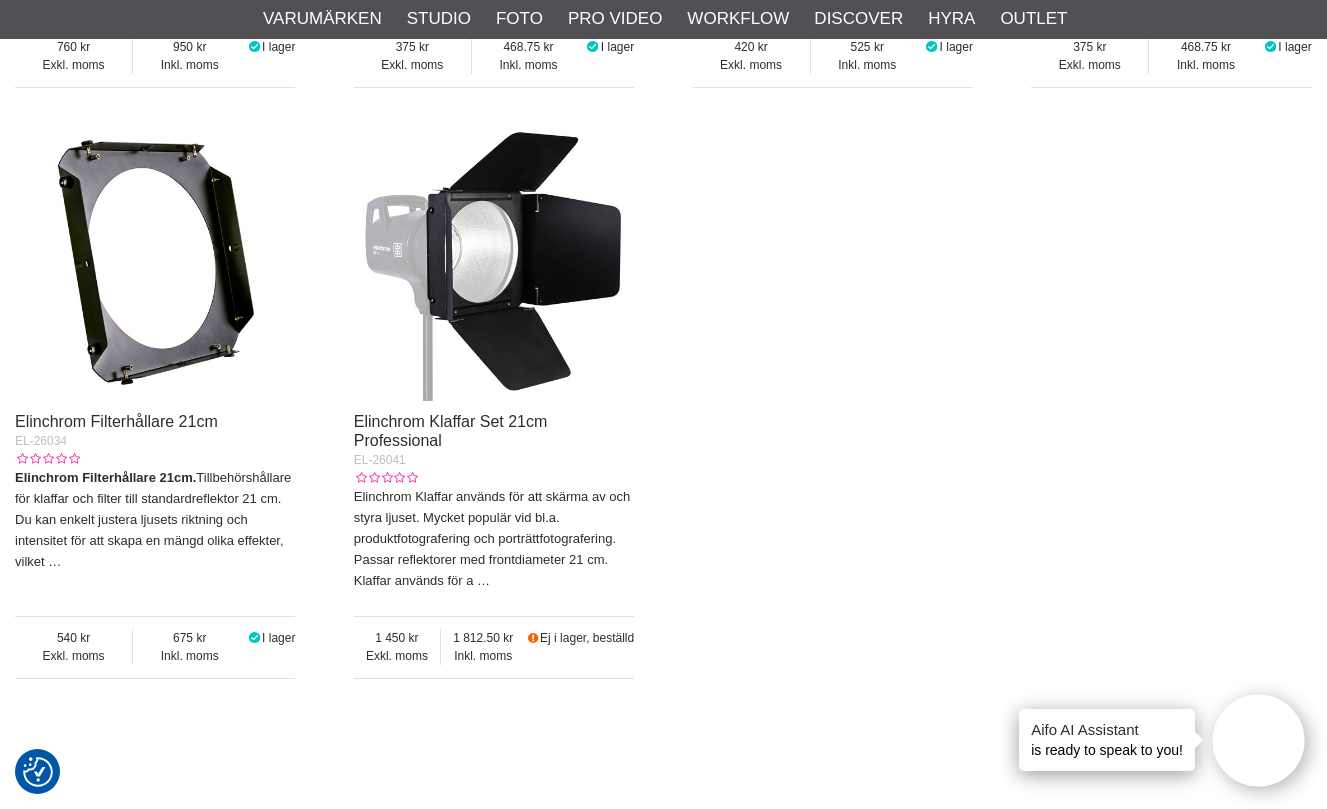 scroll, scrollTop: 1200, scrollLeft: 0, axis: vertical 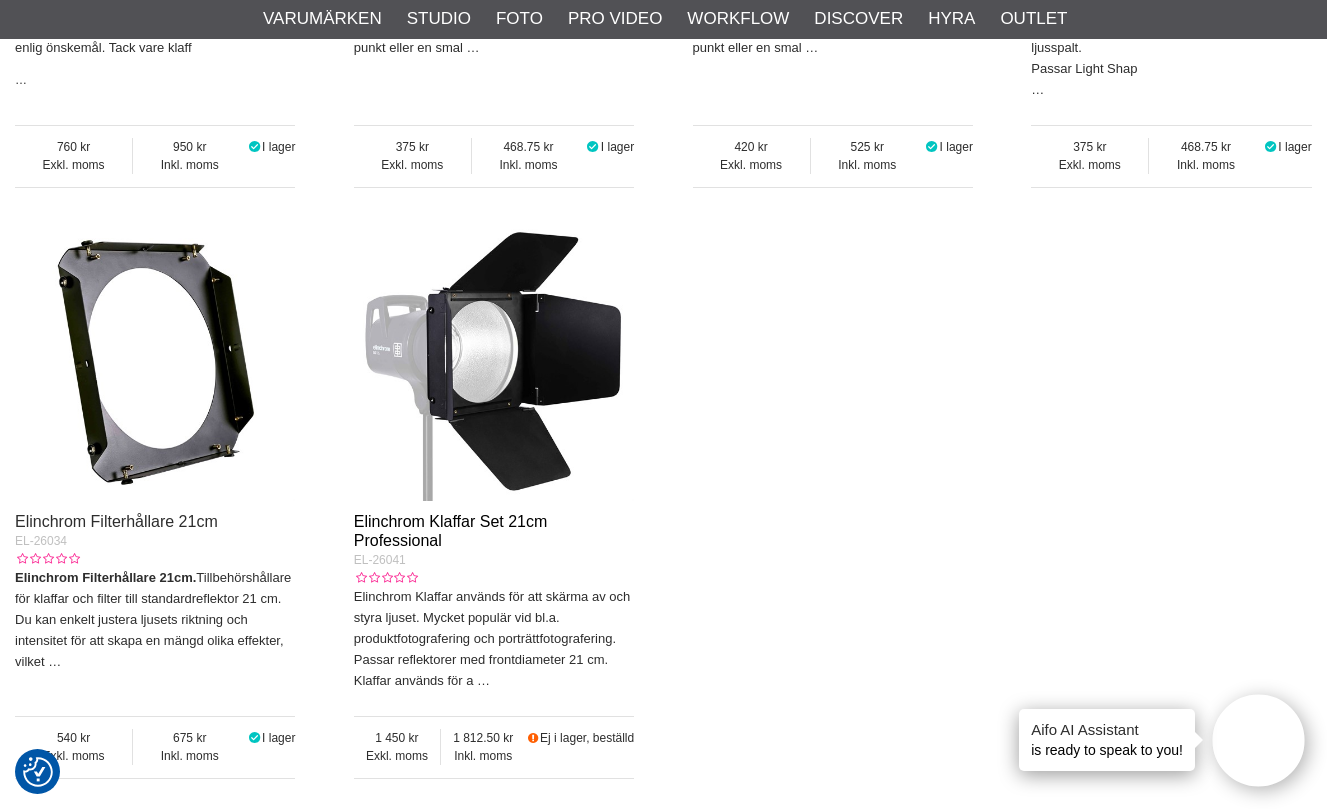 click on "Elinchrom Klaffar Set 21cm Professional" at bounding box center [451, 531] 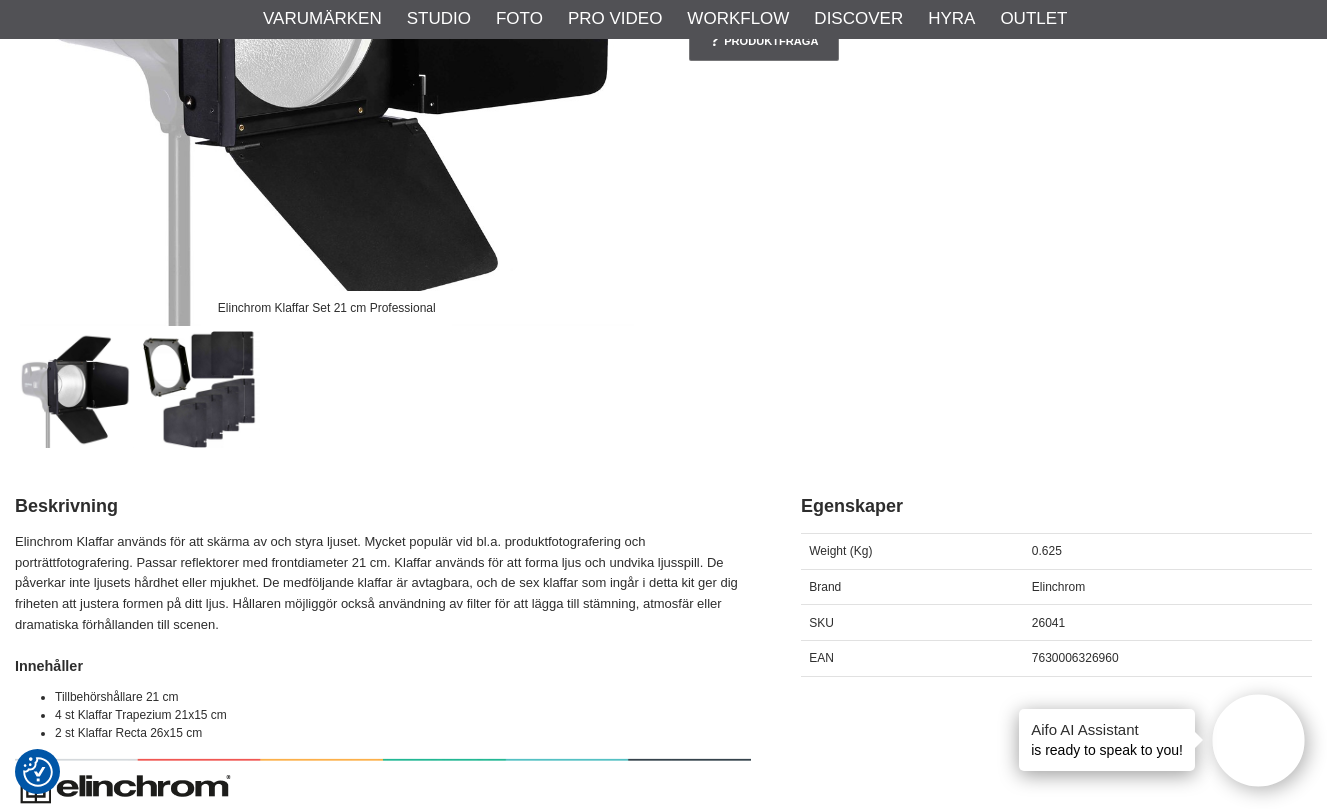 scroll, scrollTop: 500, scrollLeft: 0, axis: vertical 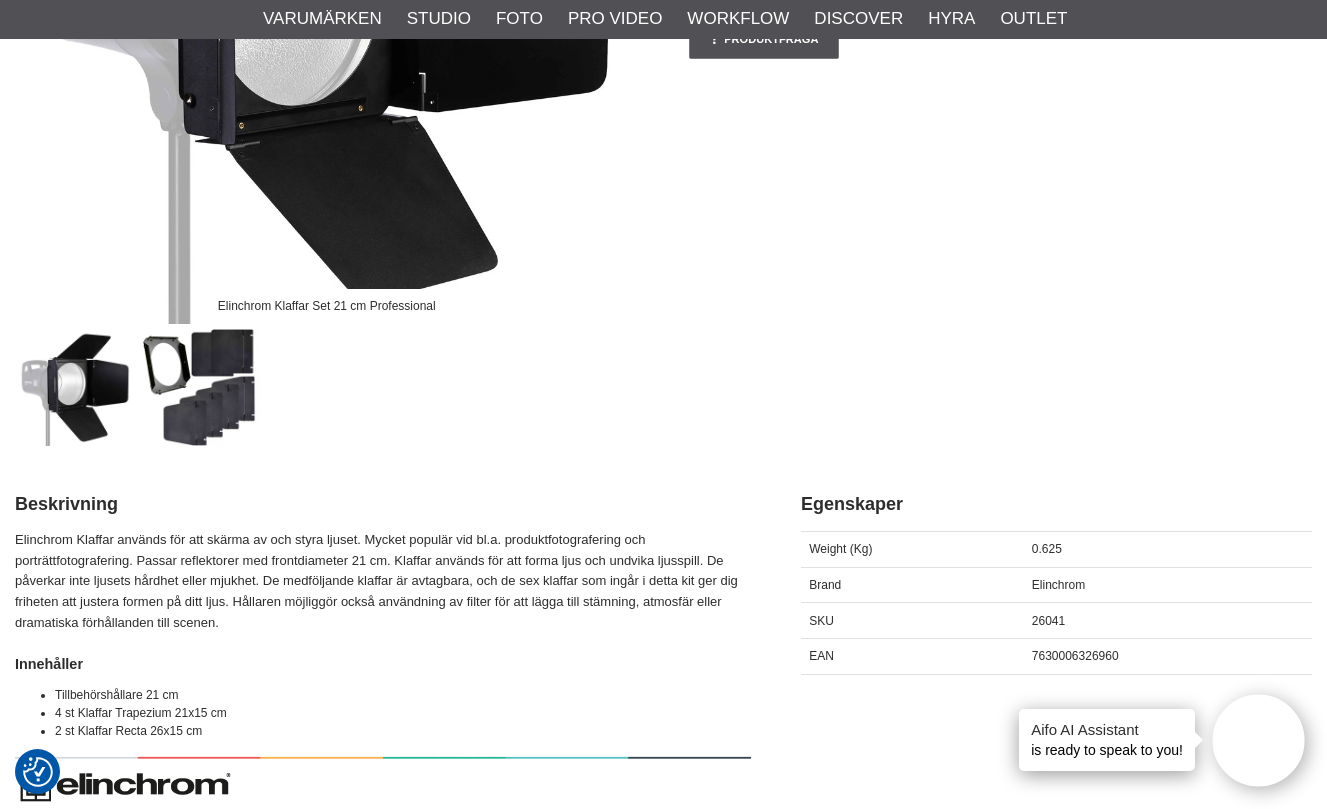 click at bounding box center [202, 388] 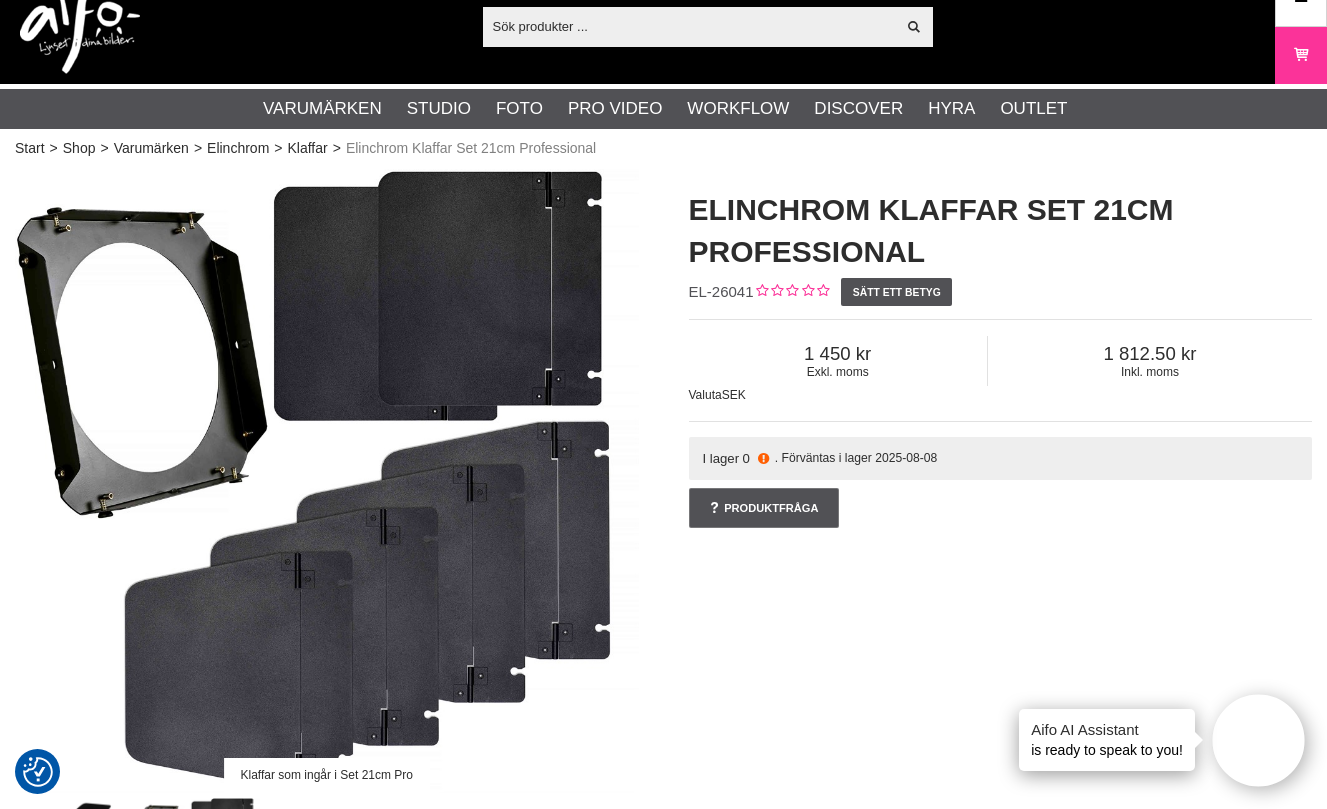 scroll, scrollTop: 0, scrollLeft: 0, axis: both 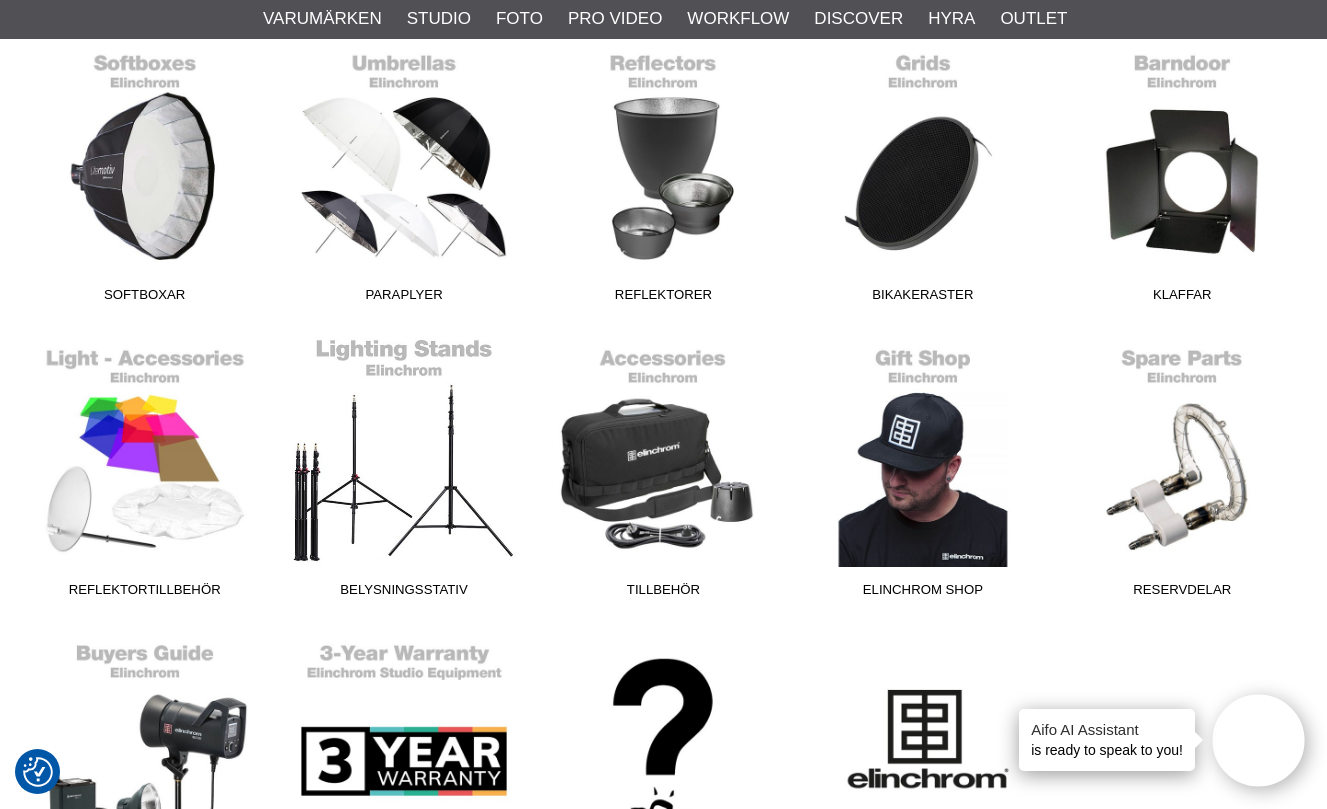 click on "Belysningsstativ" at bounding box center (403, 472) 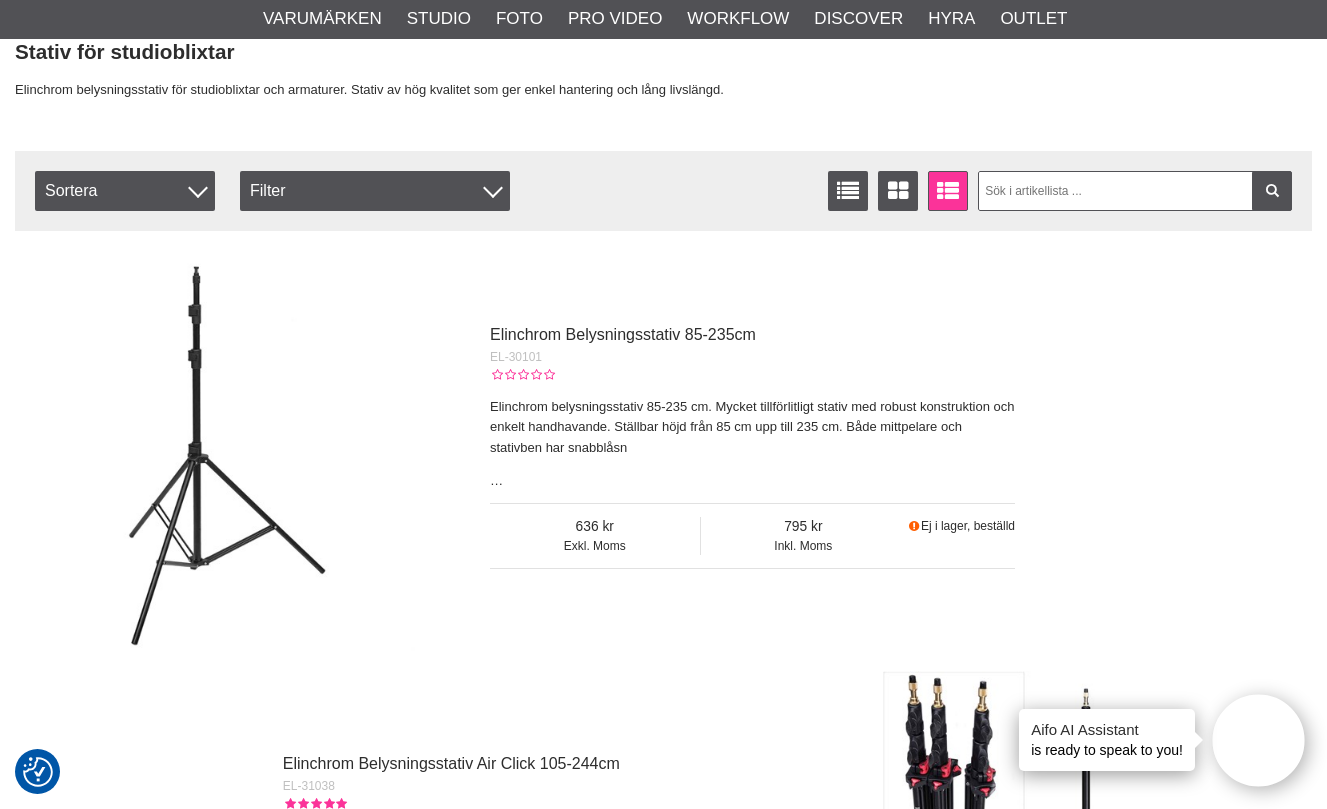 scroll, scrollTop: 500, scrollLeft: 0, axis: vertical 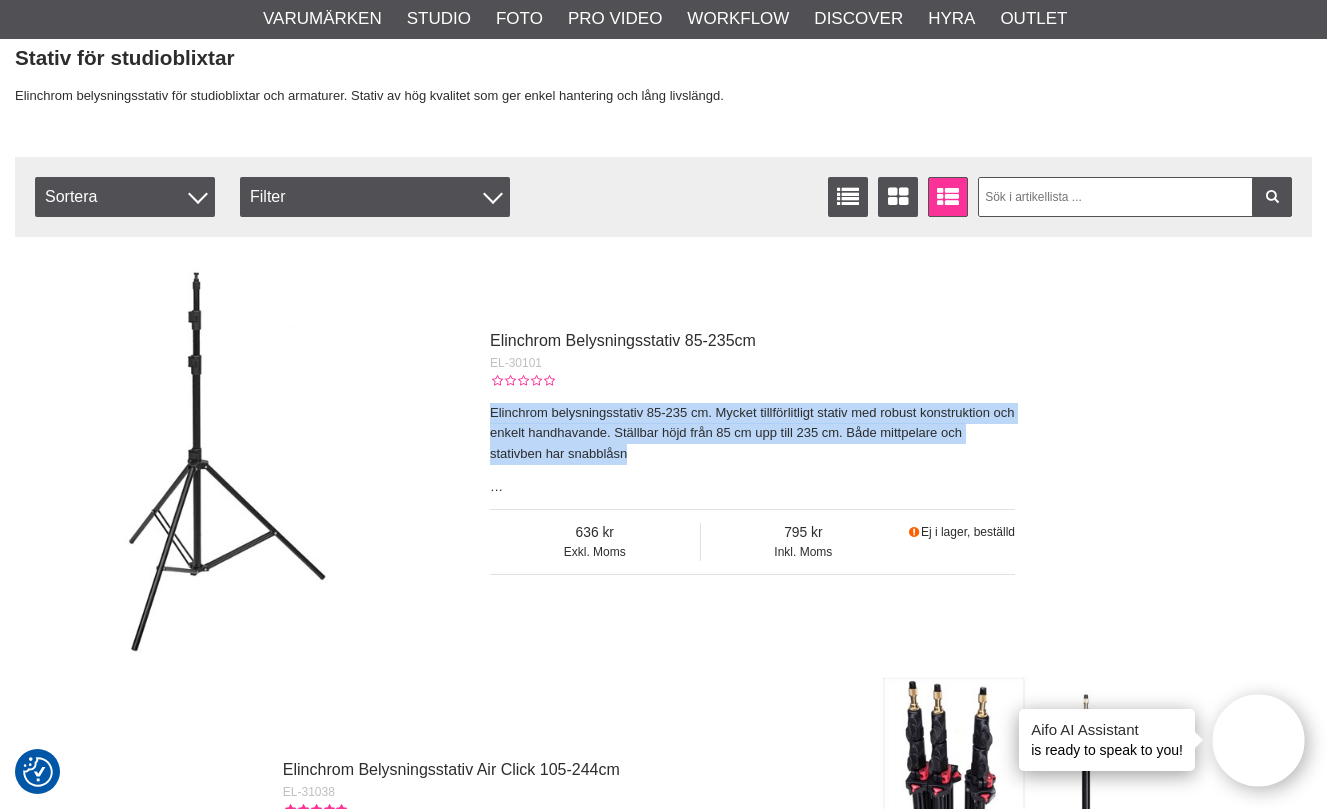 drag, startPoint x: 490, startPoint y: 411, endPoint x: 643, endPoint y: 454, distance: 158.92766 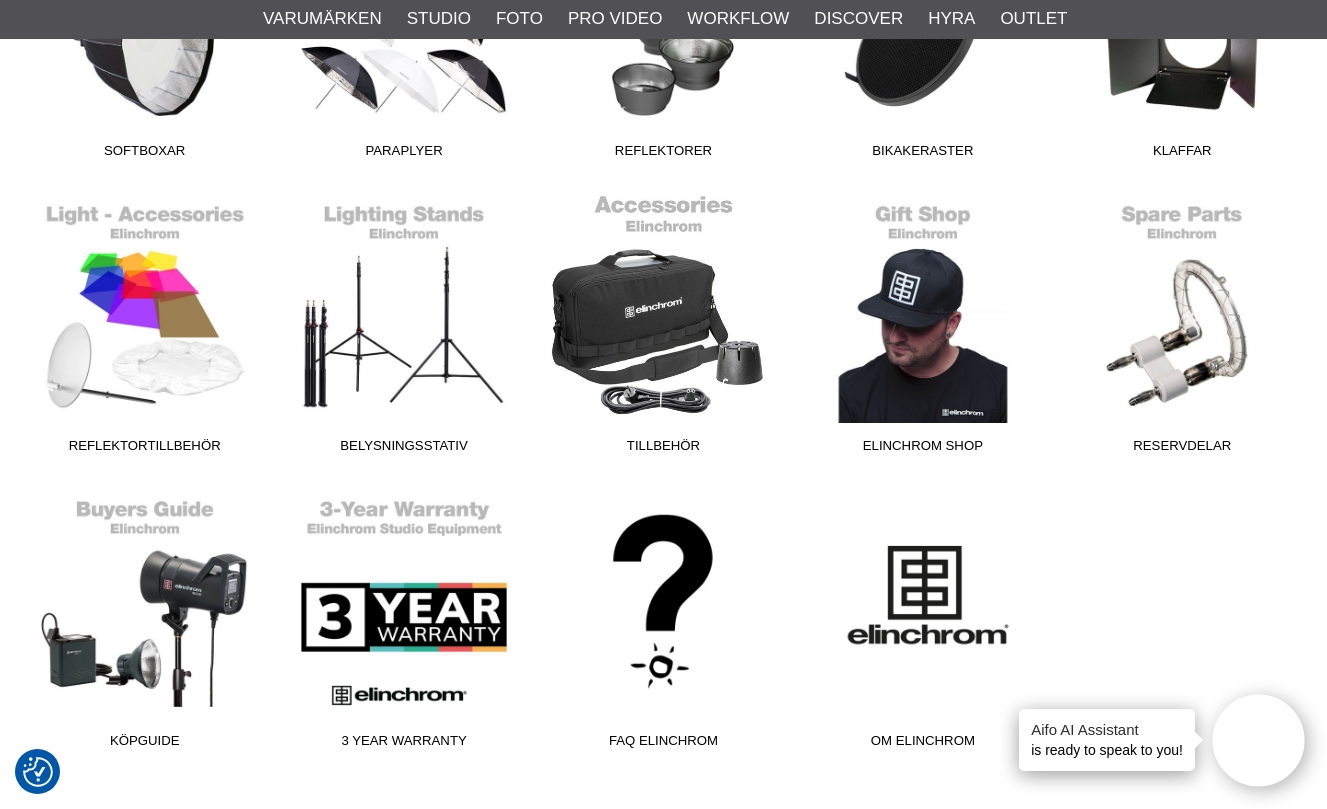 scroll, scrollTop: 1200, scrollLeft: 0, axis: vertical 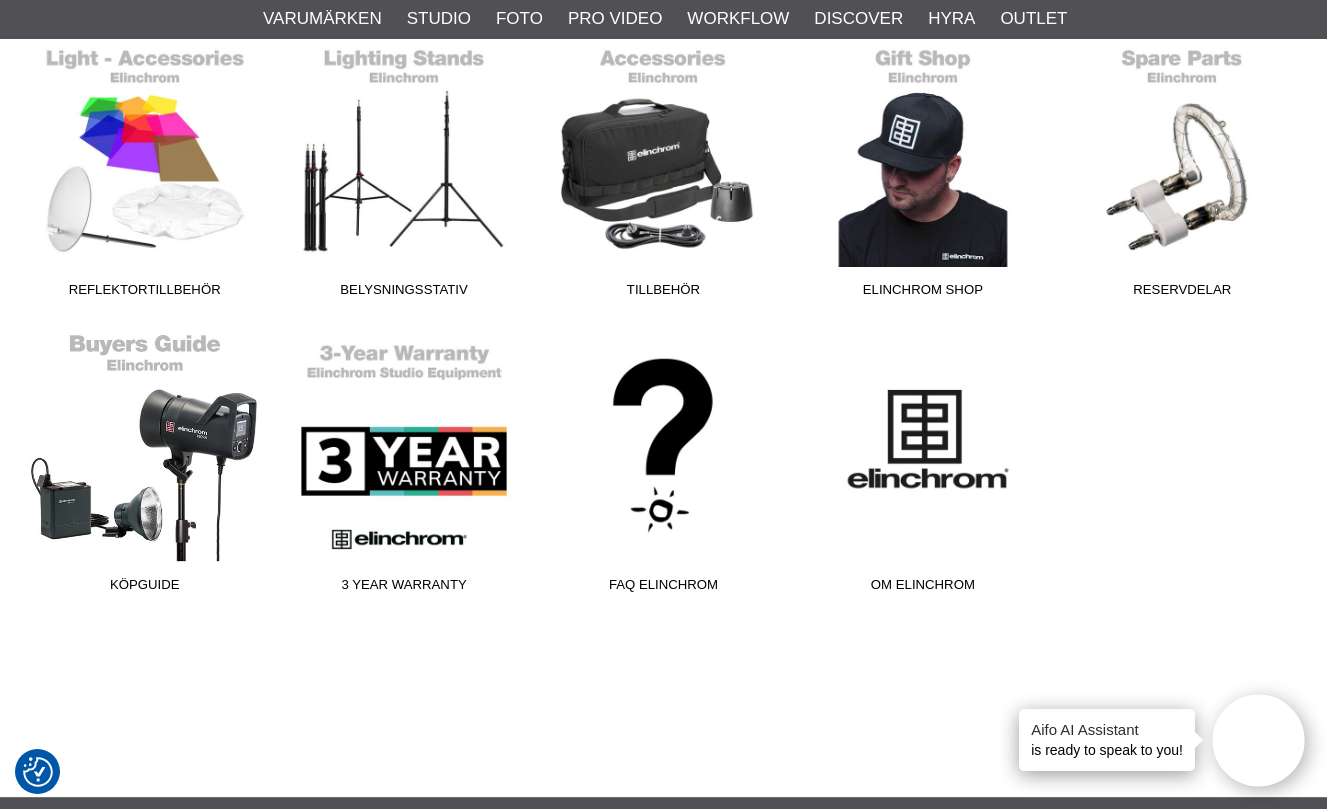 click on "Köpguide" at bounding box center (144, 467) 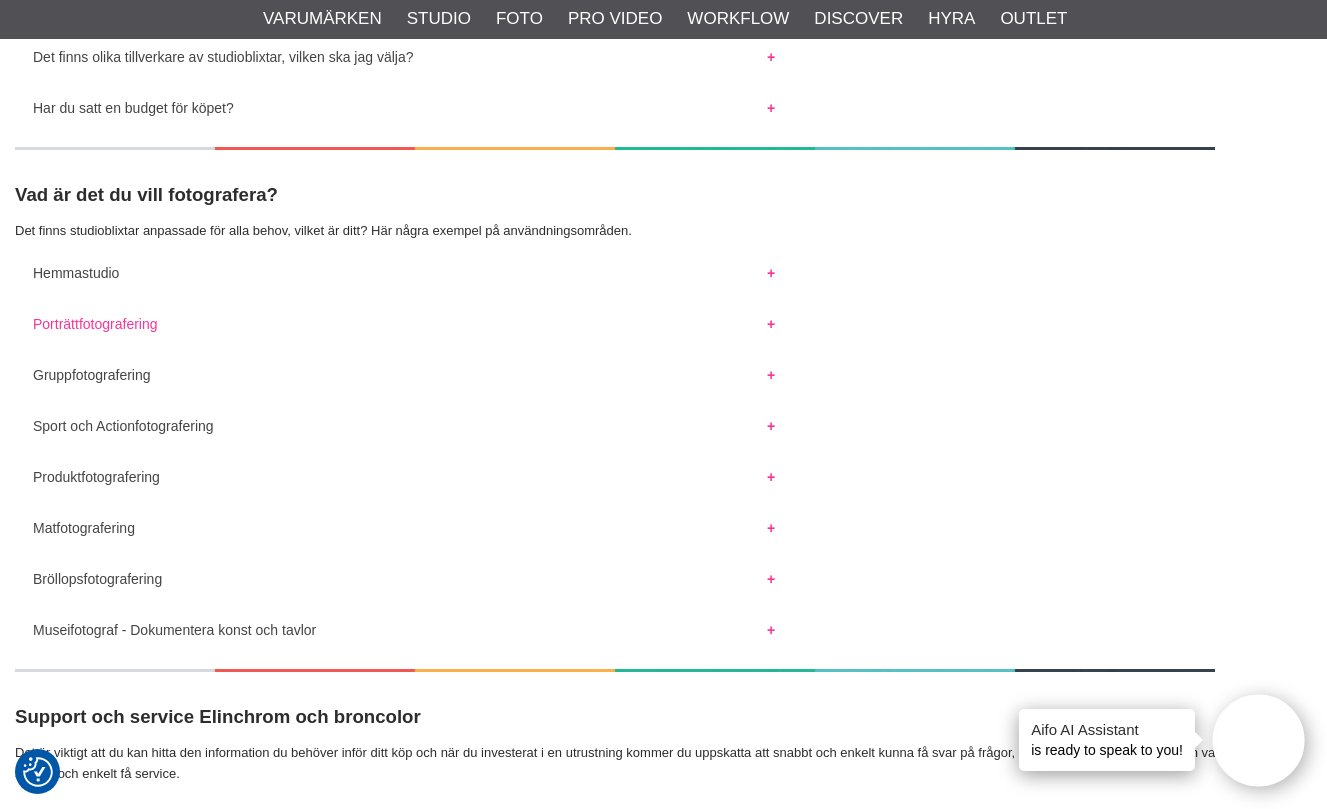 scroll, scrollTop: 1100, scrollLeft: 0, axis: vertical 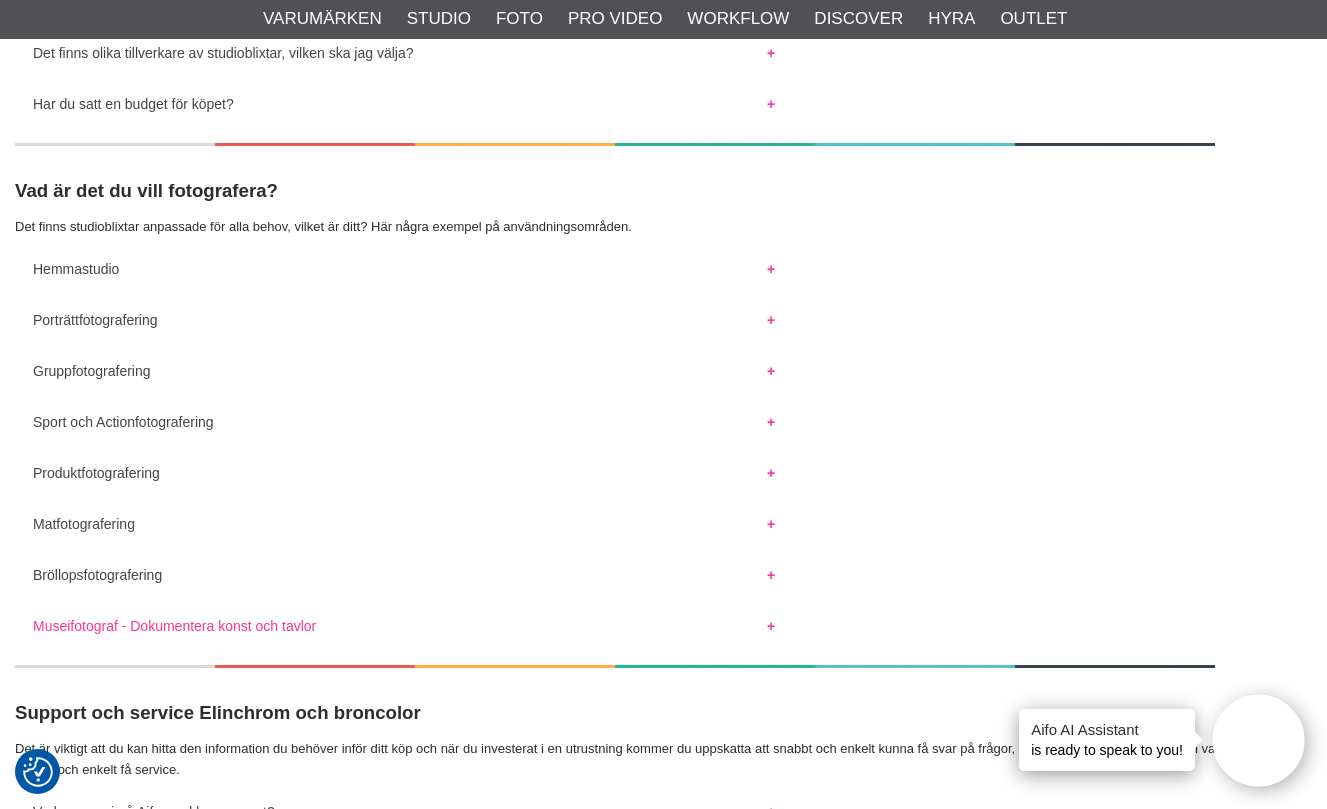 click on "Museifotograf - Dokumentera konst och tavlor" at bounding box center (404, 621) 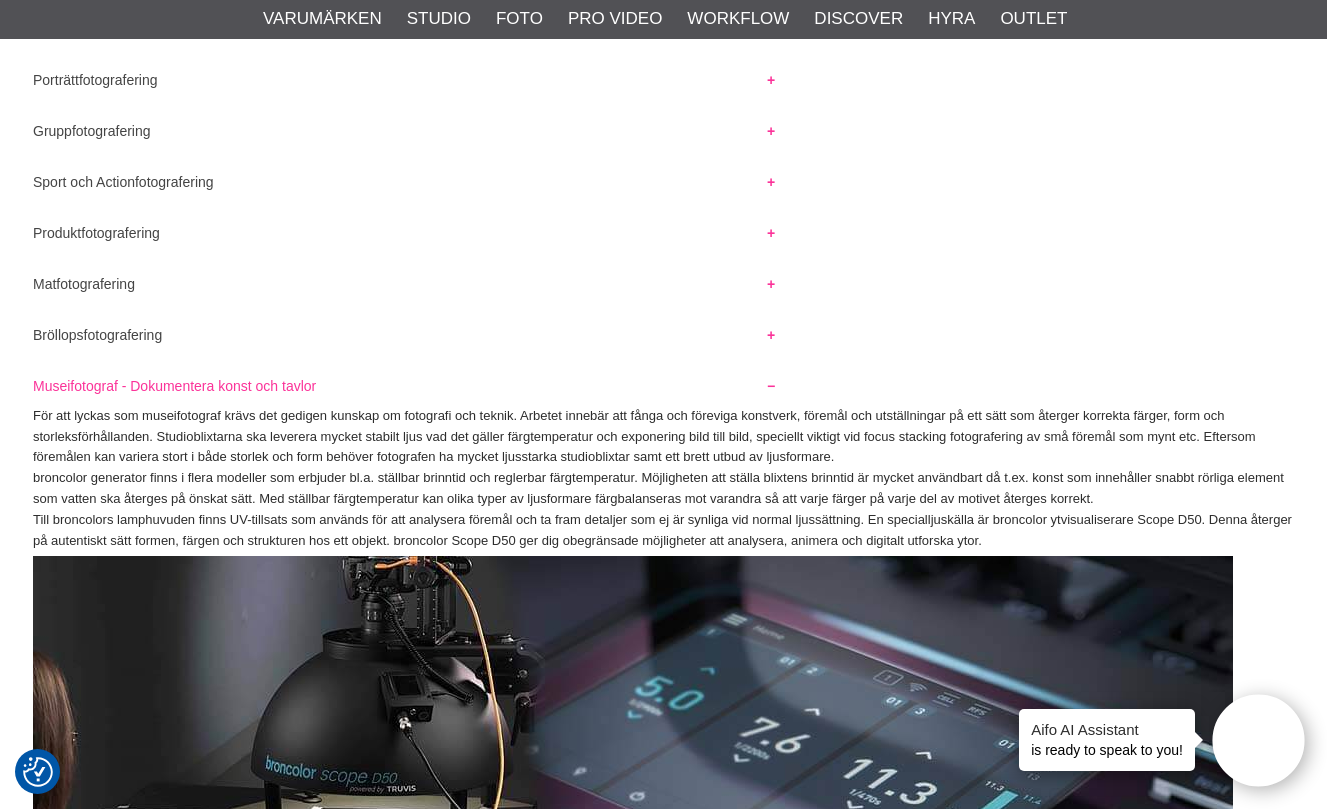 scroll, scrollTop: 1300, scrollLeft: 0, axis: vertical 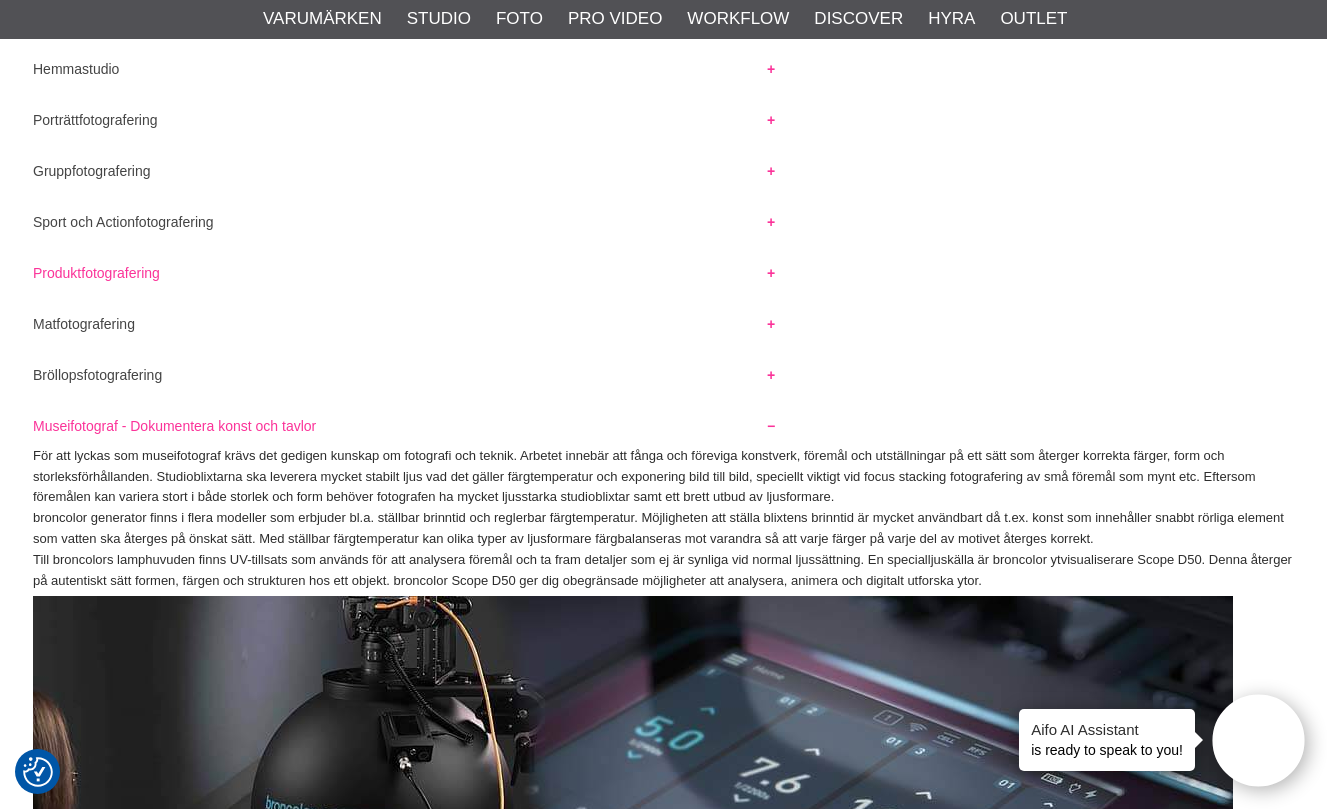 click on "Produktfotografering" at bounding box center [404, 268] 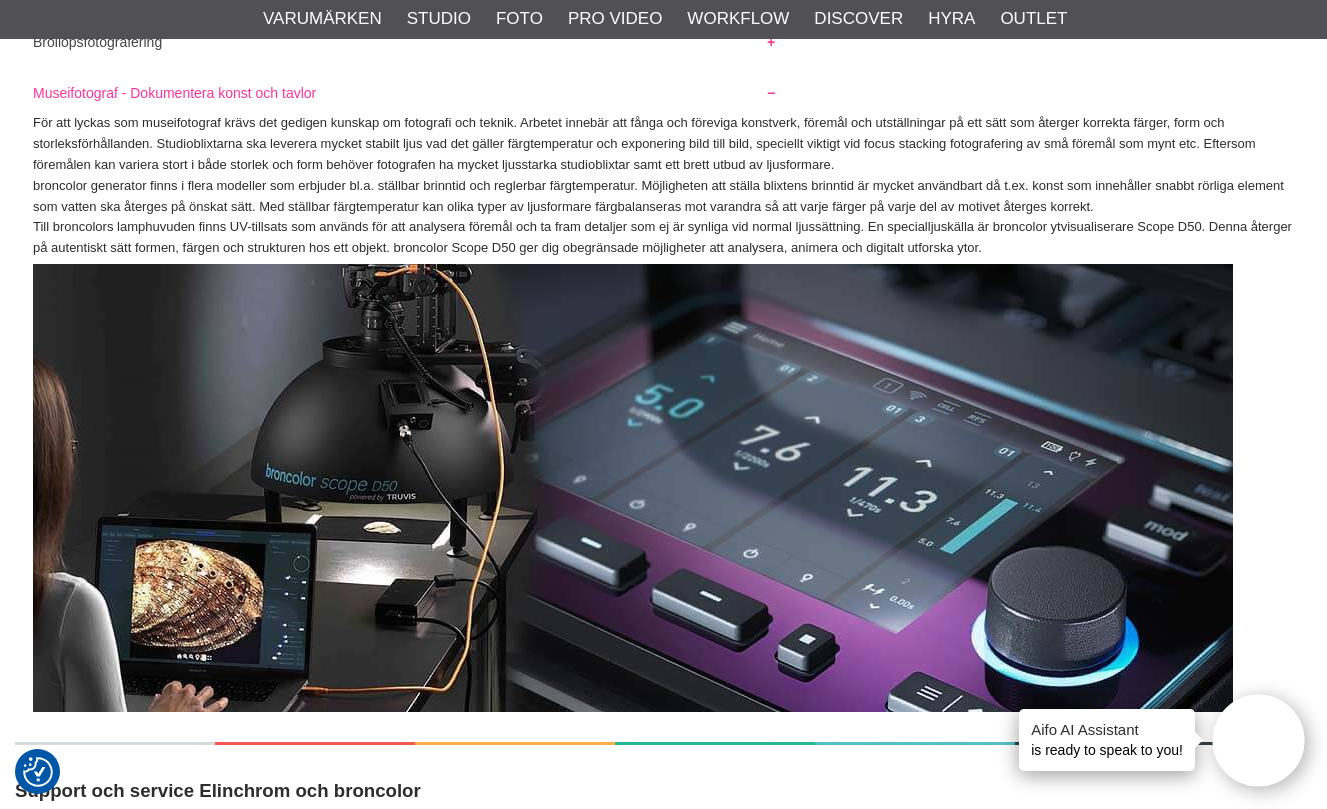 scroll, scrollTop: 2200, scrollLeft: 0, axis: vertical 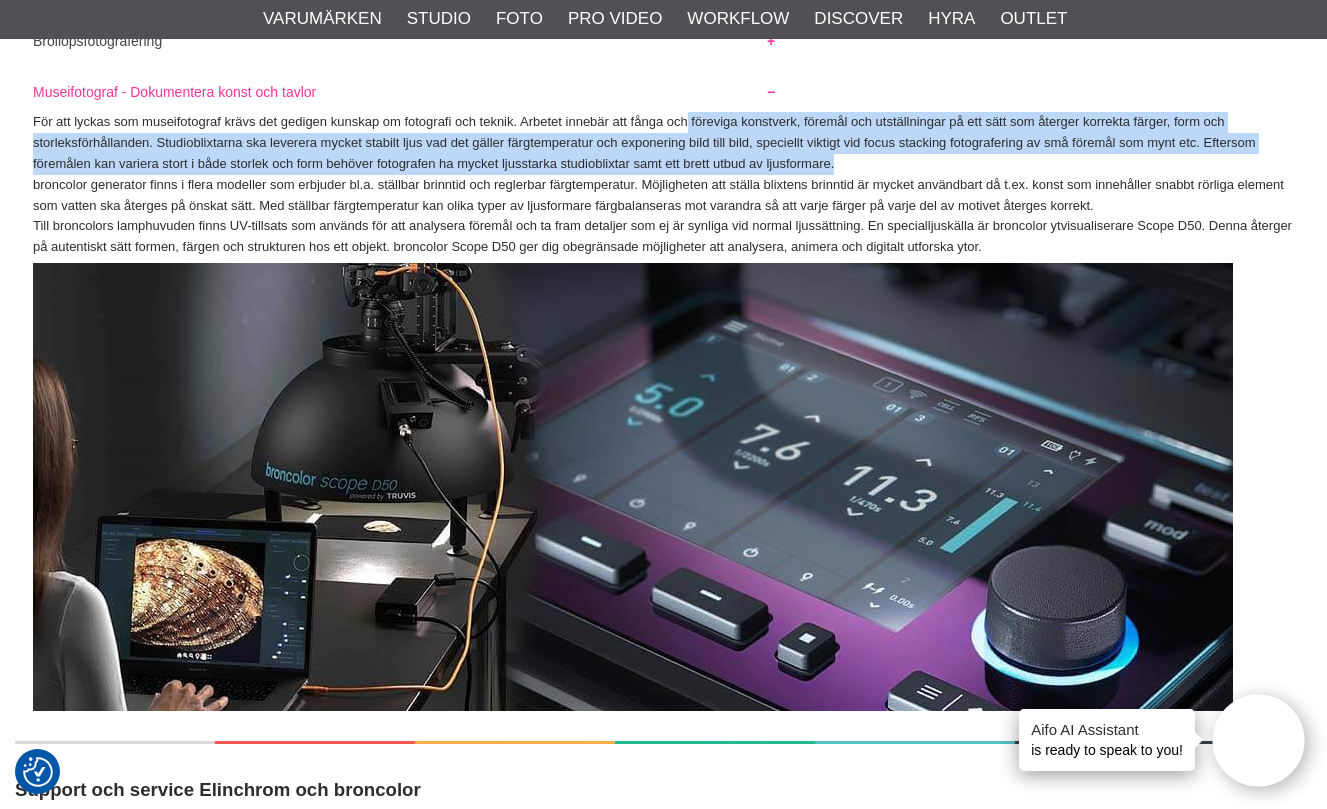 drag, startPoint x: 688, startPoint y: 119, endPoint x: 901, endPoint y: 165, distance: 217.91054 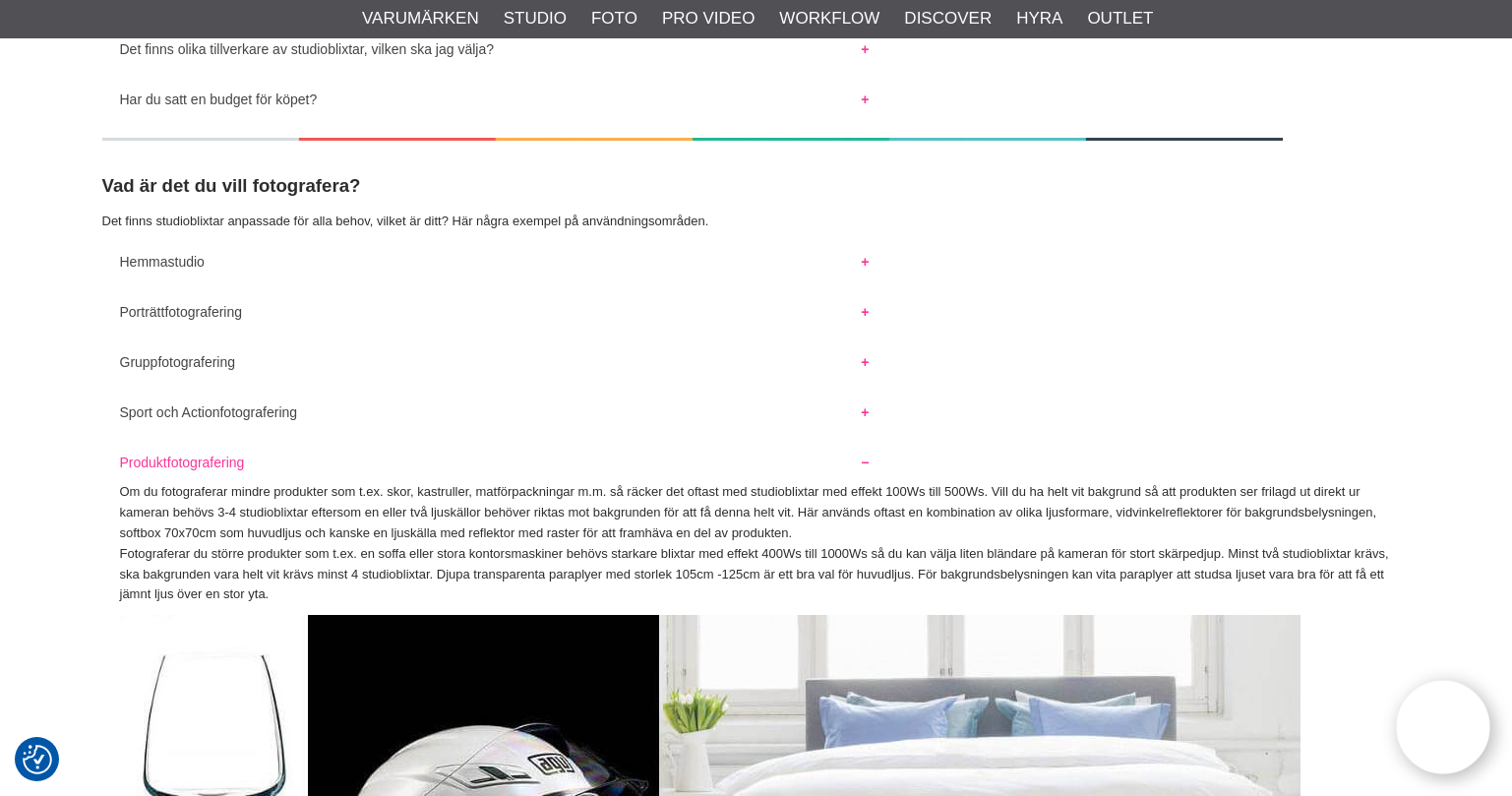 scroll, scrollTop: 1098, scrollLeft: 0, axis: vertical 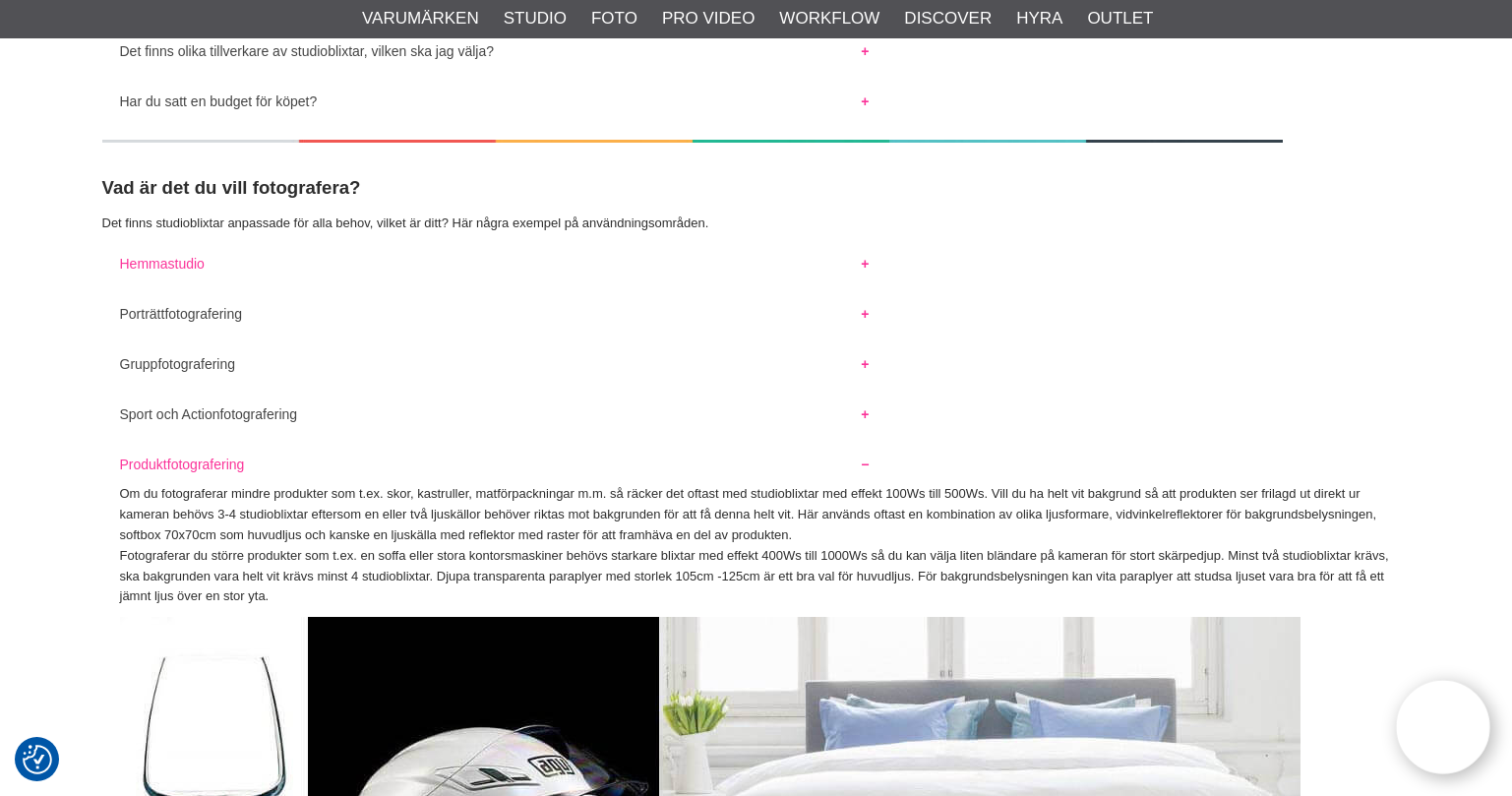 click on "Hemmastudio" at bounding box center [495, 259] 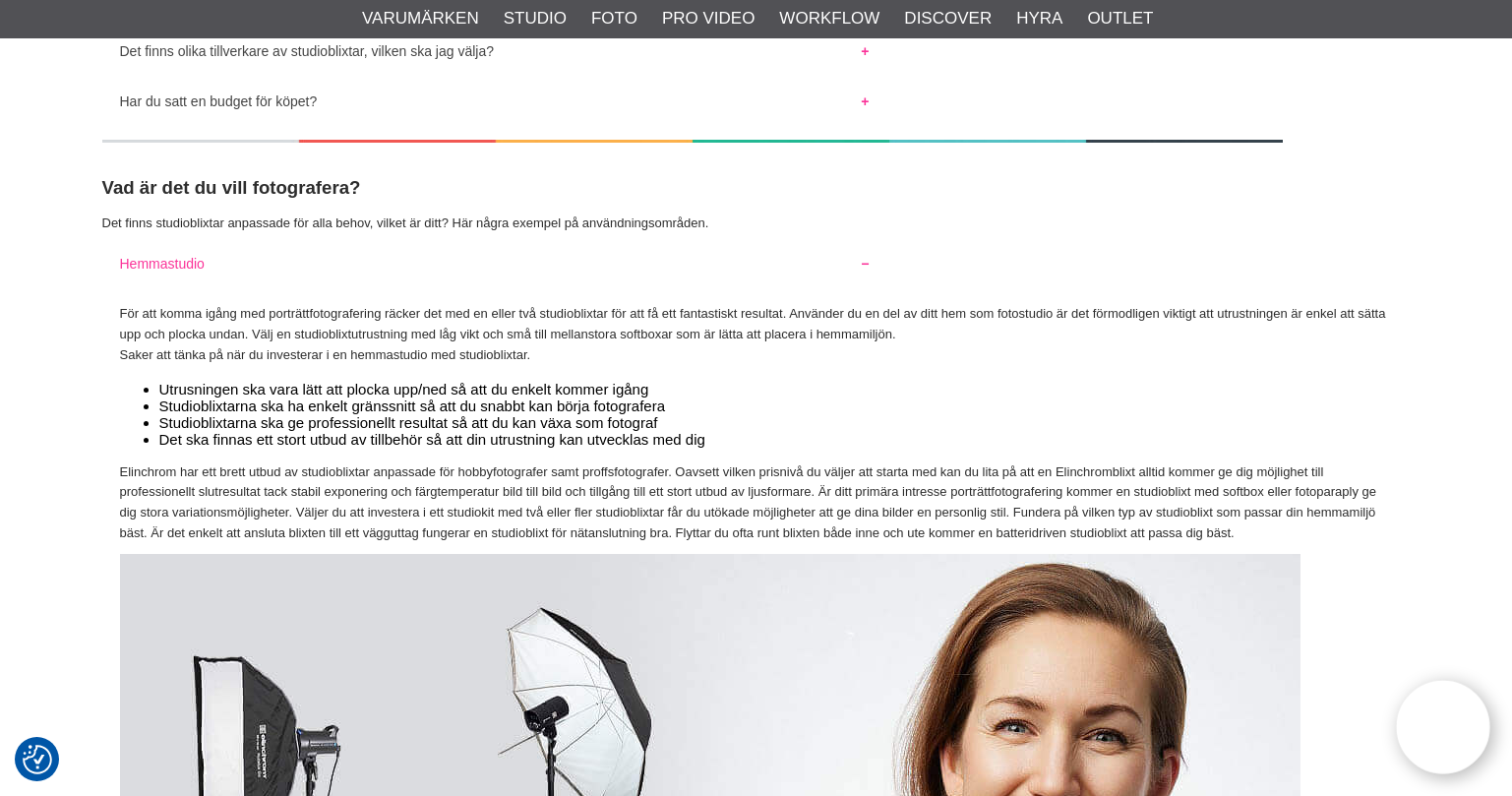 click on "Hemmastudio" at bounding box center (495, 259) 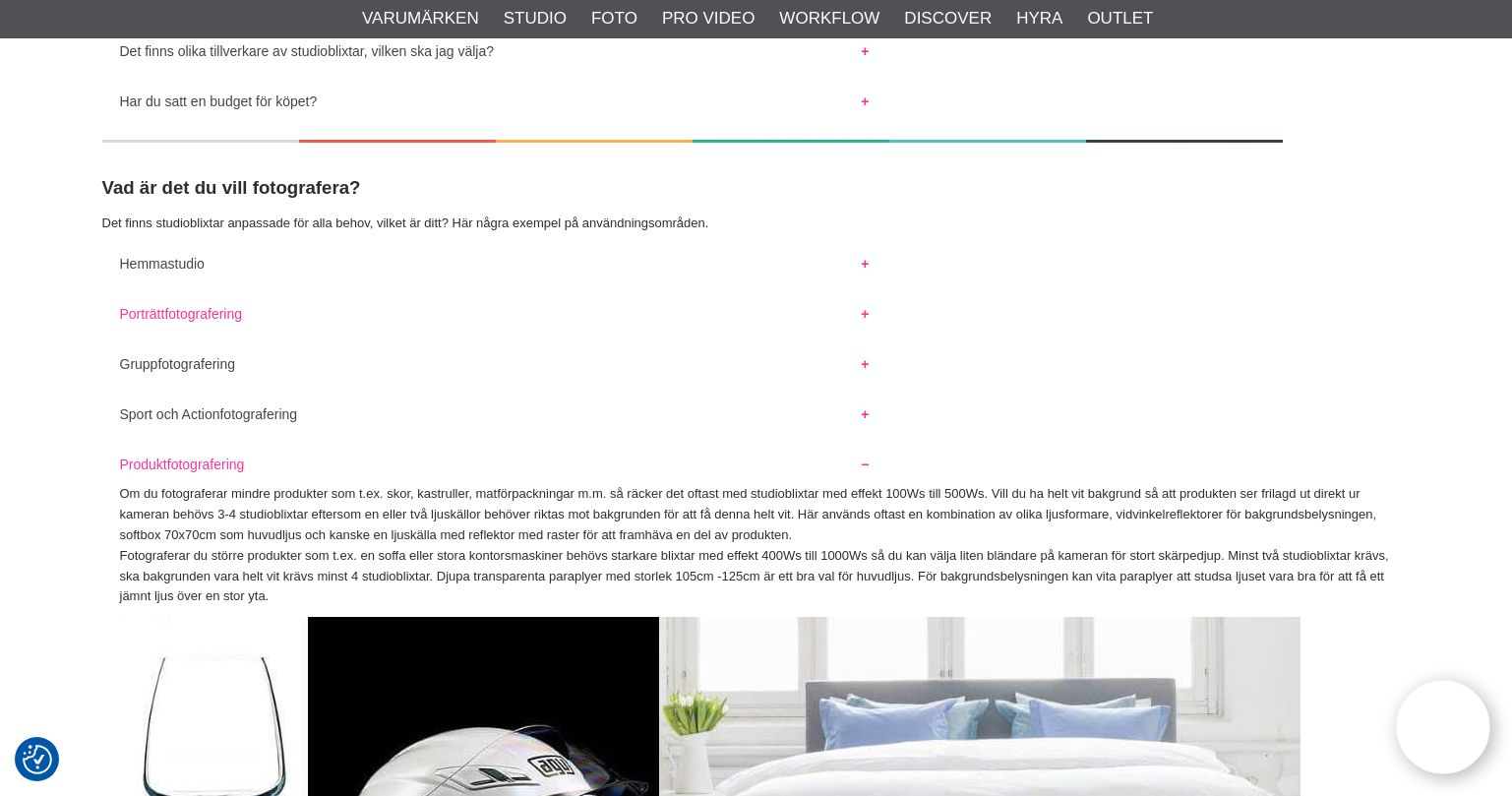 click on "Porträttfotografering" at bounding box center (495, 309) 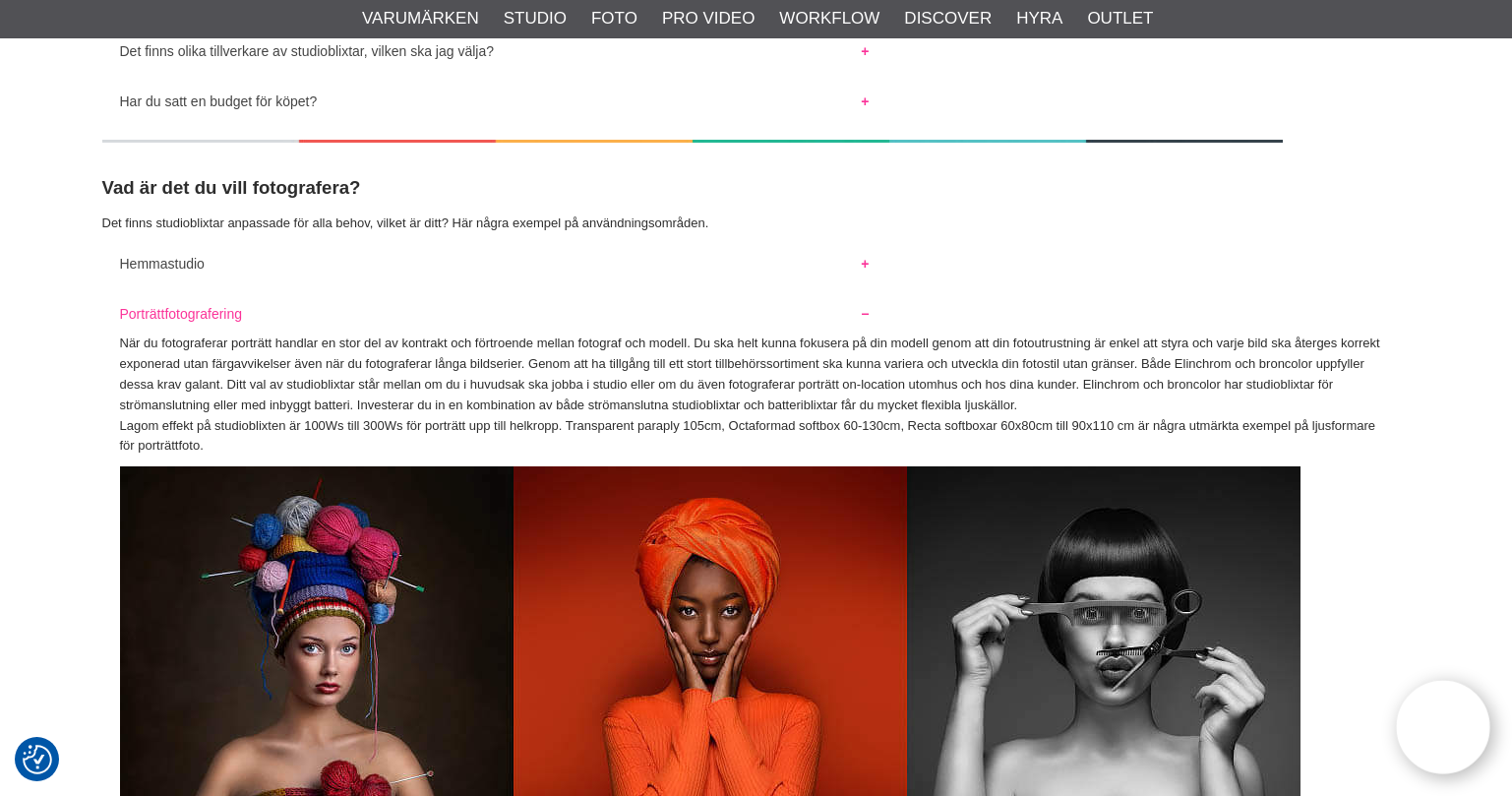 click on "Porträttfotografering" at bounding box center (495, 309) 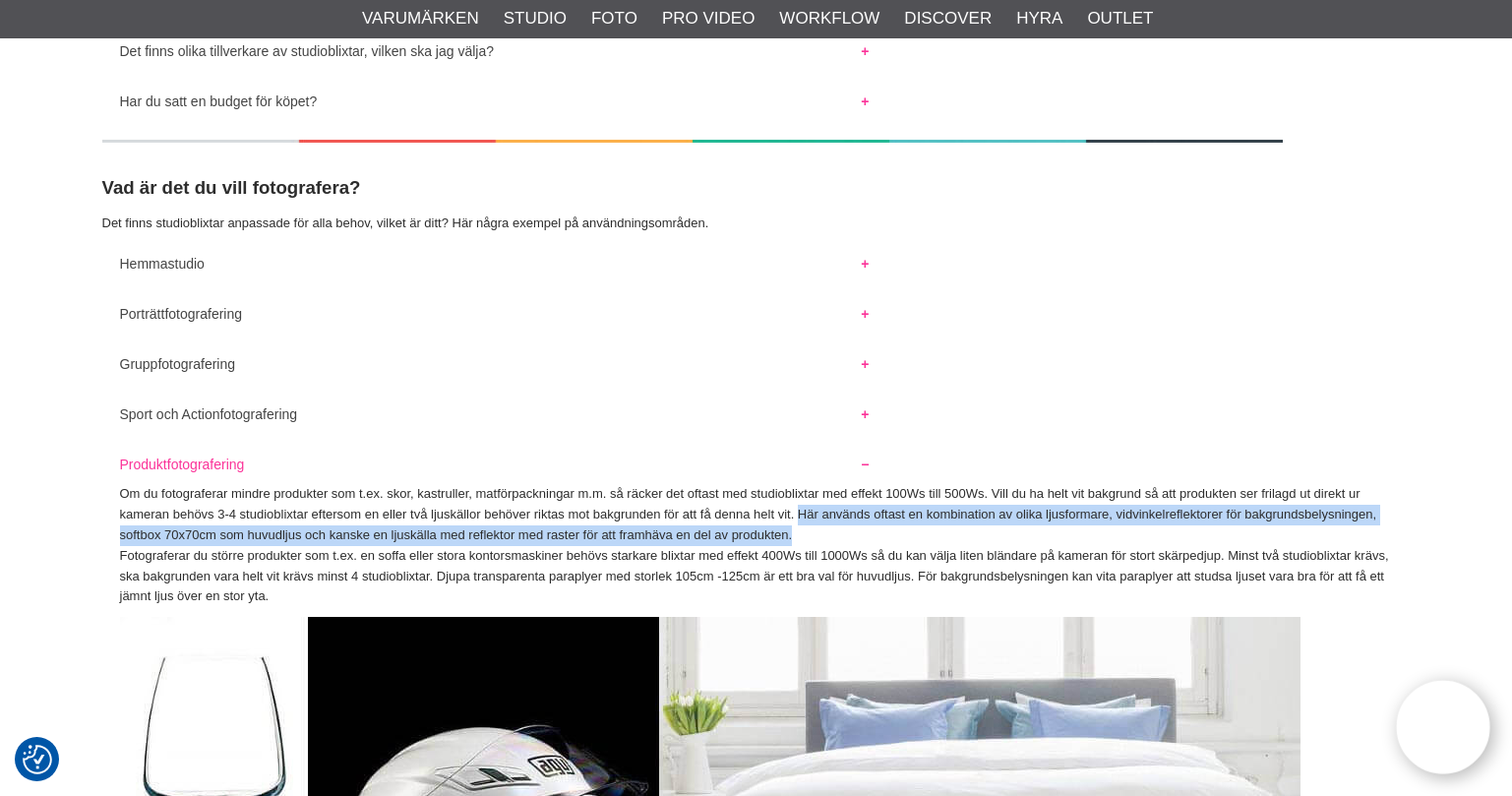 drag, startPoint x: 799, startPoint y: 513, endPoint x: 805, endPoint y: 535, distance: 22.803509 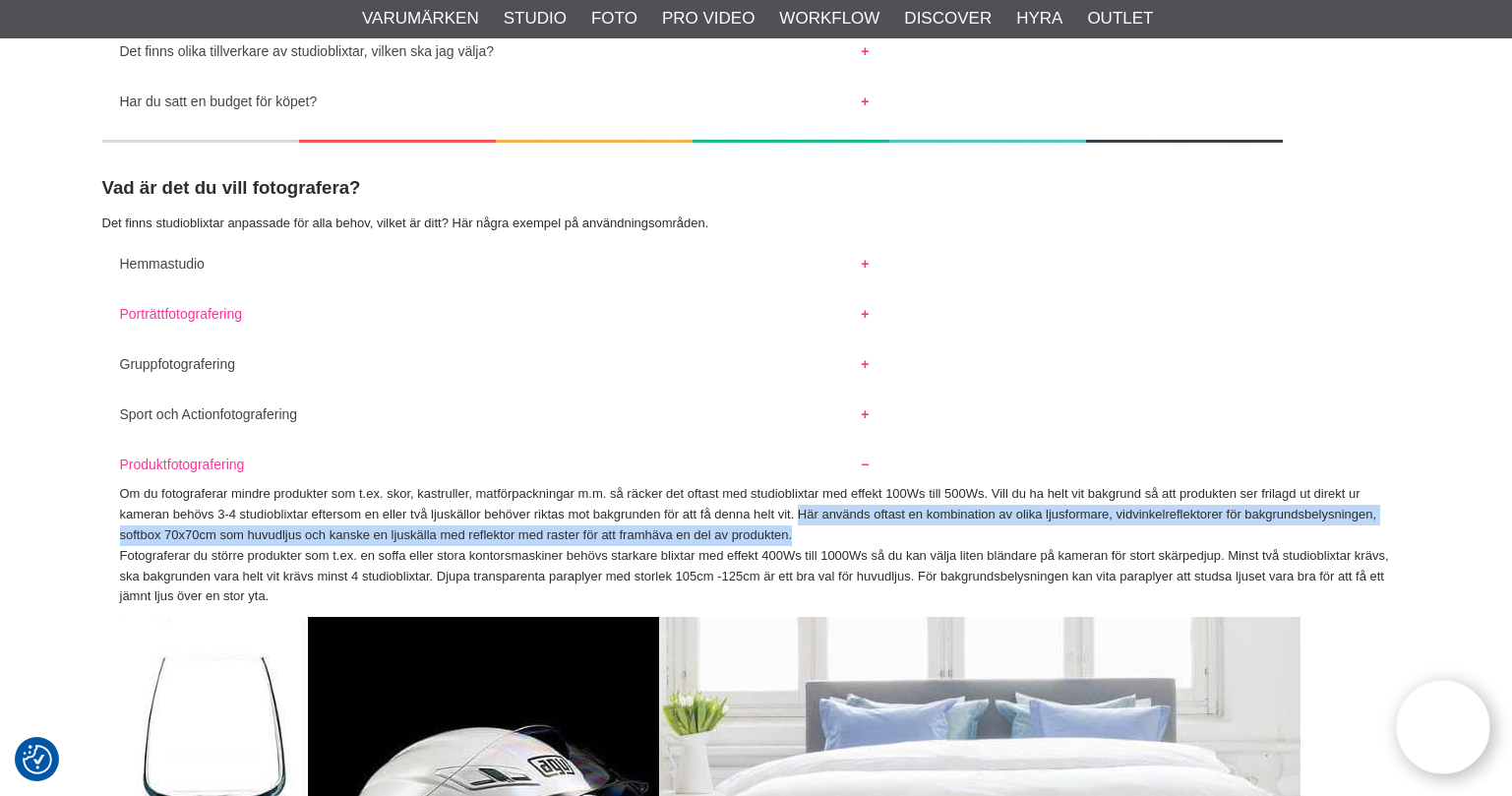 drag, startPoint x: 805, startPoint y: 535, endPoint x: 822, endPoint y: 317, distance: 218.66184 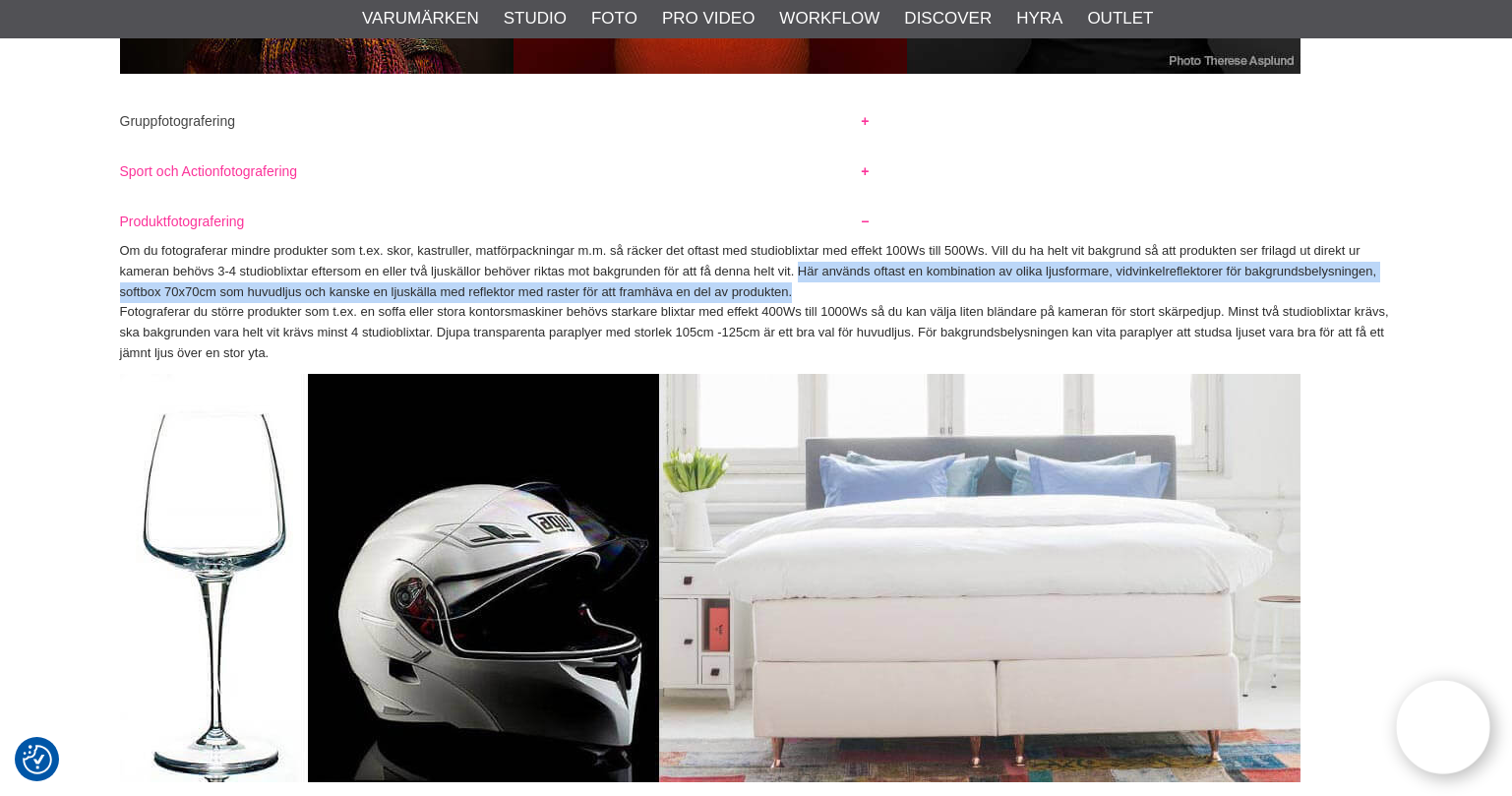 scroll, scrollTop: 2066, scrollLeft: 0, axis: vertical 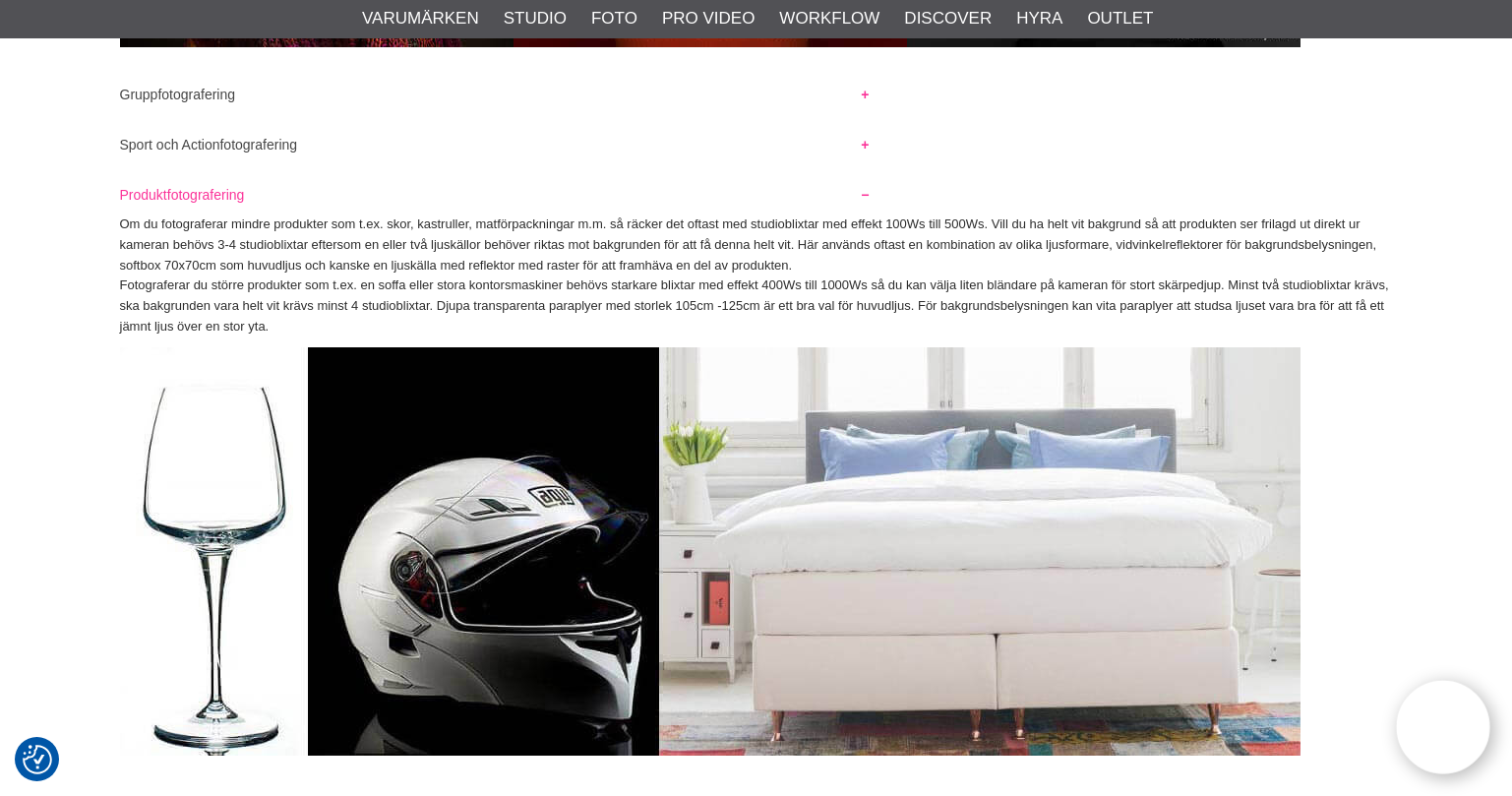 click on "Start > Shop > Varumärken > Elinchrom > Köpguide
Studioblixtar - Att tänka på innan köp Guide till köp av studioblixt Det finns ett stort utbud av studioblixtar med olika styrka, funktioner och varumärken. Här hjälper vi dig att hitta den modell som passar dig och den typ av fotografering du utför. Genom att följa de råd och tips vi ger kommer du köpa en studioblixtutrustning som ger dig inspiration och som enkelt kompletteras när du utvecklas som fotograf. Välj ett varumärke du kan växa med som fotograf Det finns olika tillverkare av studioblixtar, vilken ska jag välja? En annan mycket viktig aspekt är att du snabbt och enkelt kan få support och service när du är i behov av detta." at bounding box center [756, 1164] 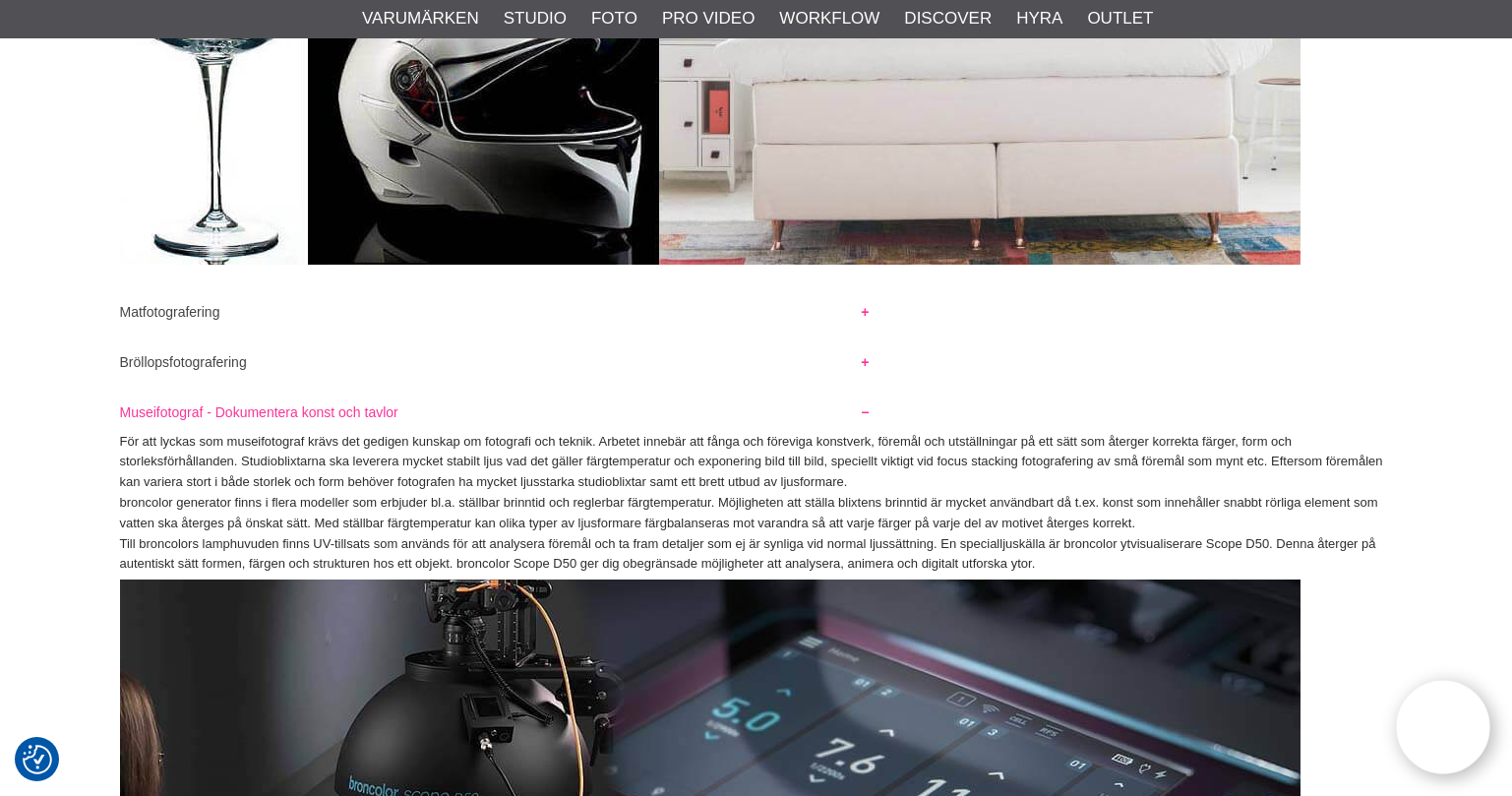 scroll, scrollTop: 2558, scrollLeft: 0, axis: vertical 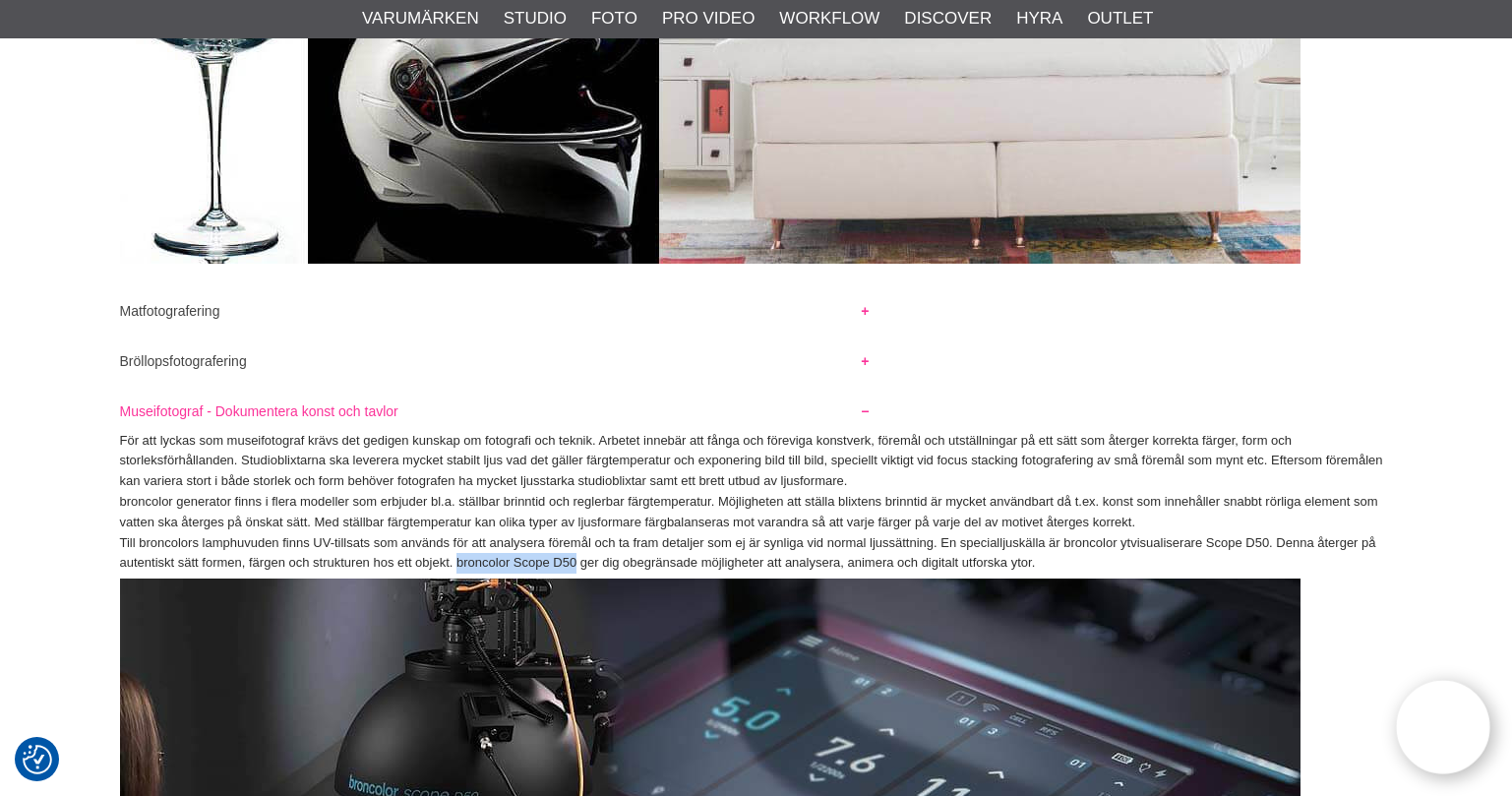 drag, startPoint x: 456, startPoint y: 558, endPoint x: 574, endPoint y: 570, distance: 118.6086 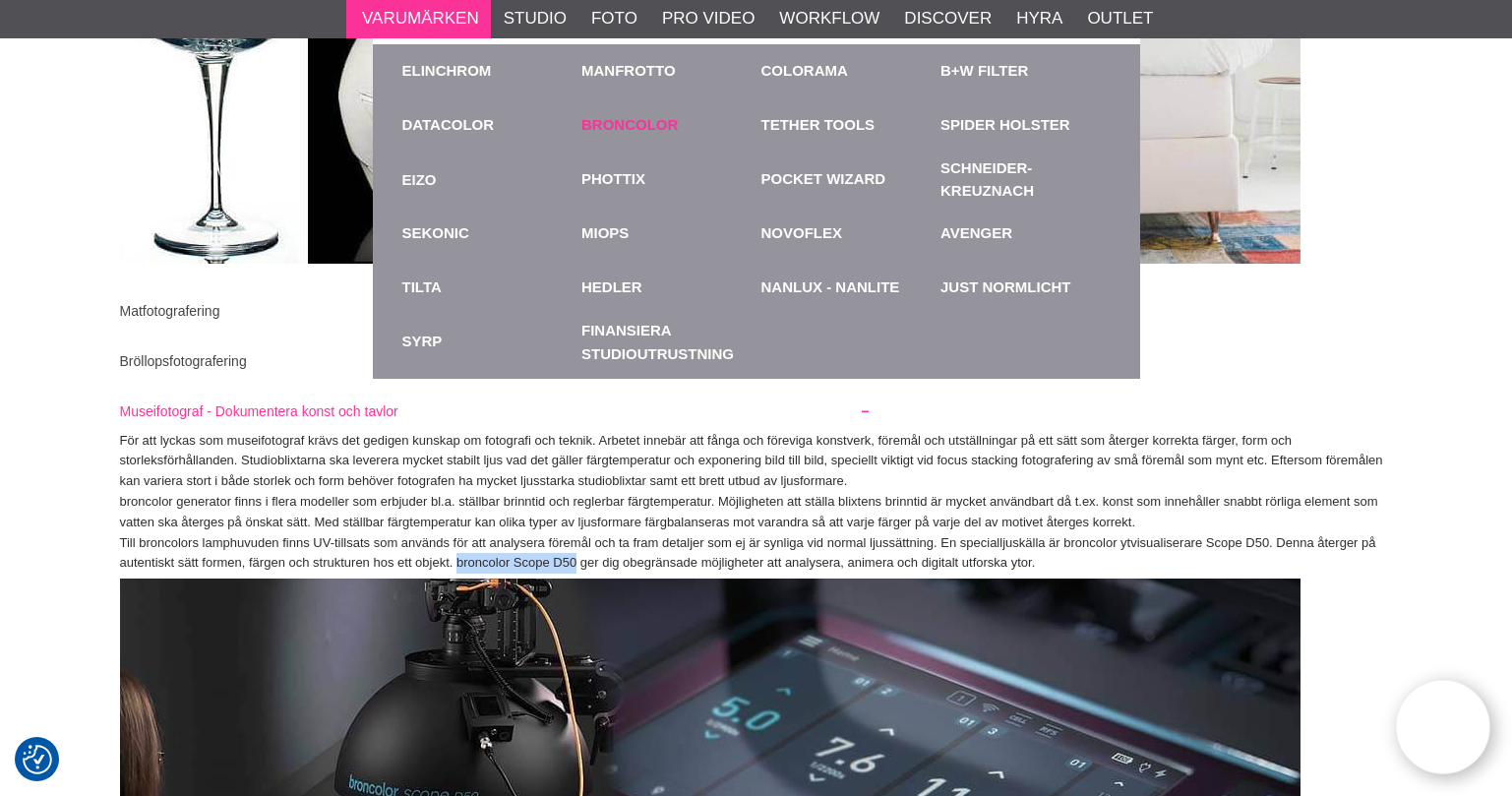 click on "Broncolor" at bounding box center [630, 125] 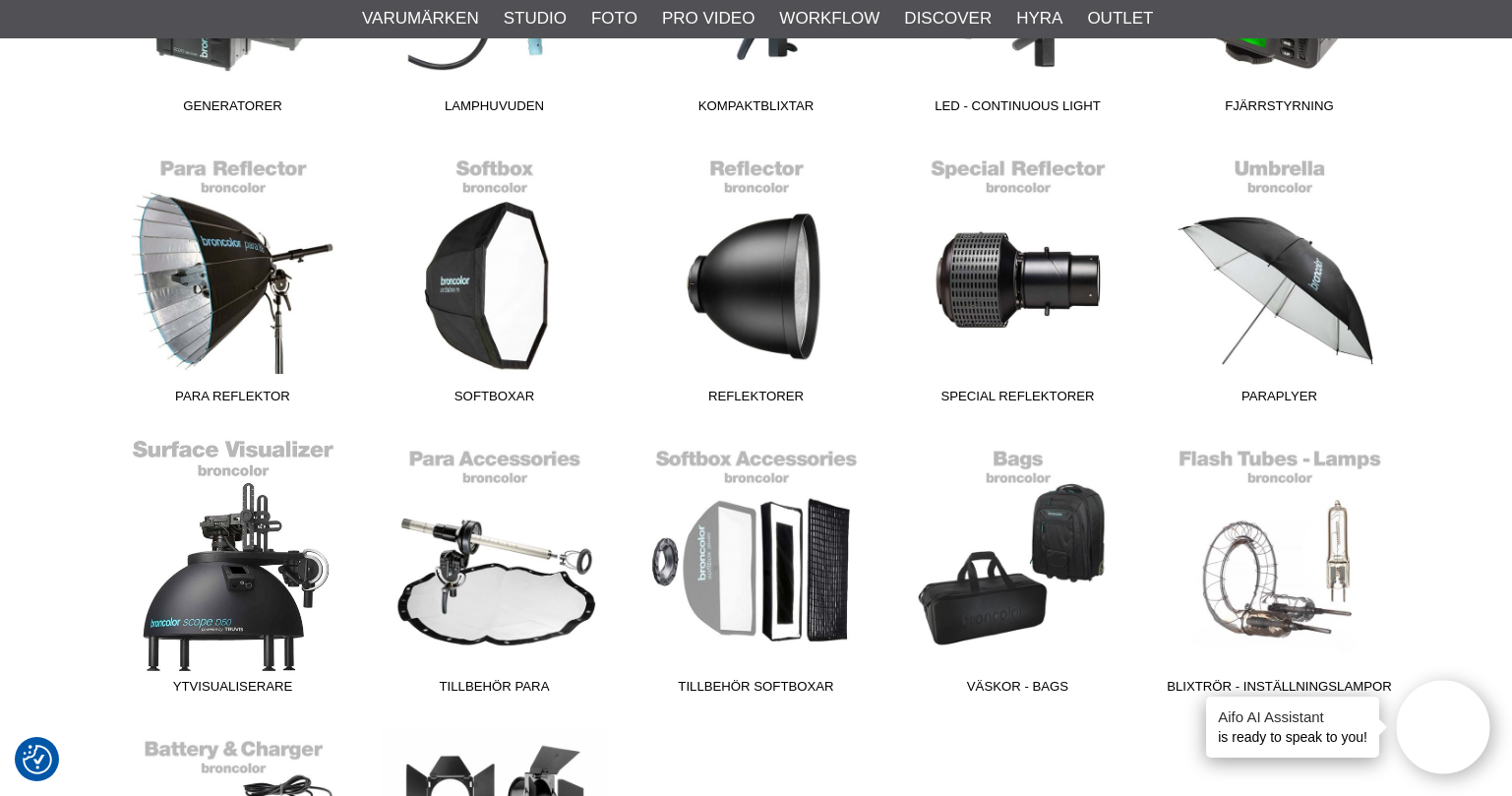 scroll, scrollTop: 886, scrollLeft: 0, axis: vertical 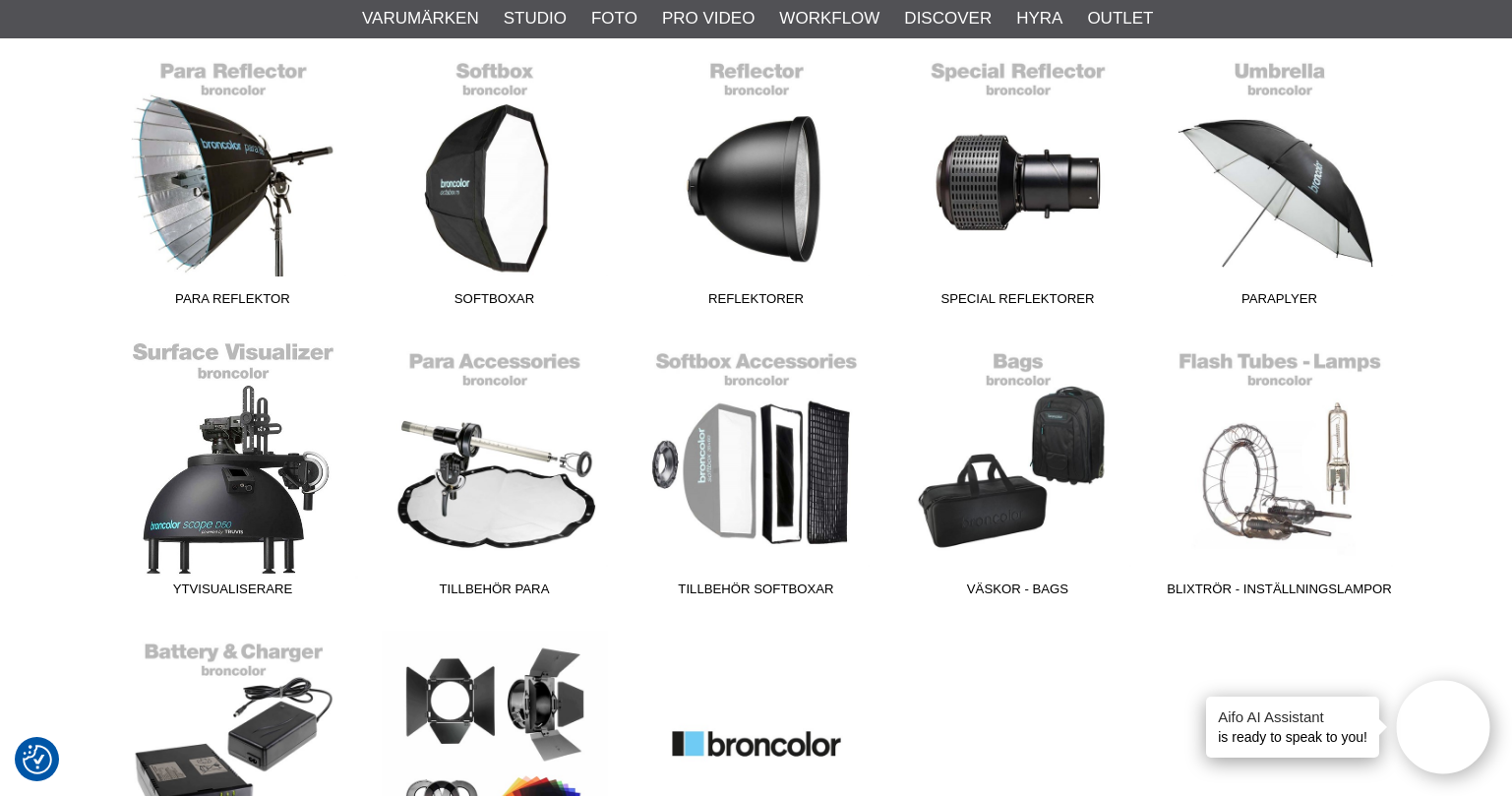 click on "Ytvisualiserare" at bounding box center [233, 473] 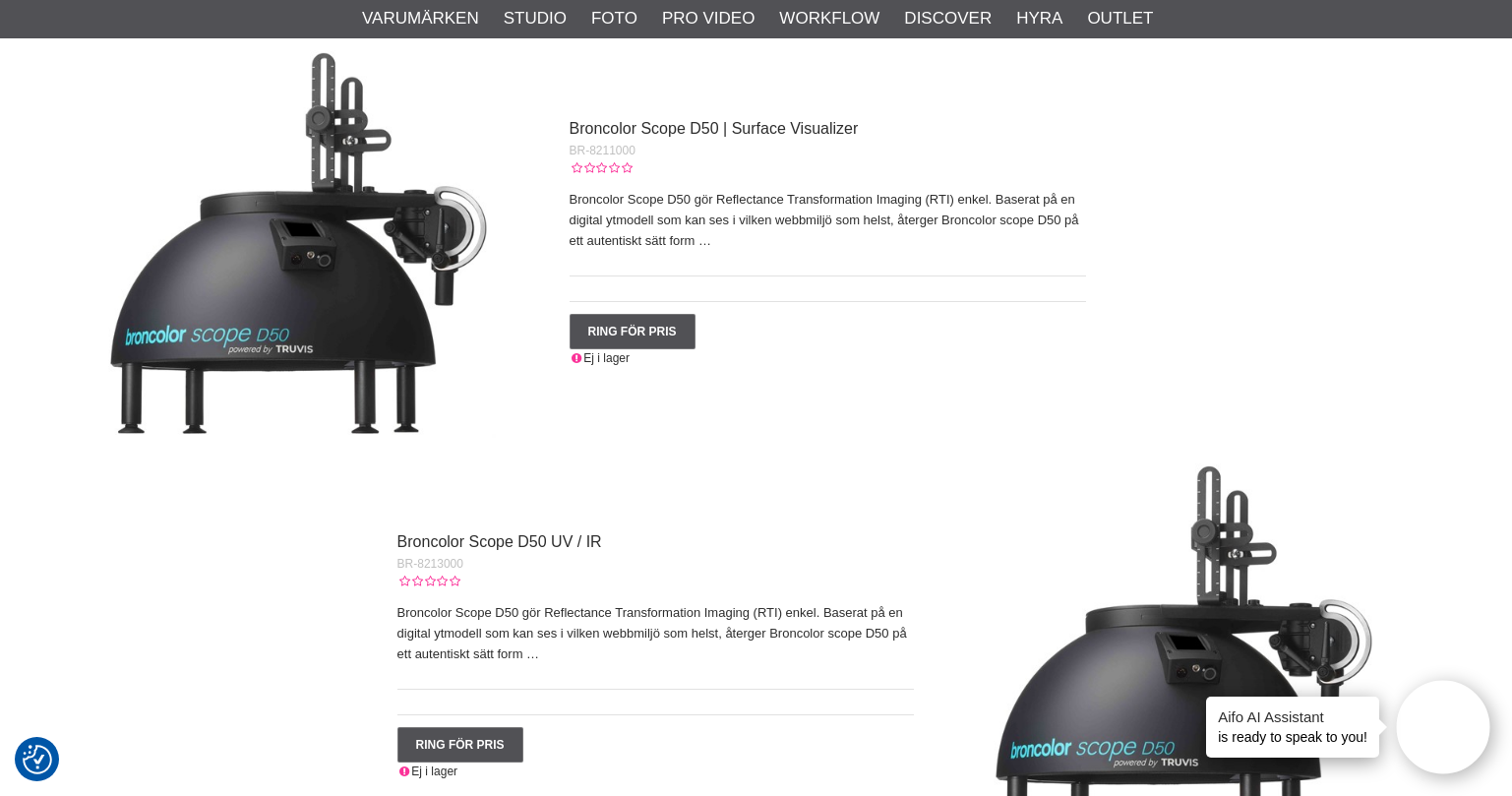 scroll, scrollTop: 689, scrollLeft: 0, axis: vertical 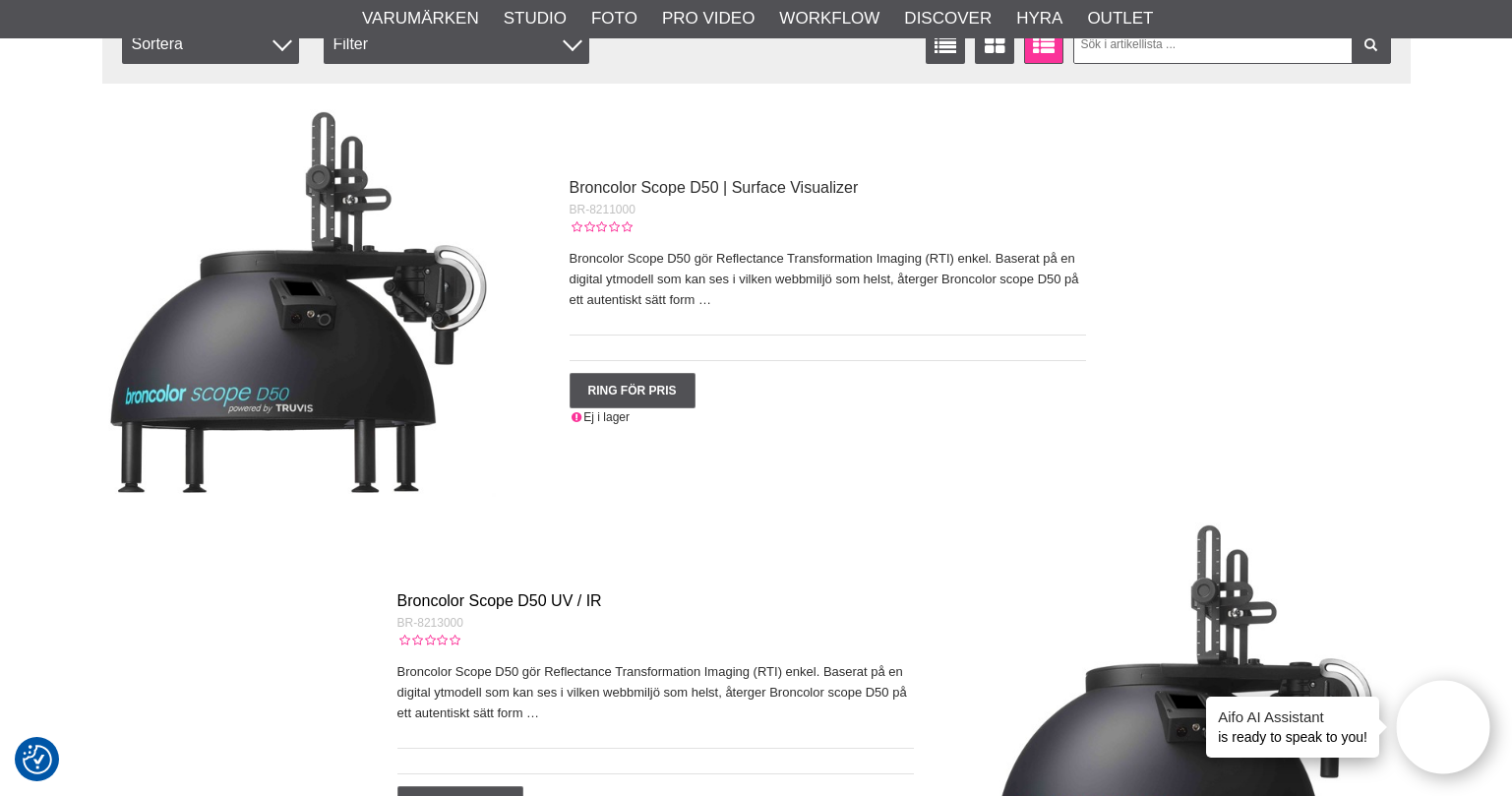 click on "Broncolor Scope D50 UV / IR" at bounding box center (500, 600) 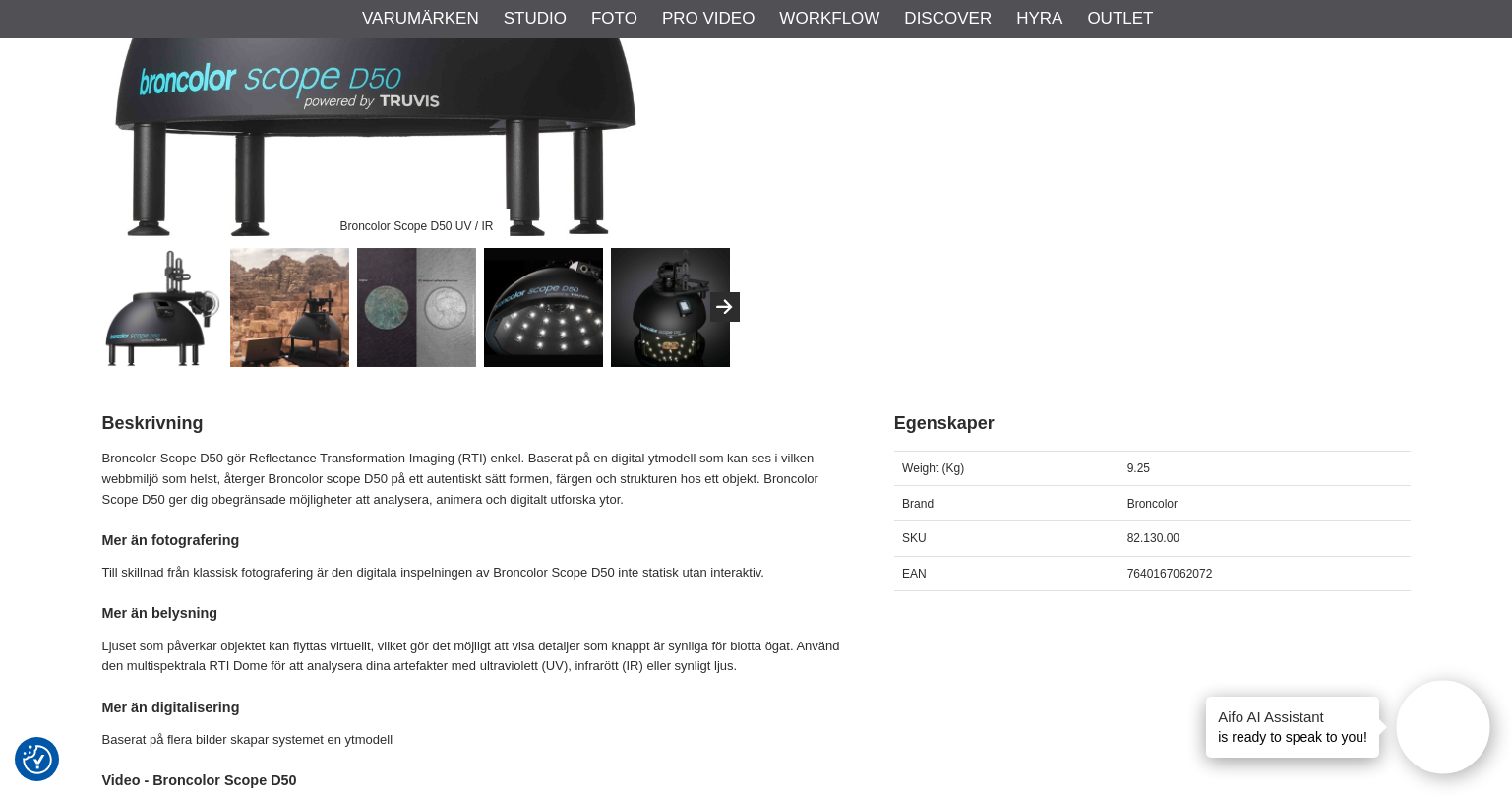 scroll, scrollTop: 590, scrollLeft: 0, axis: vertical 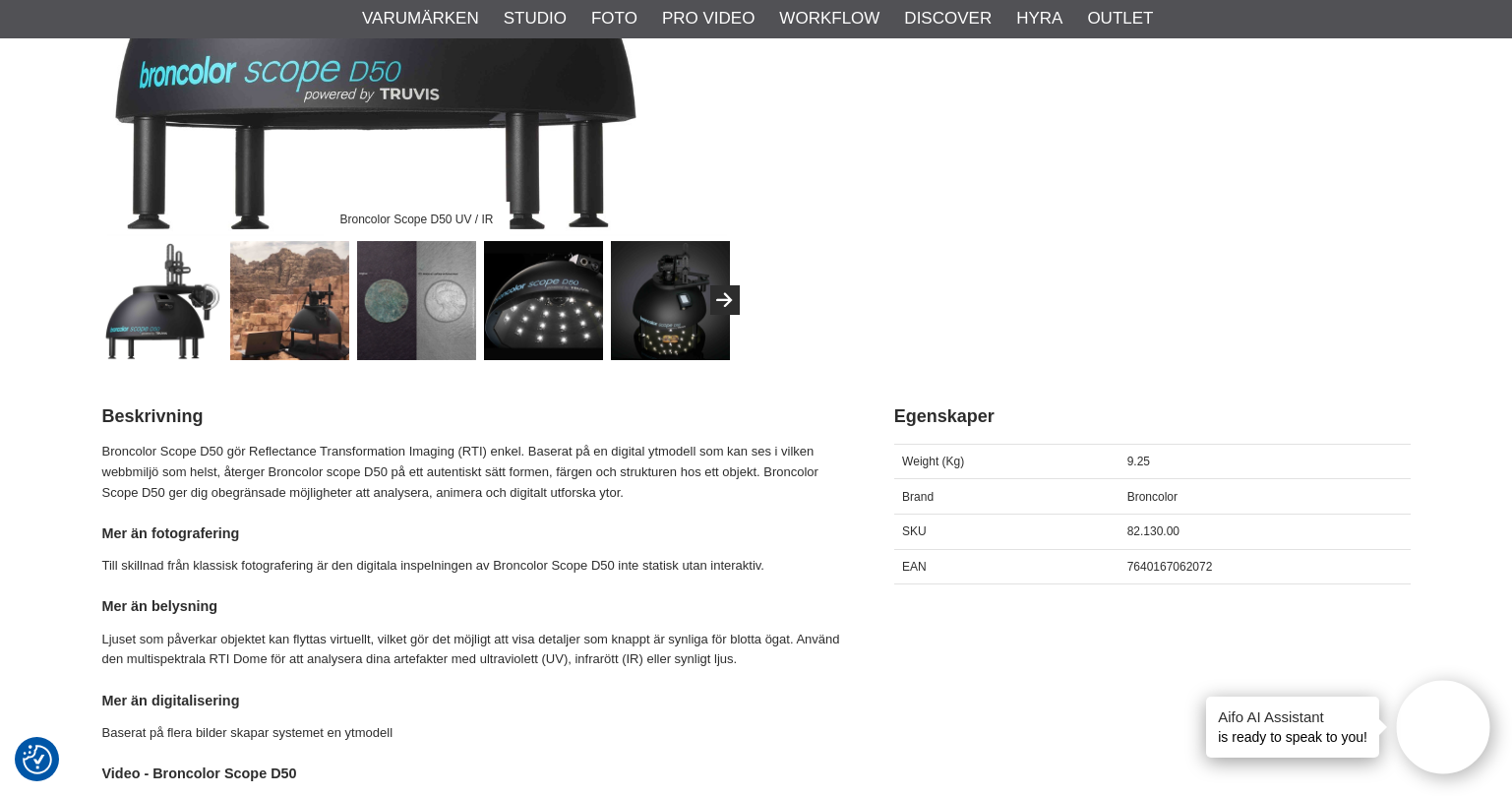 click at bounding box center [289, 300] 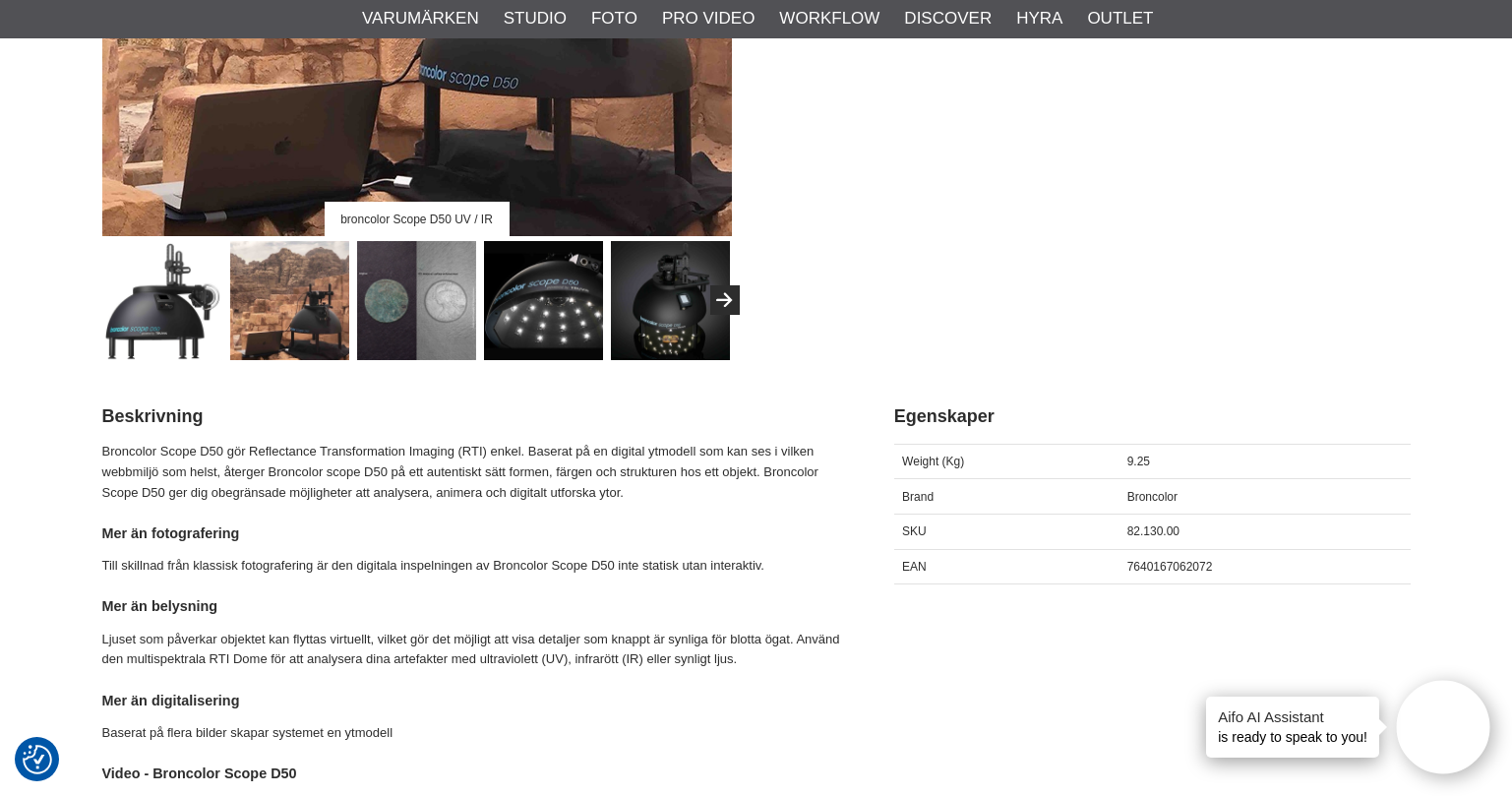 click at bounding box center (416, 300) 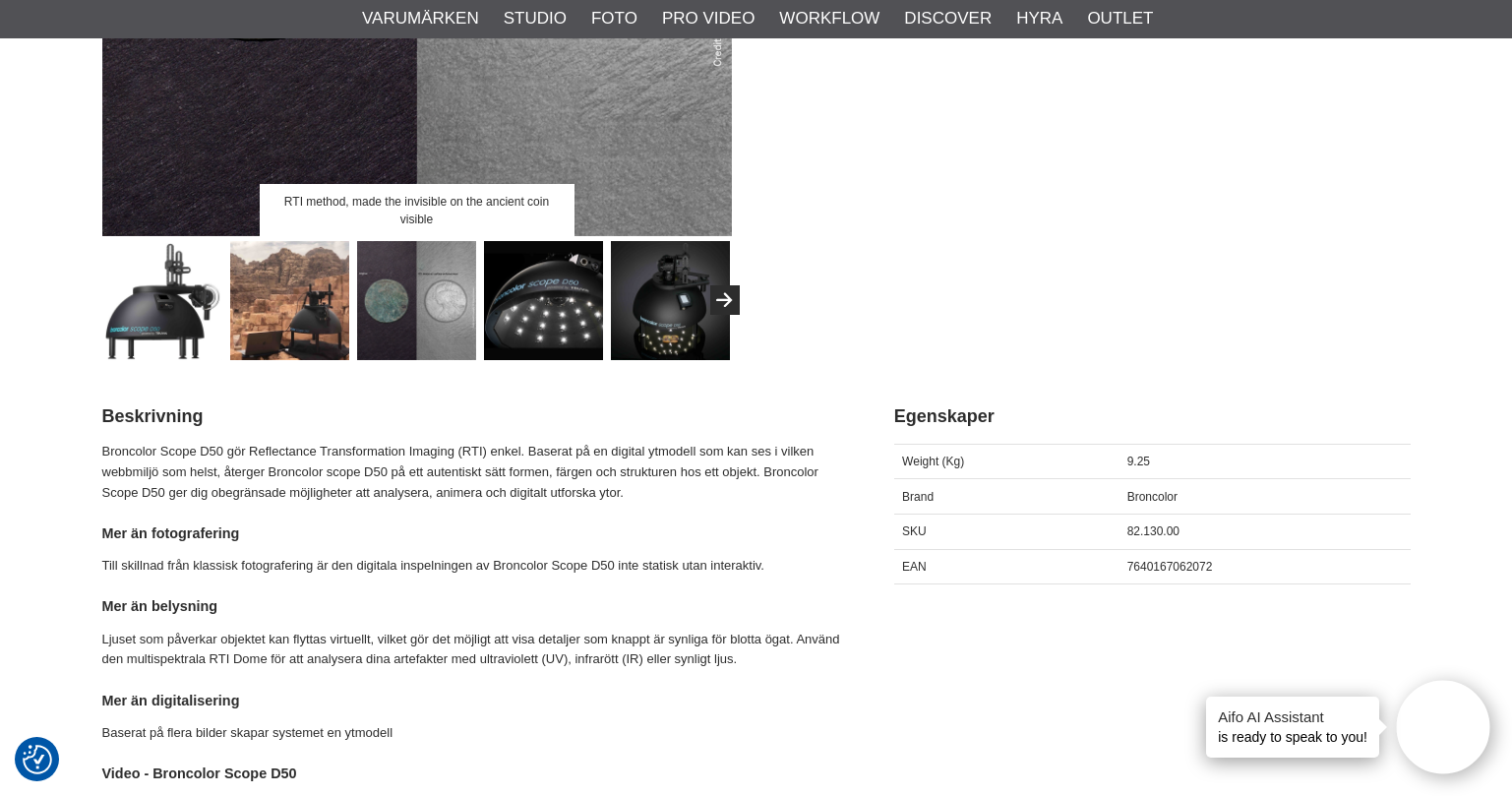 click at bounding box center [543, 300] 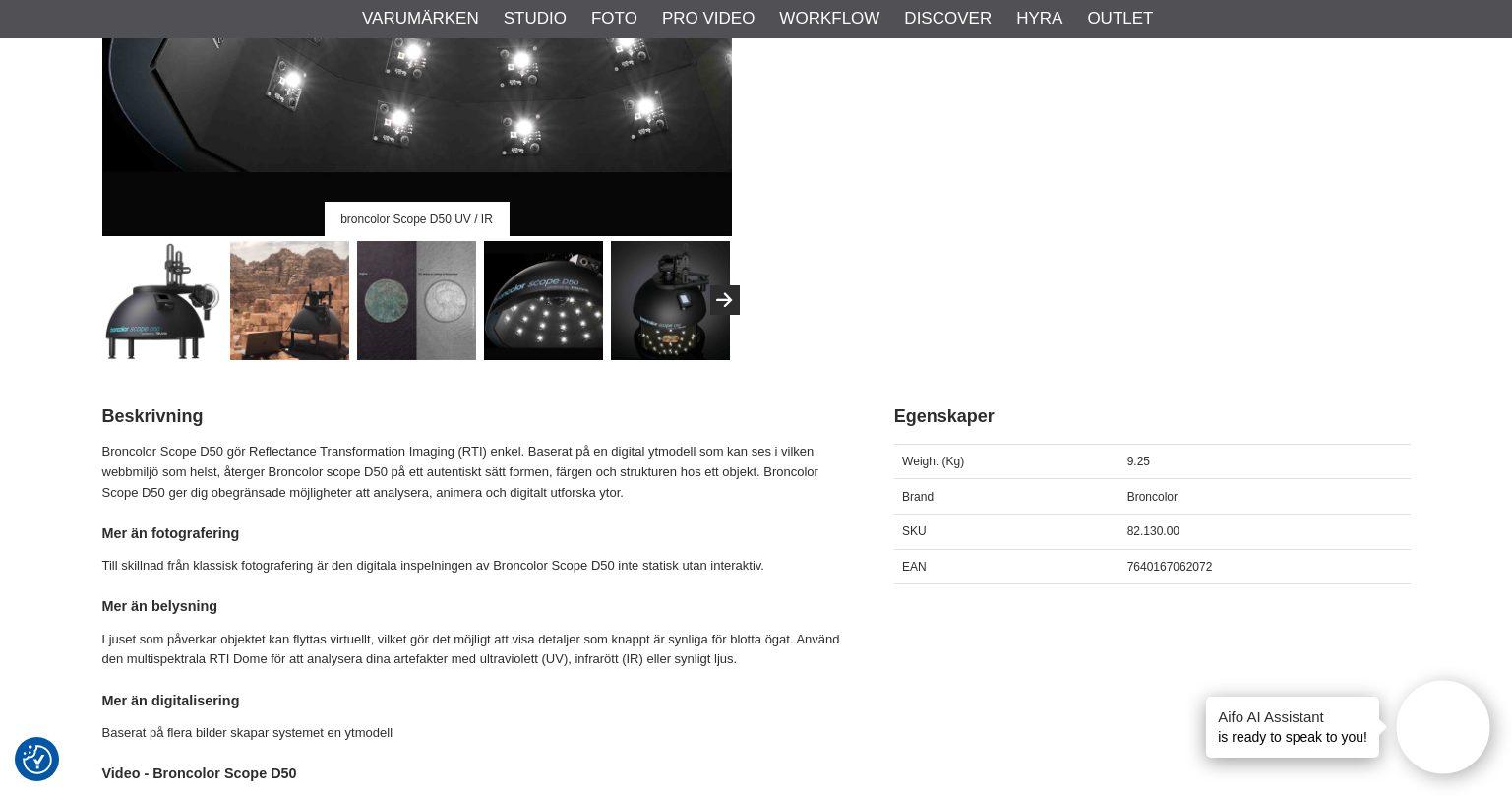 drag, startPoint x: 675, startPoint y: 309, endPoint x: 662, endPoint y: 316, distance: 14.764823 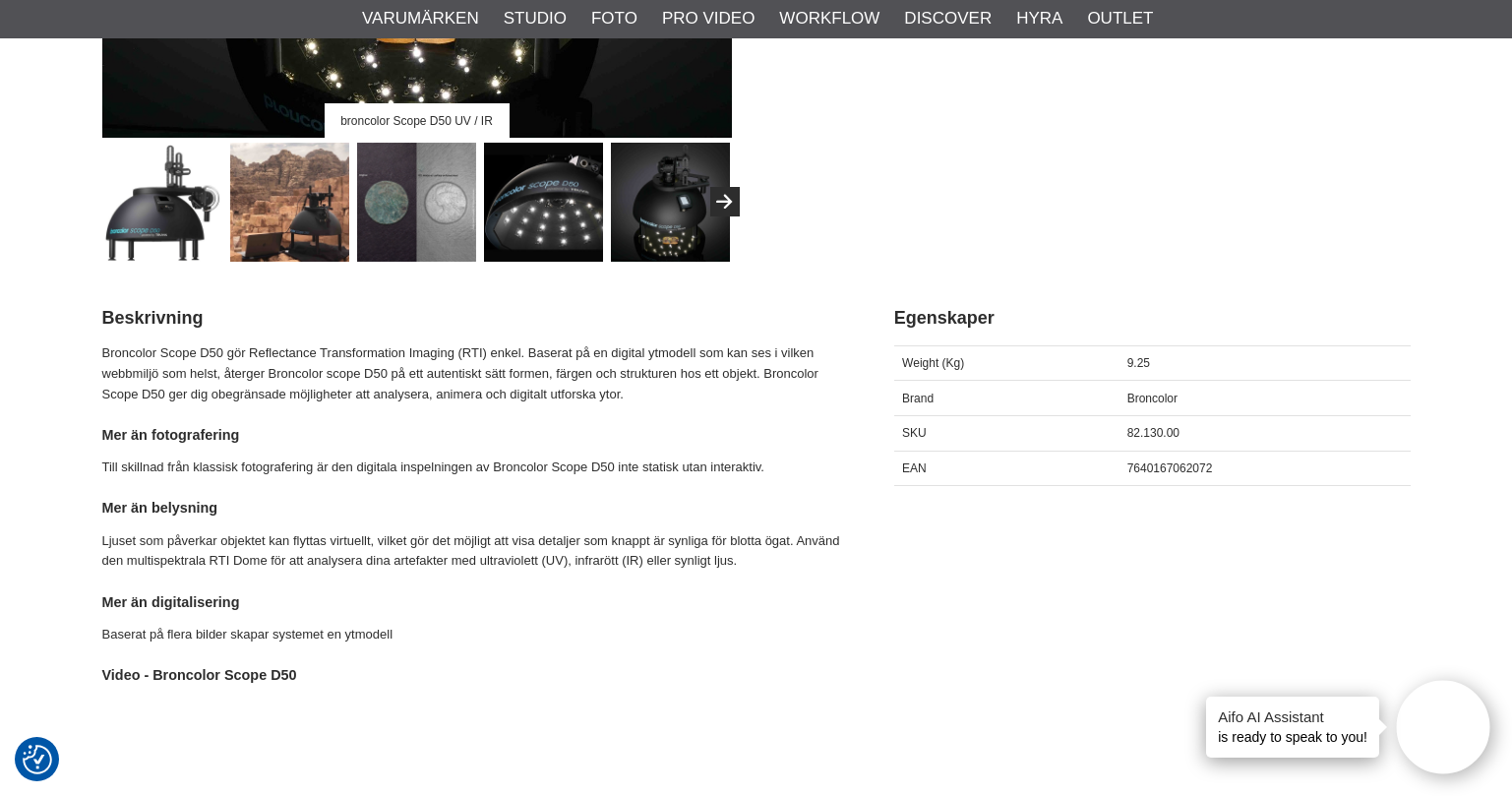 scroll, scrollTop: 0, scrollLeft: 0, axis: both 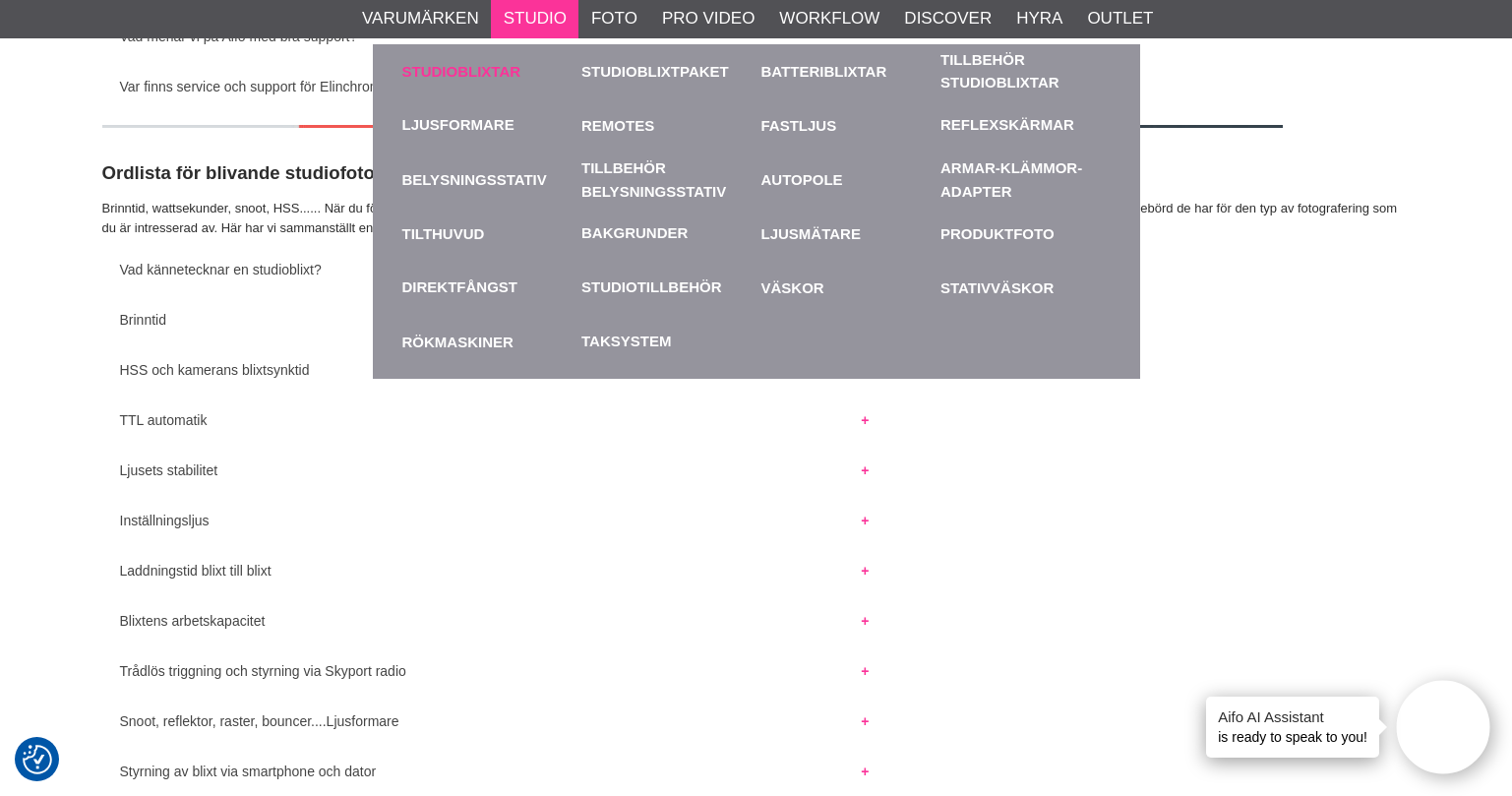 click on "Studioblixtar" at bounding box center [487, 71] 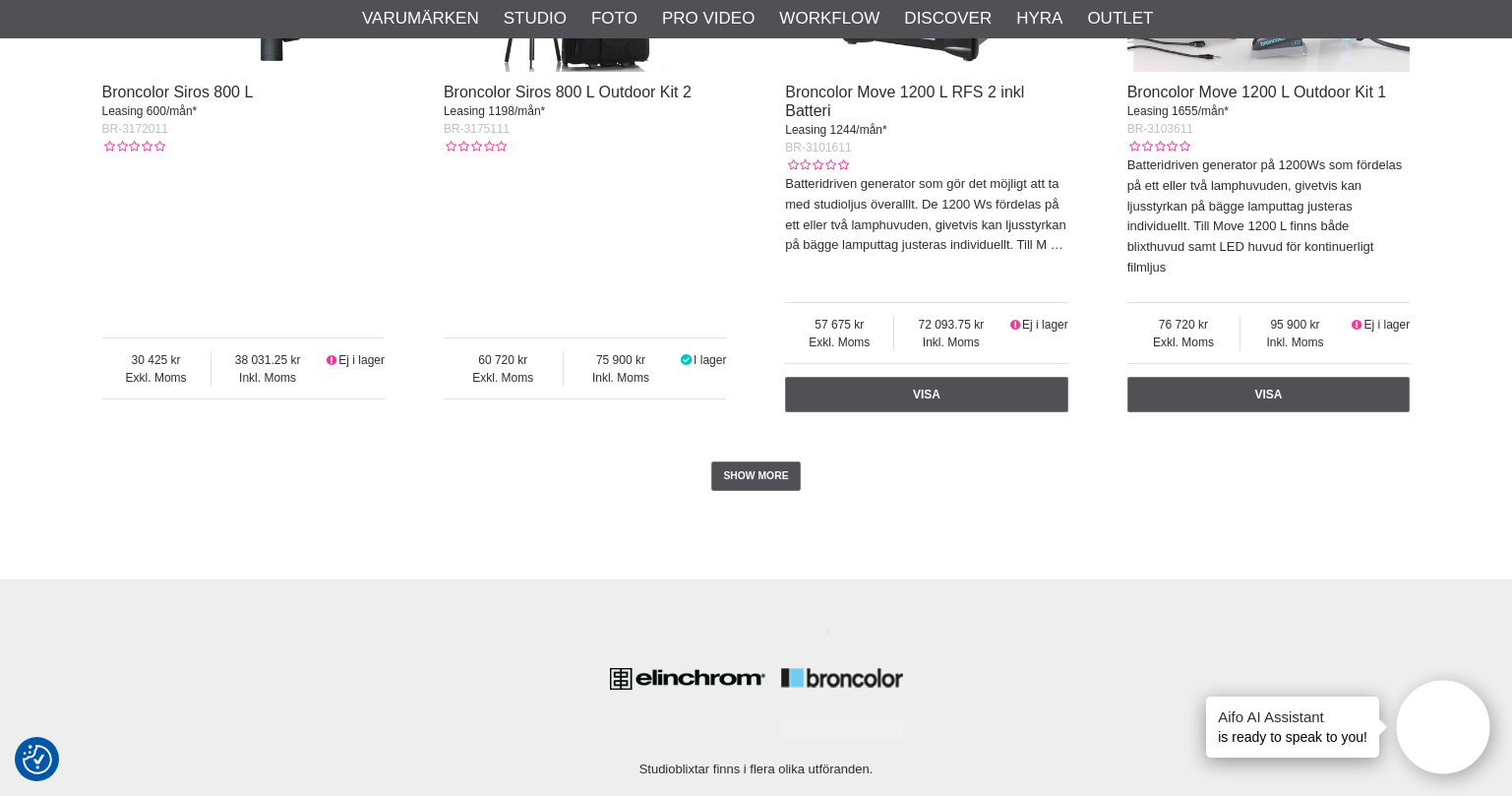 scroll, scrollTop: 4526, scrollLeft: 0, axis: vertical 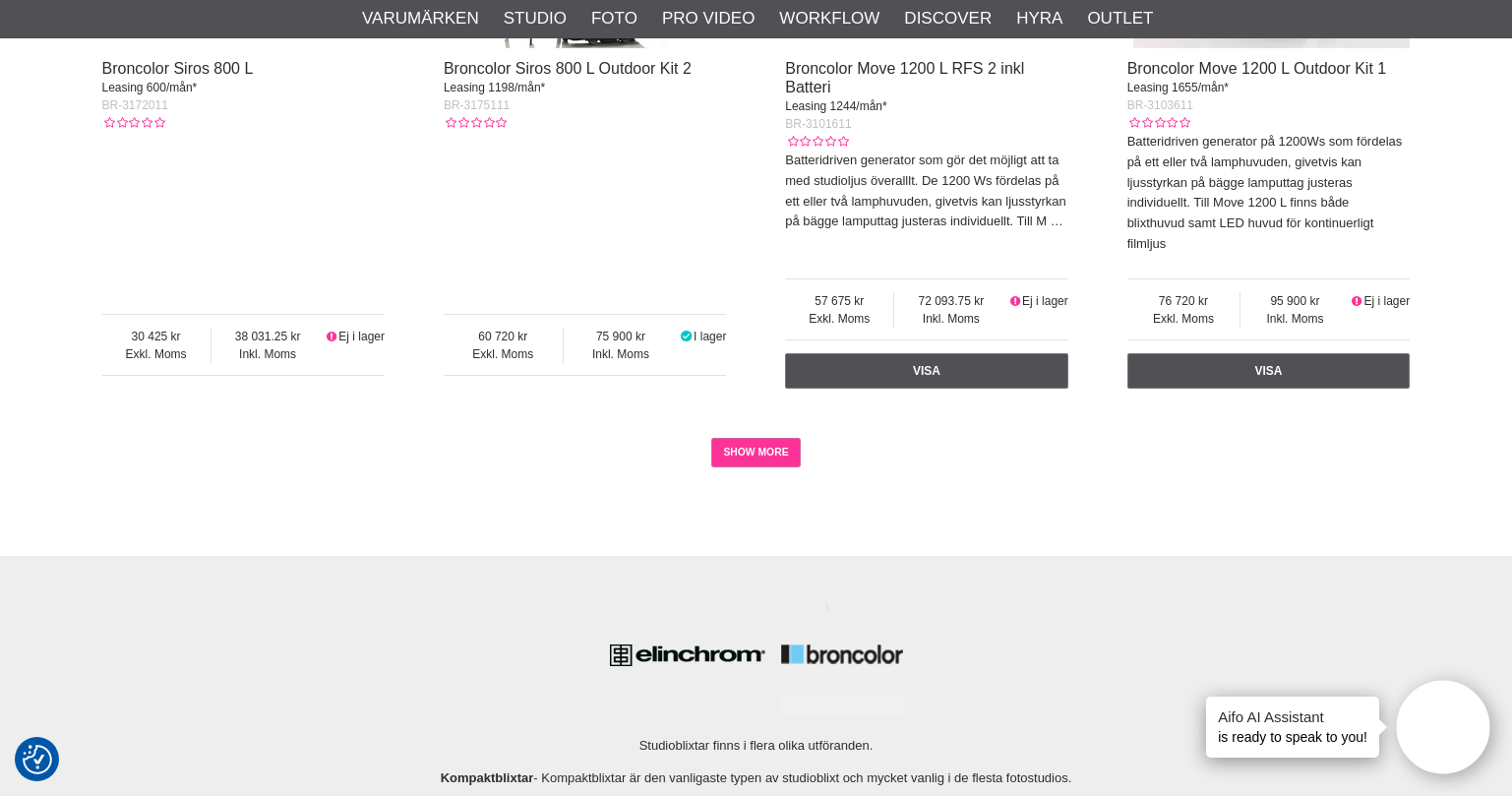 click on "SHOW MORE" at bounding box center [756, 453] 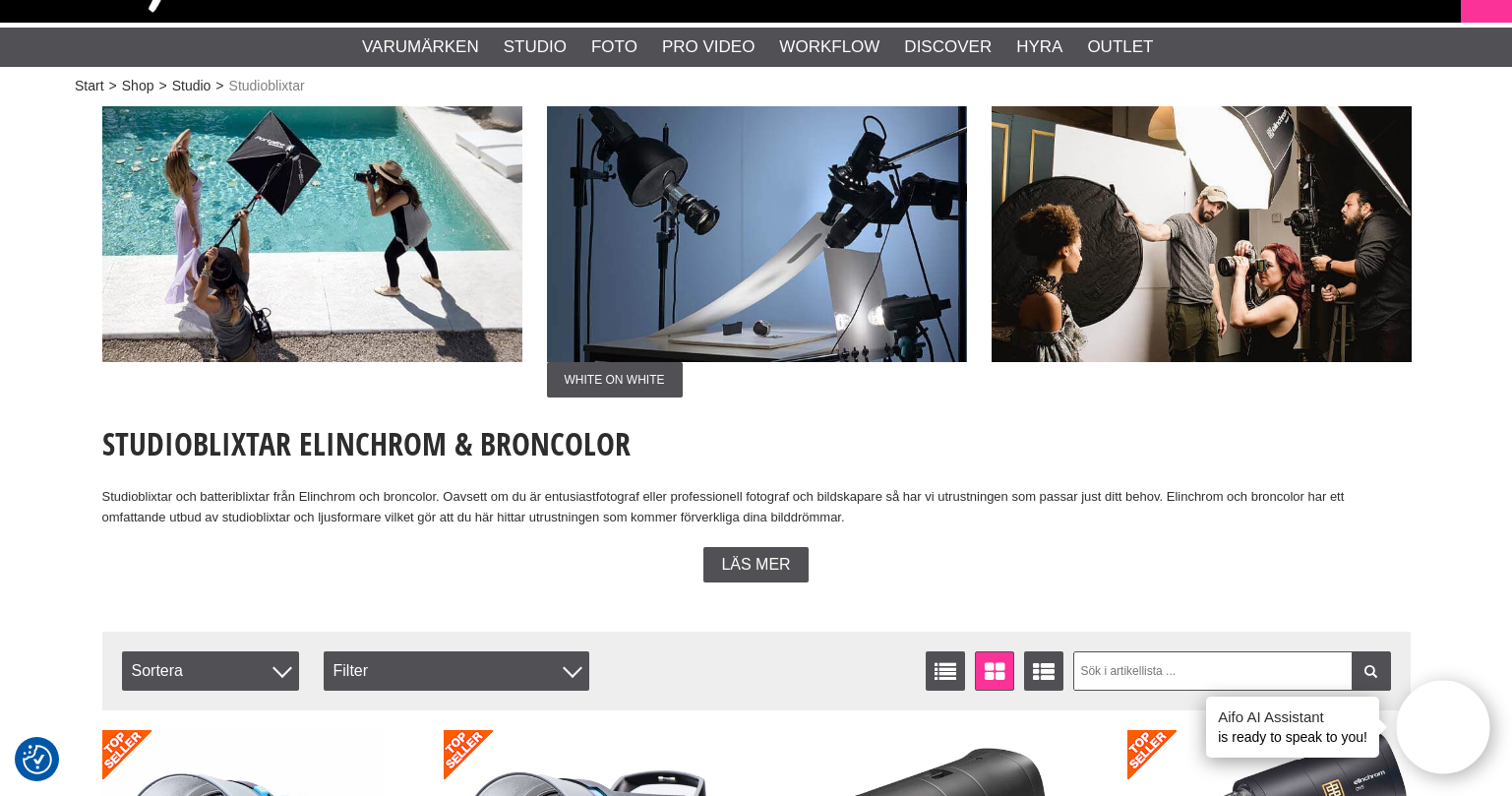 scroll, scrollTop: 0, scrollLeft: 0, axis: both 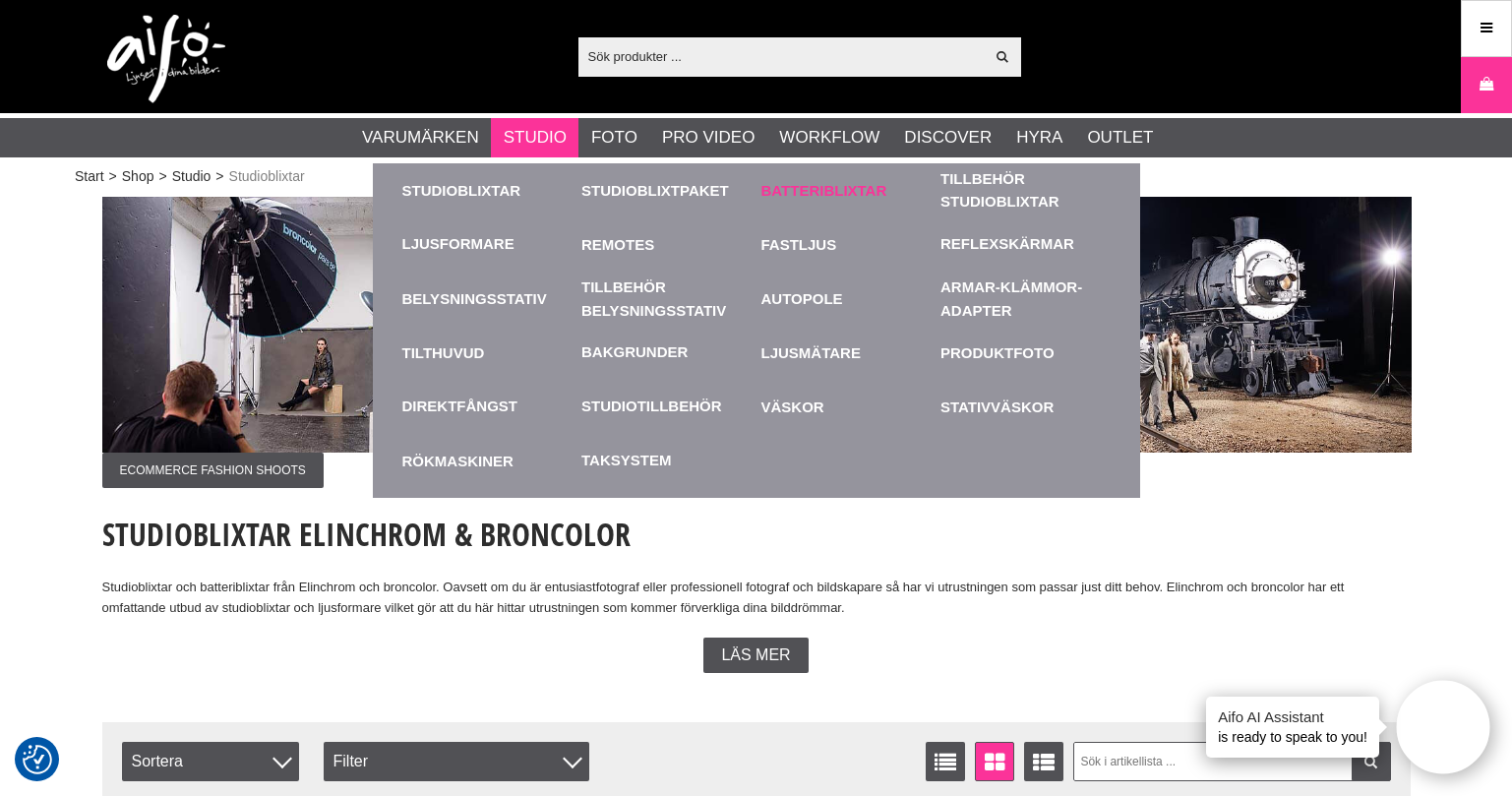click on "Batteriblixtar" at bounding box center (846, 190) 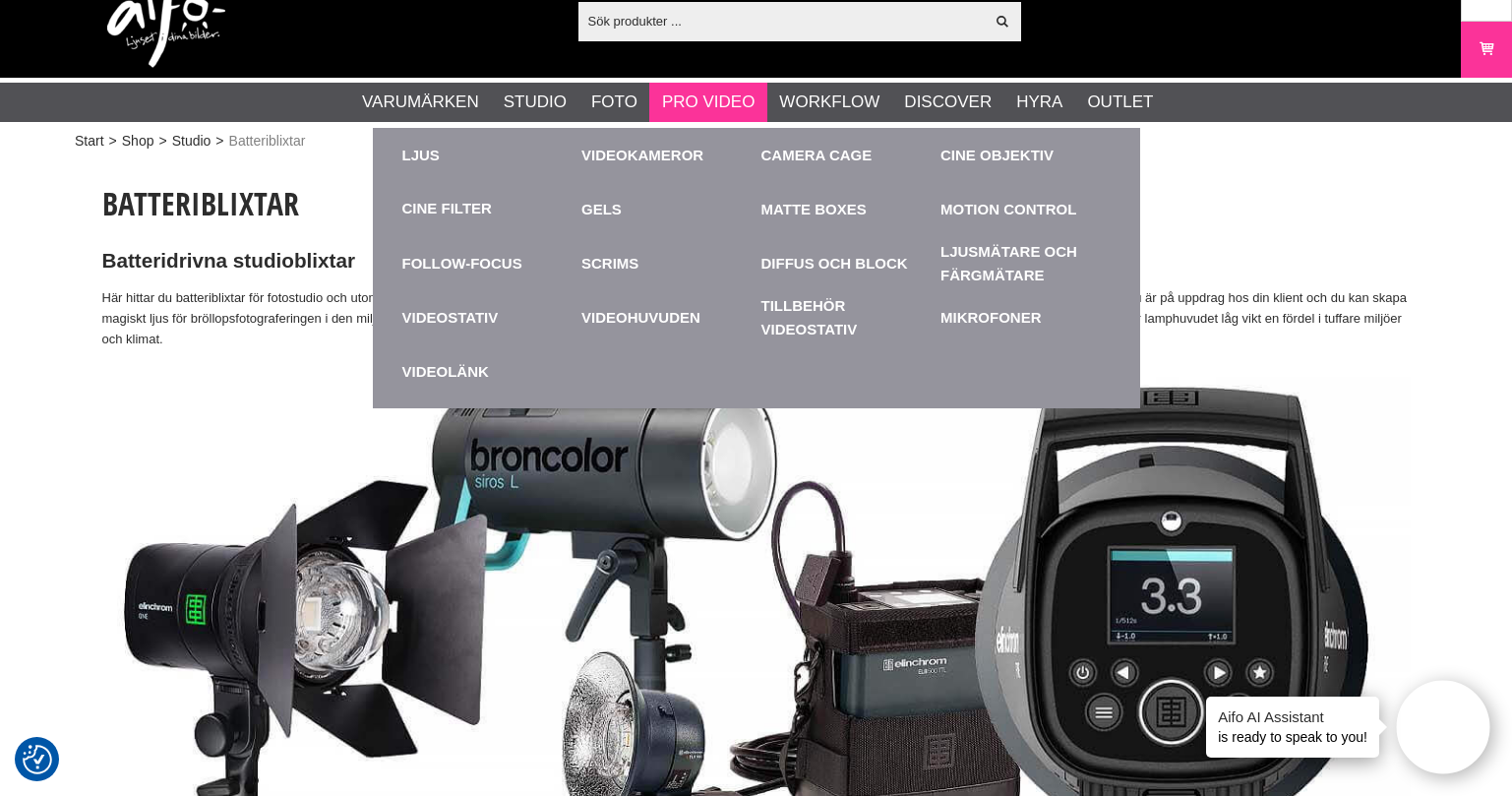 scroll, scrollTop: 0, scrollLeft: 0, axis: both 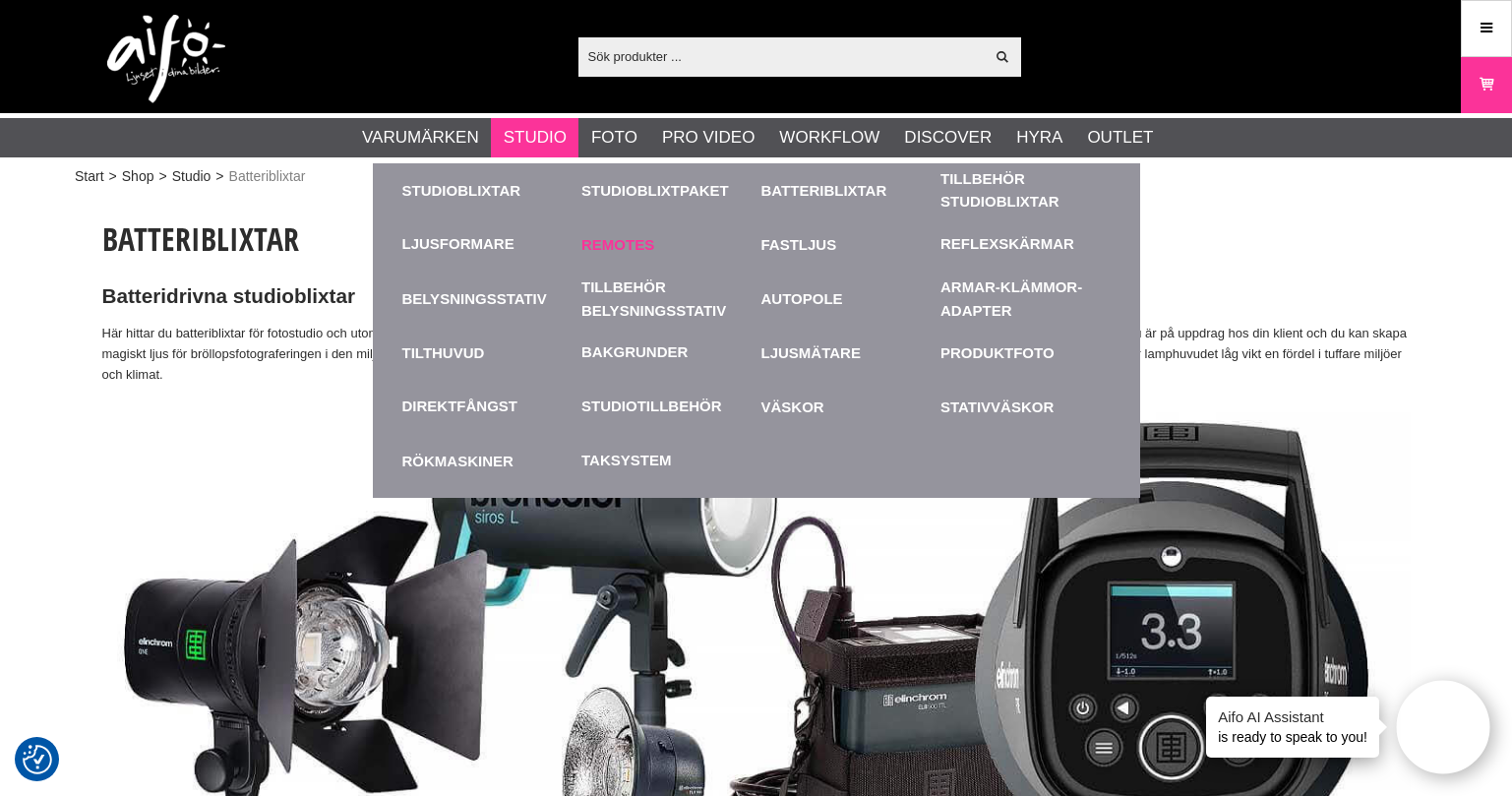 click on "Remotes" at bounding box center (666, 244) 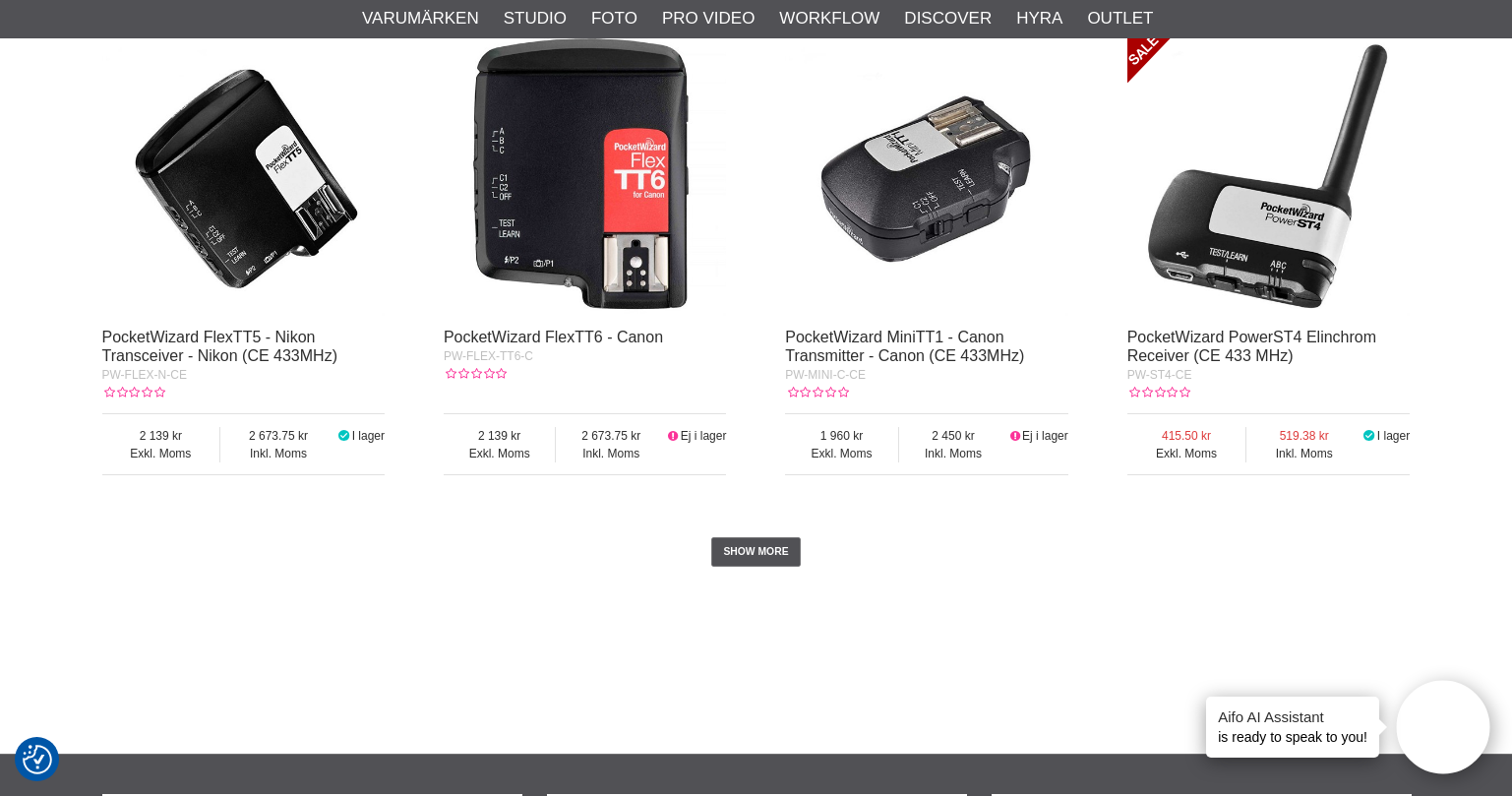 scroll, scrollTop: 3641, scrollLeft: 0, axis: vertical 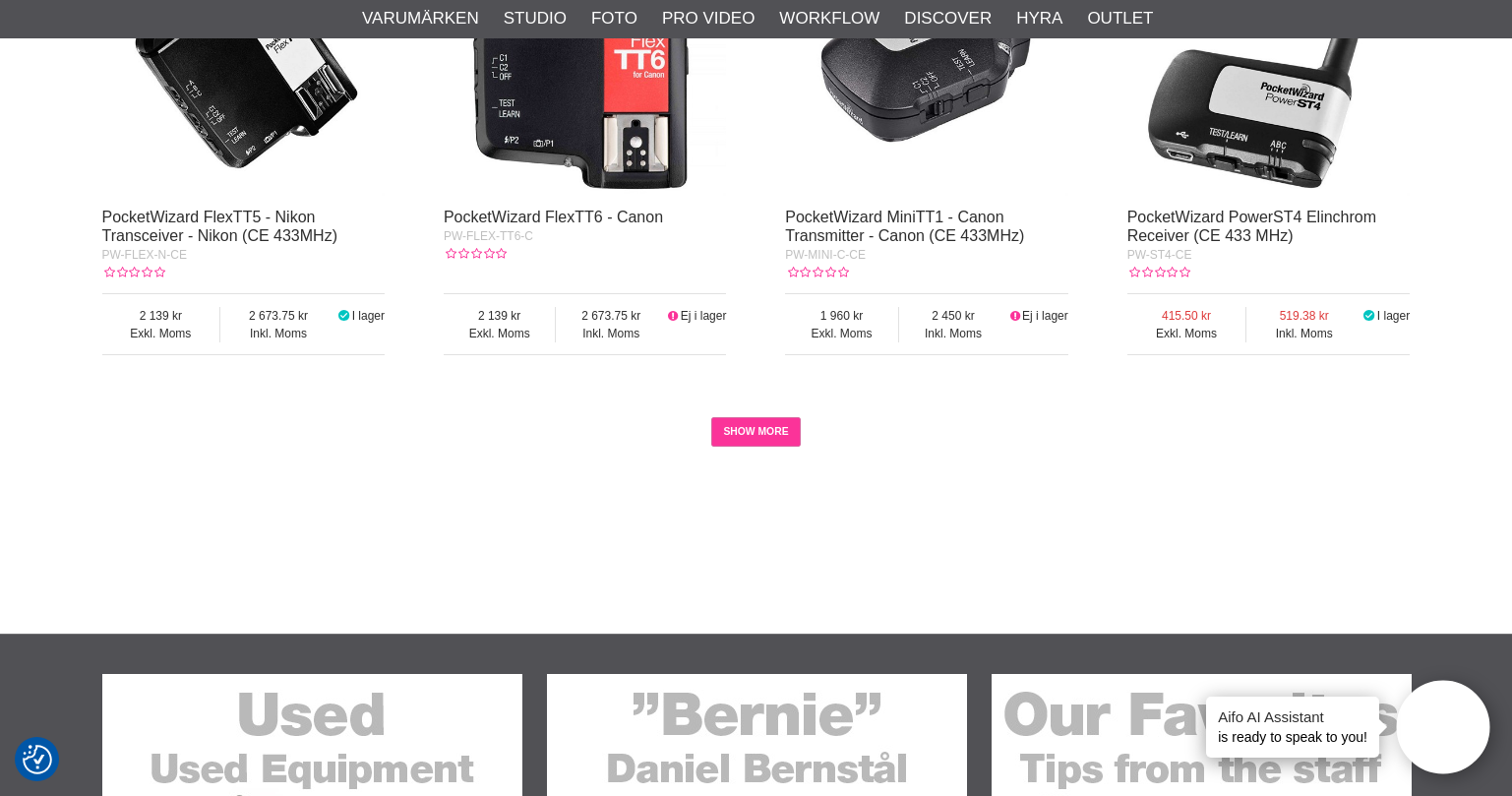 click on "SHOW MORE" at bounding box center (756, 432) 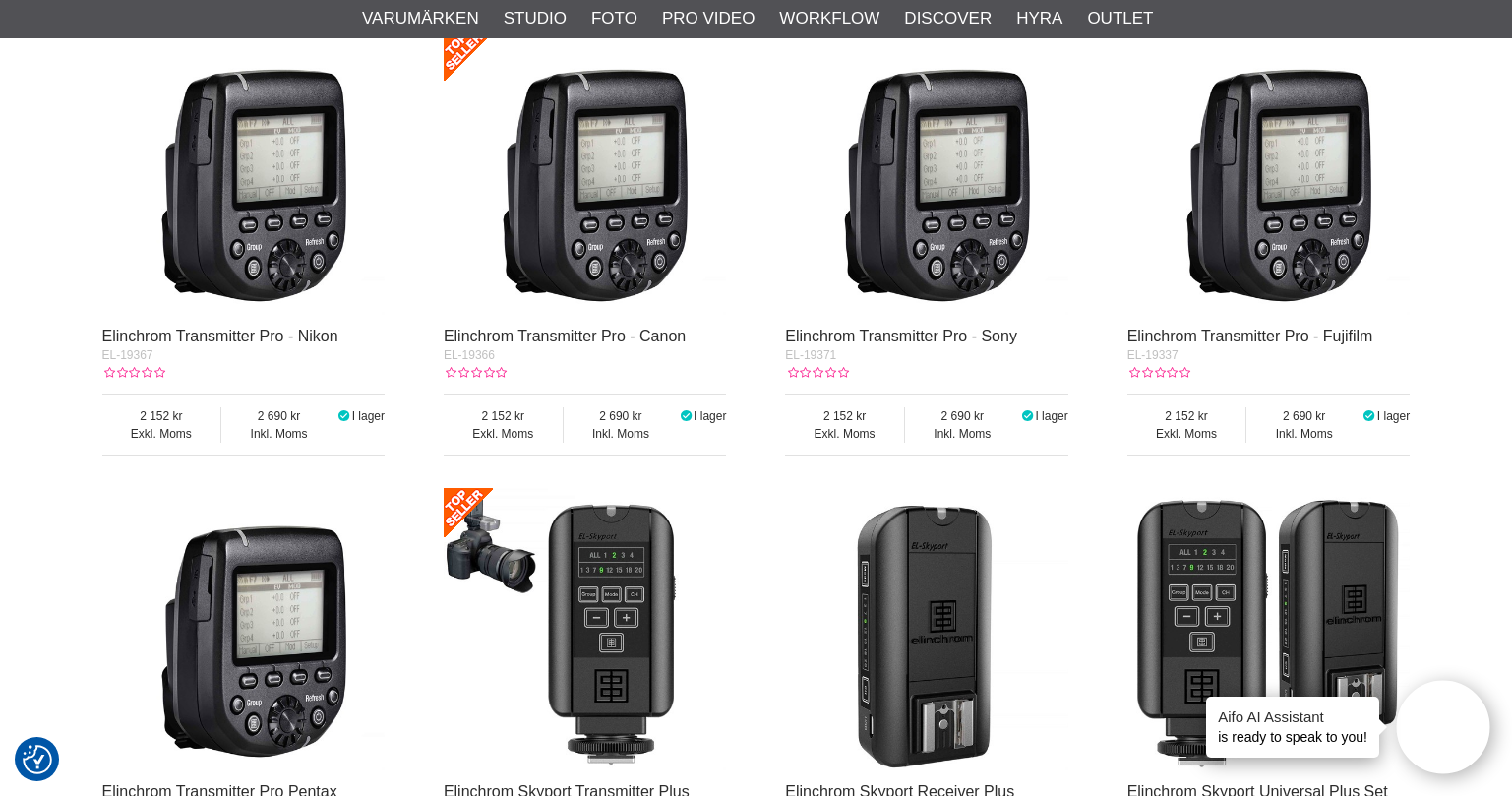 scroll, scrollTop: 0, scrollLeft: 0, axis: both 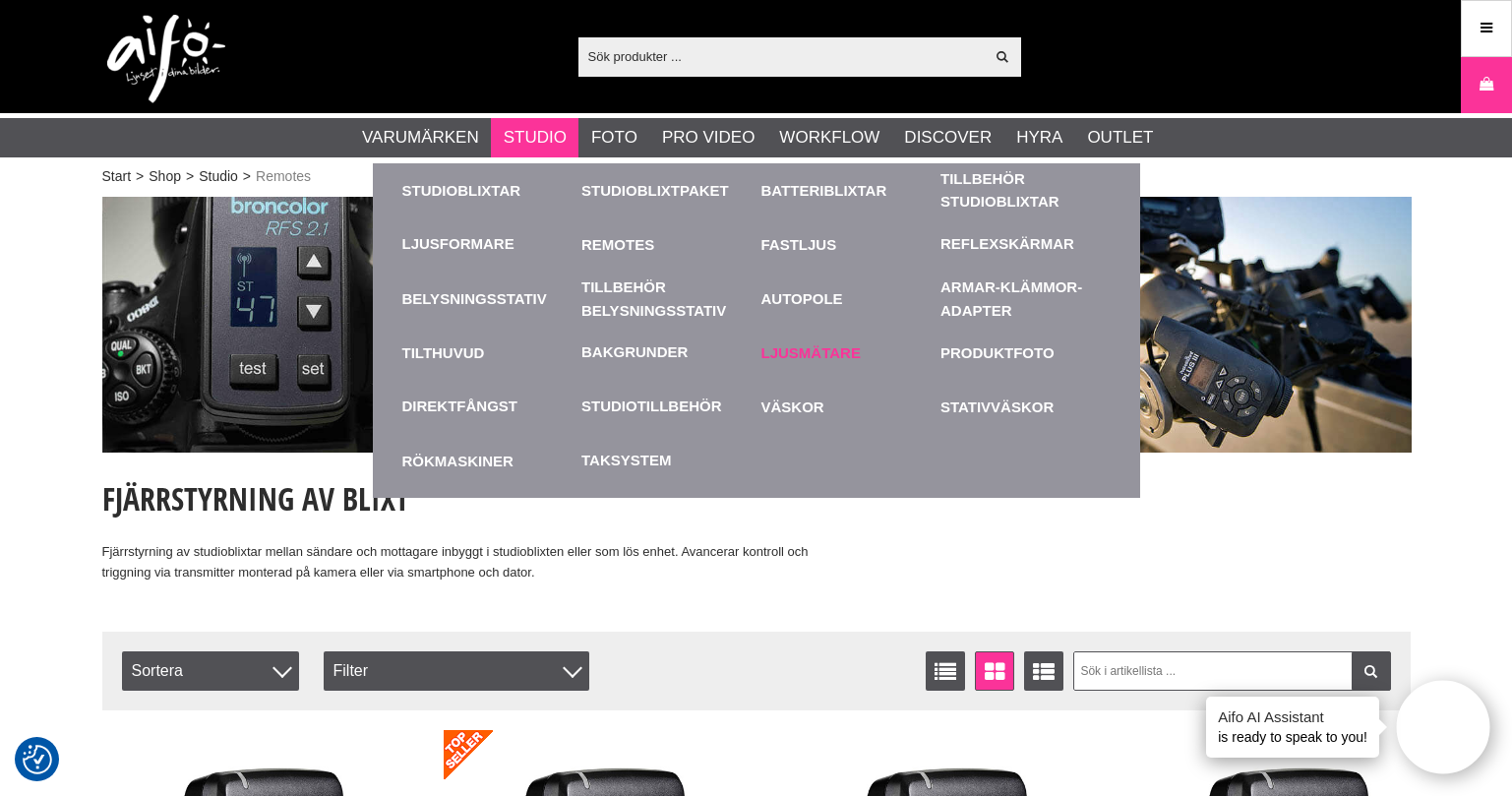 click on "Ljusmätare" at bounding box center [846, 352] 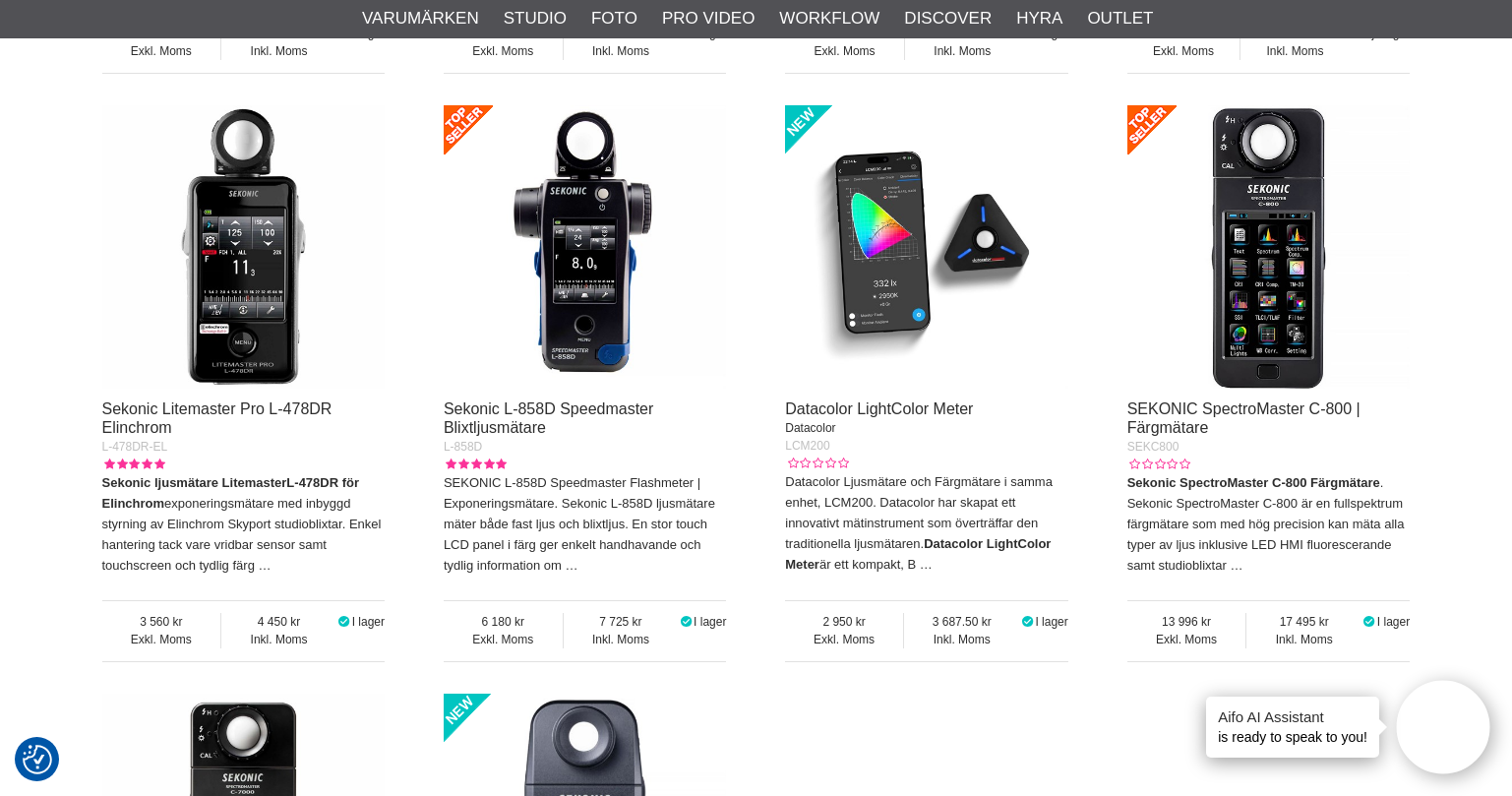 scroll, scrollTop: 1378, scrollLeft: 0, axis: vertical 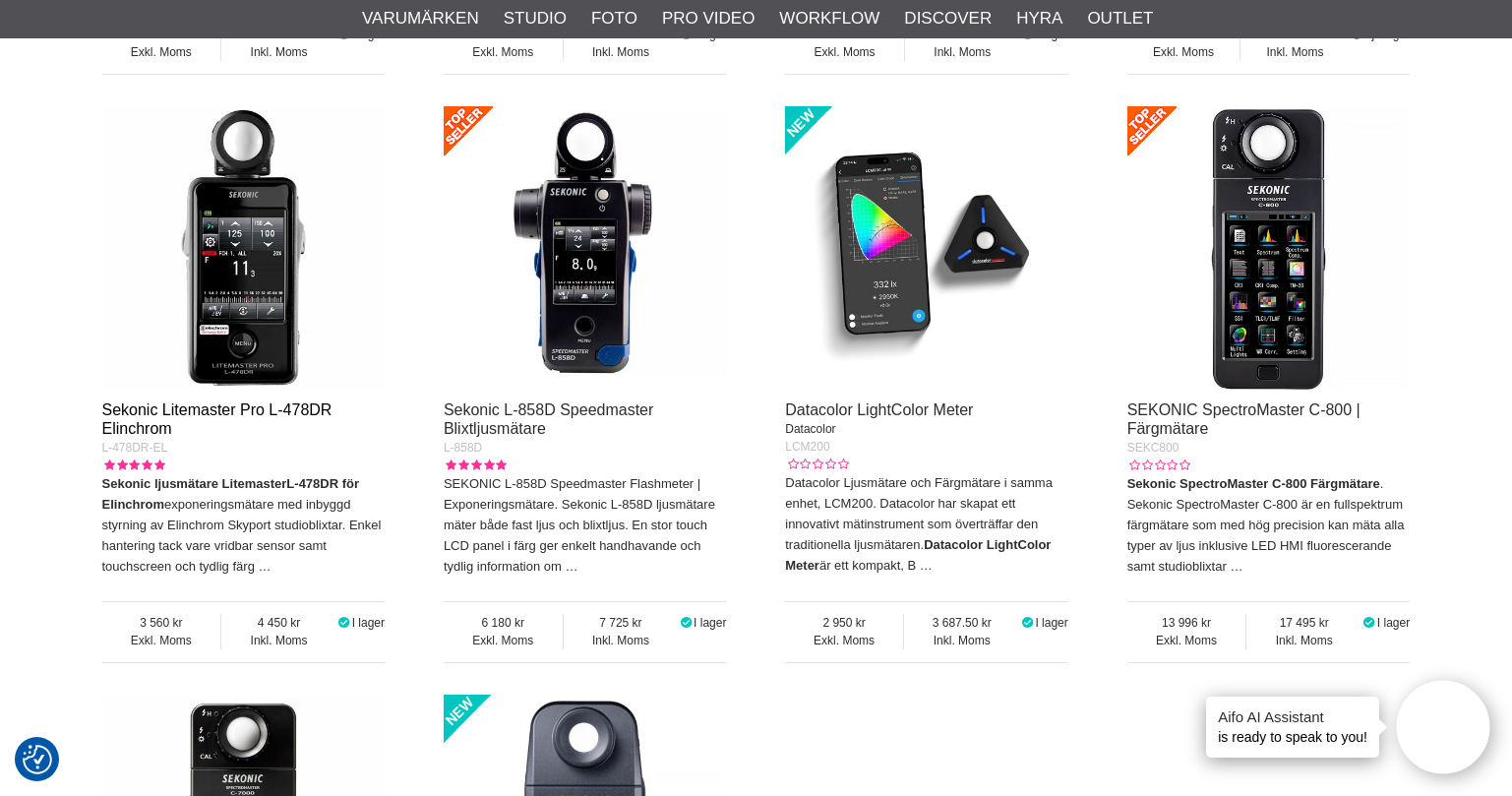 click on "Sekonic Litemaster Pro L-478DR Elinchrom" at bounding box center (217, 419) 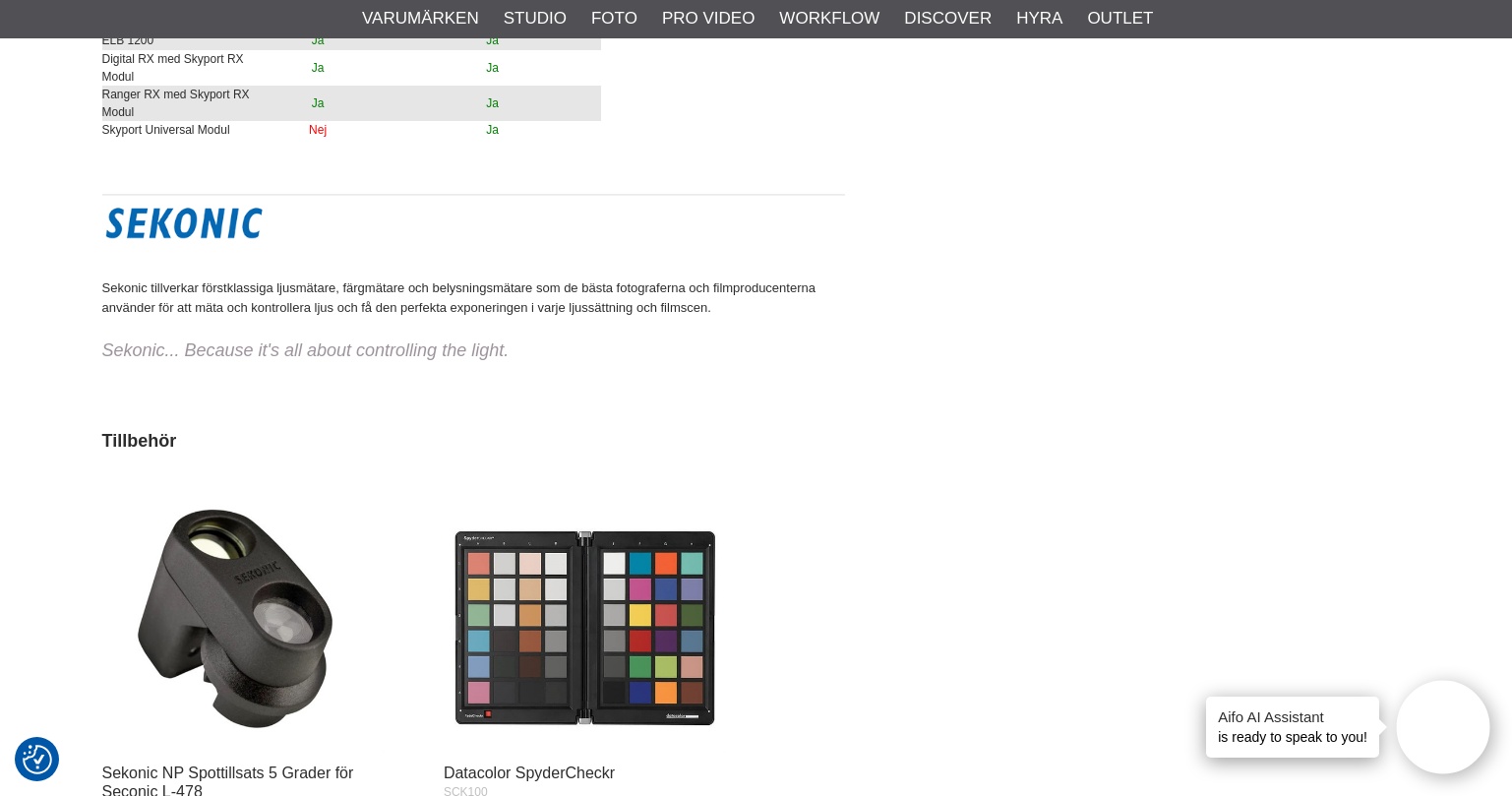 scroll, scrollTop: 4428, scrollLeft: 0, axis: vertical 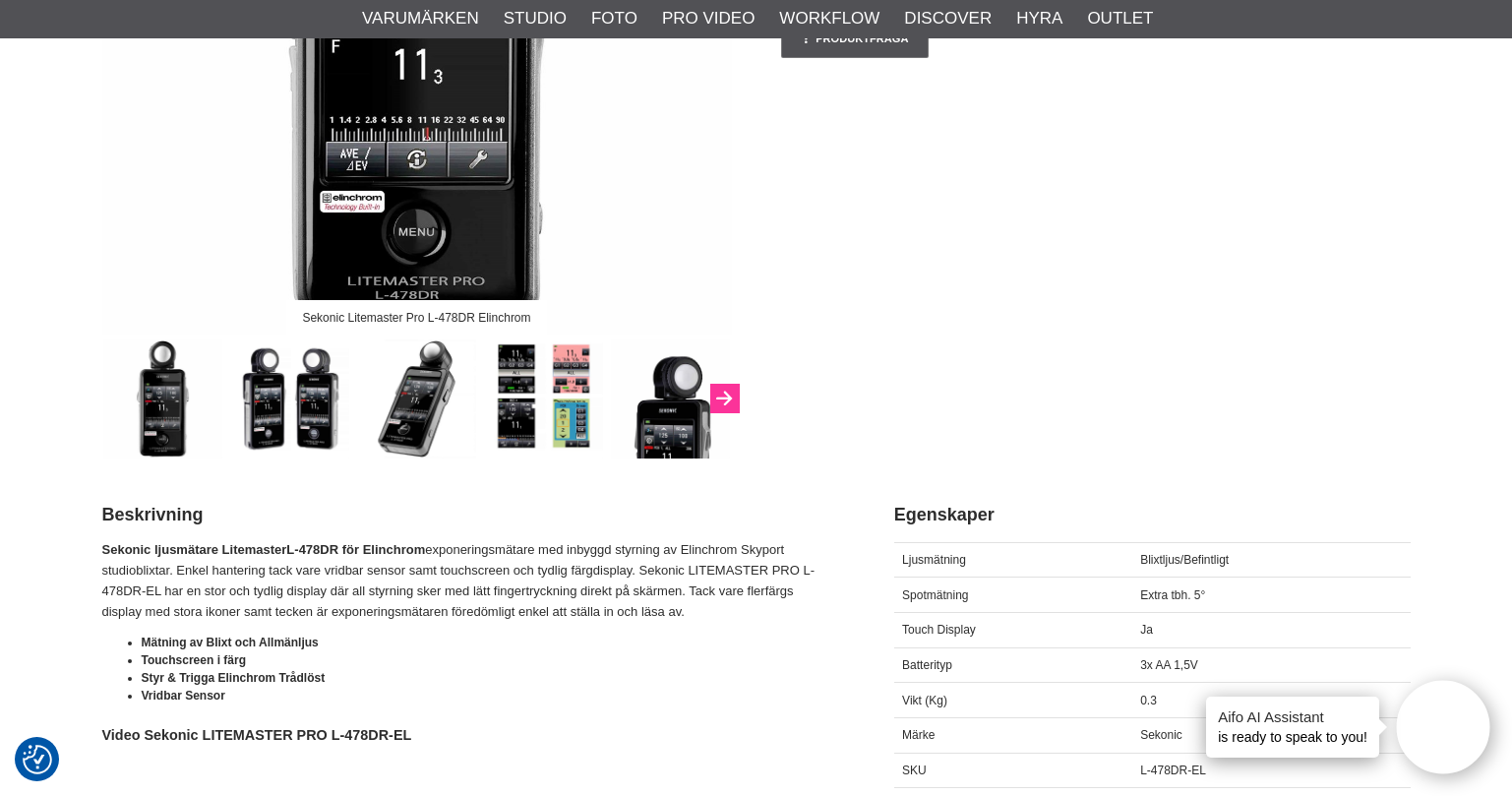 click at bounding box center (725, 398) 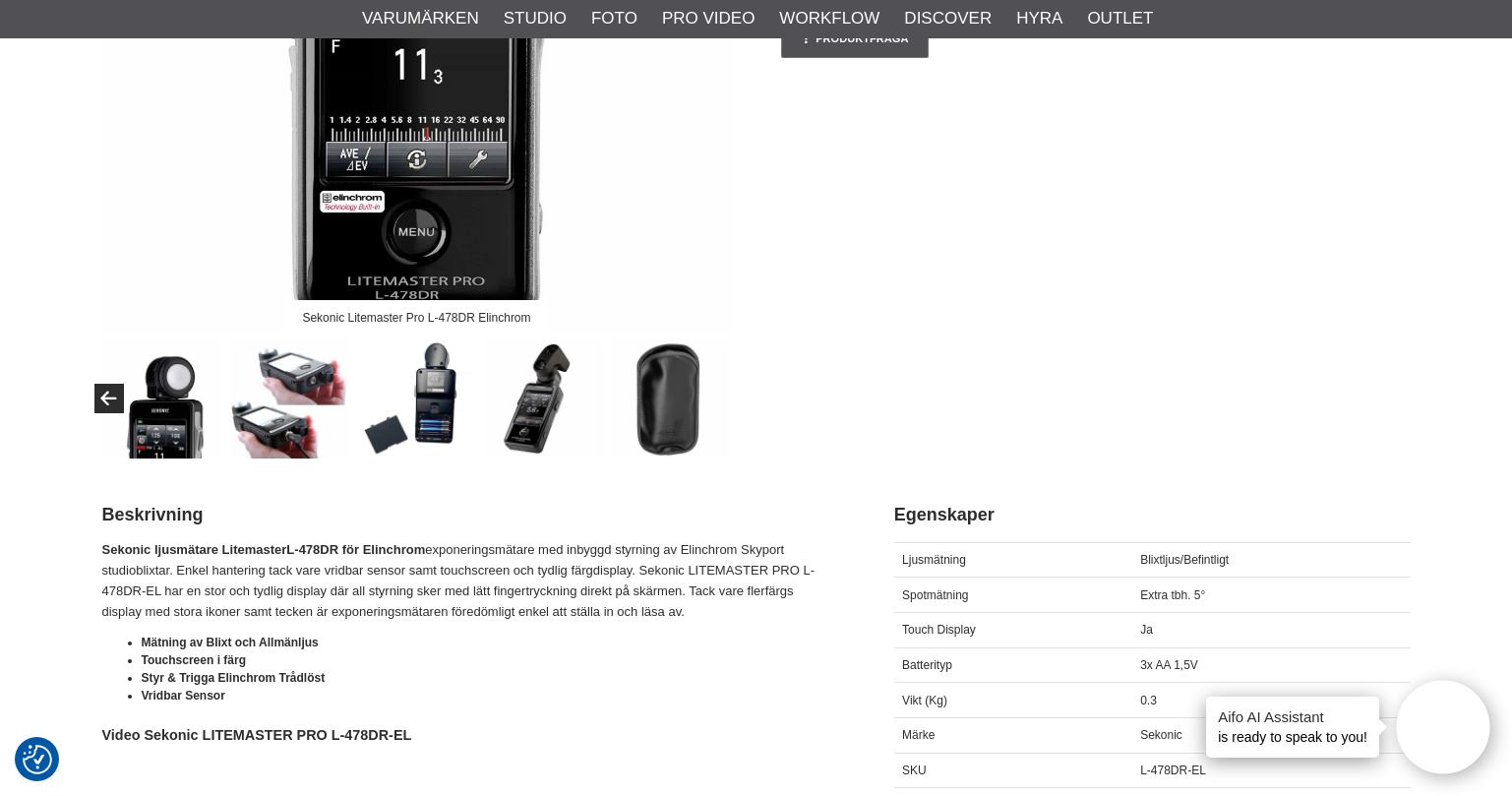 click at bounding box center [543, 398] 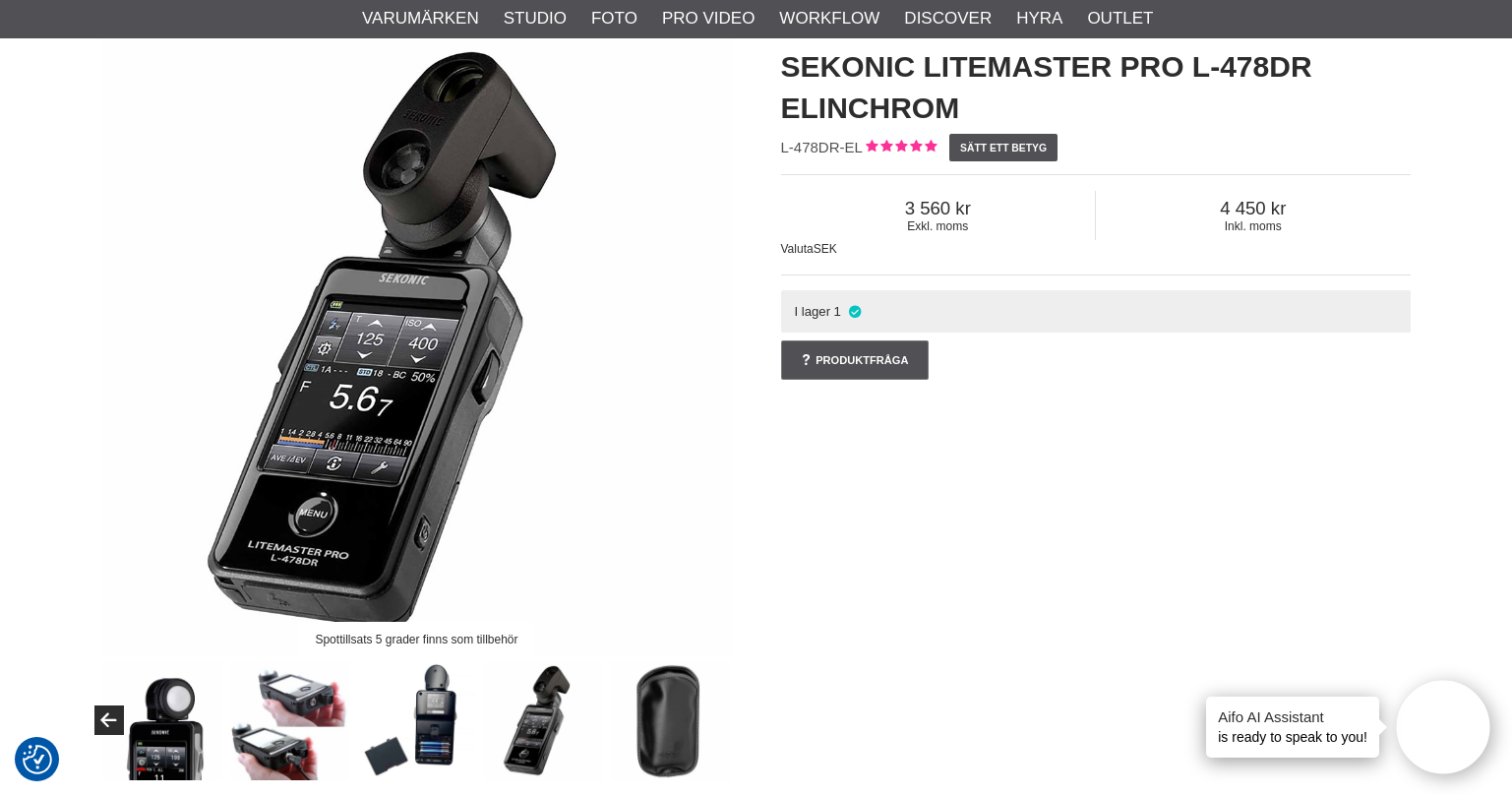 scroll, scrollTop: 295, scrollLeft: 0, axis: vertical 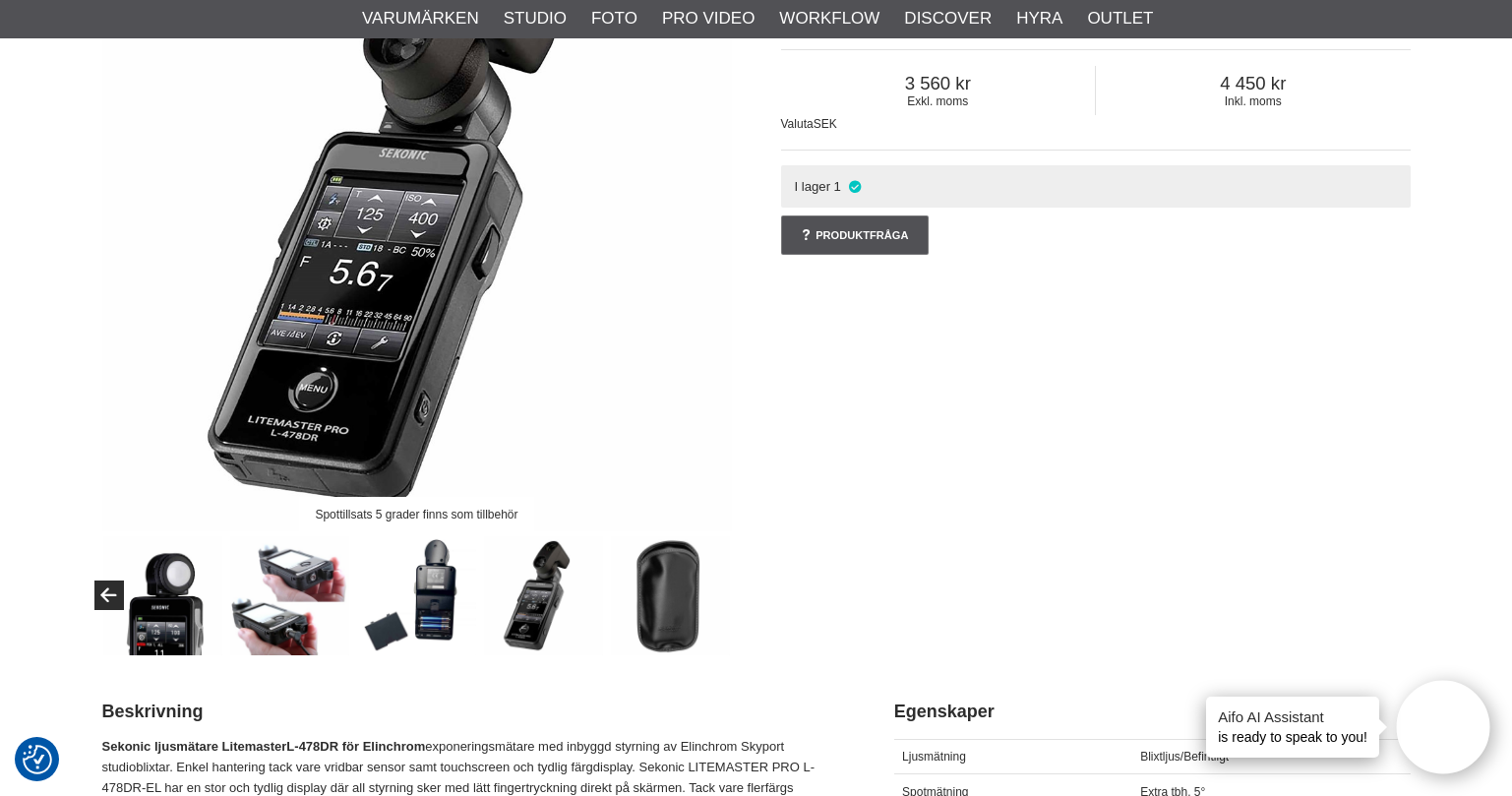 click at bounding box center [670, 595] 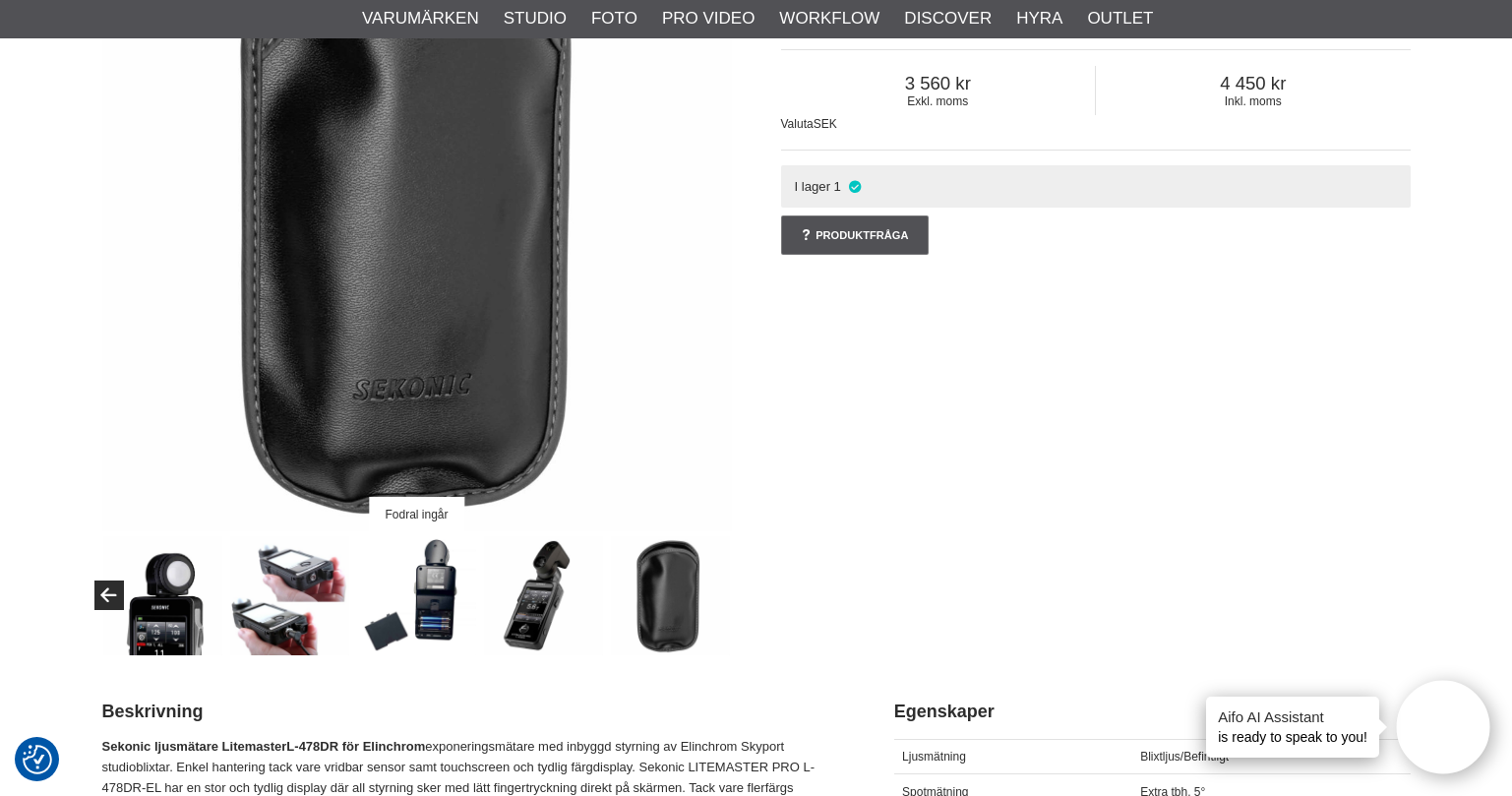 click at bounding box center [543, 595] 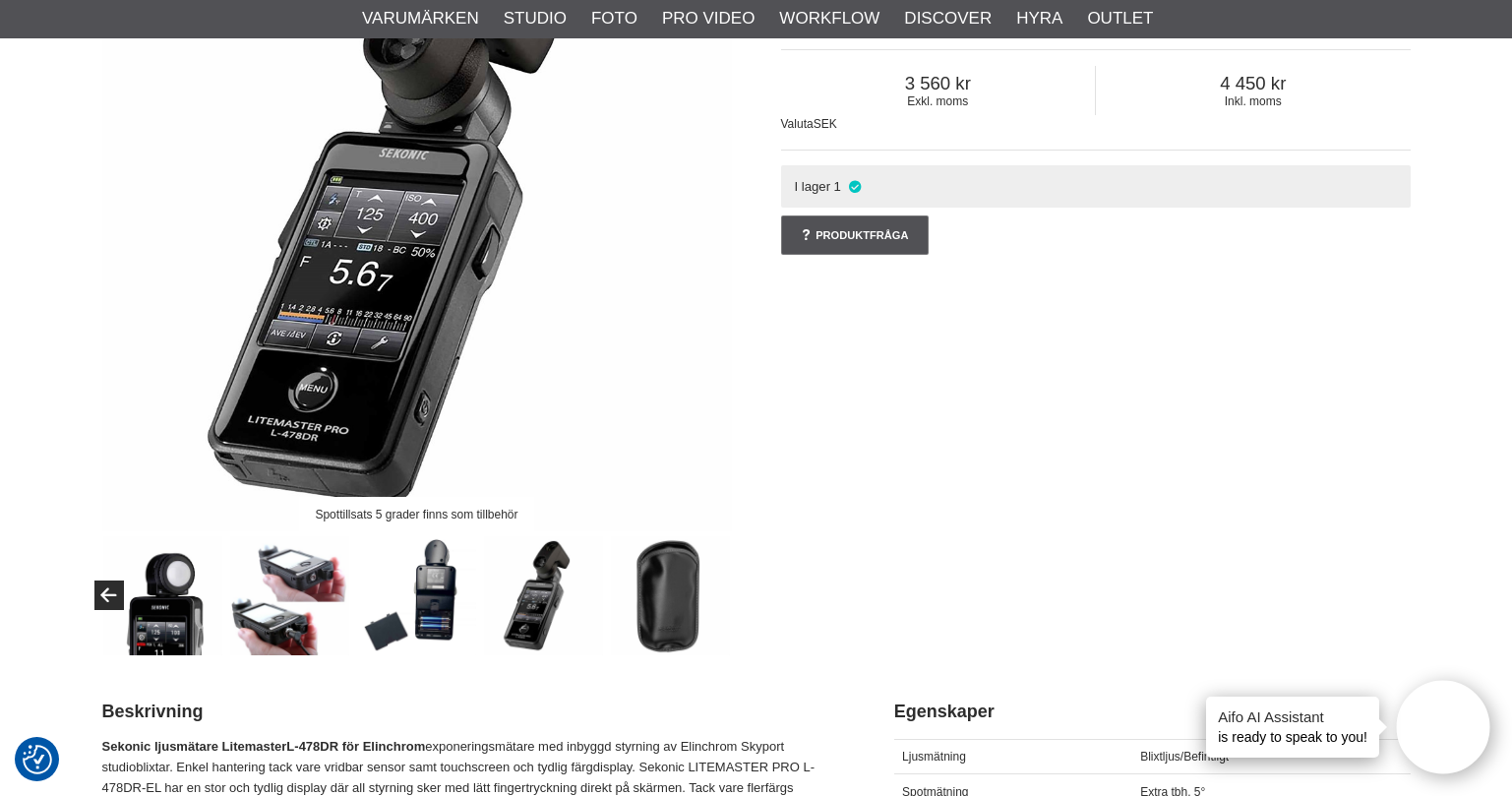 click at bounding box center (289, 595) 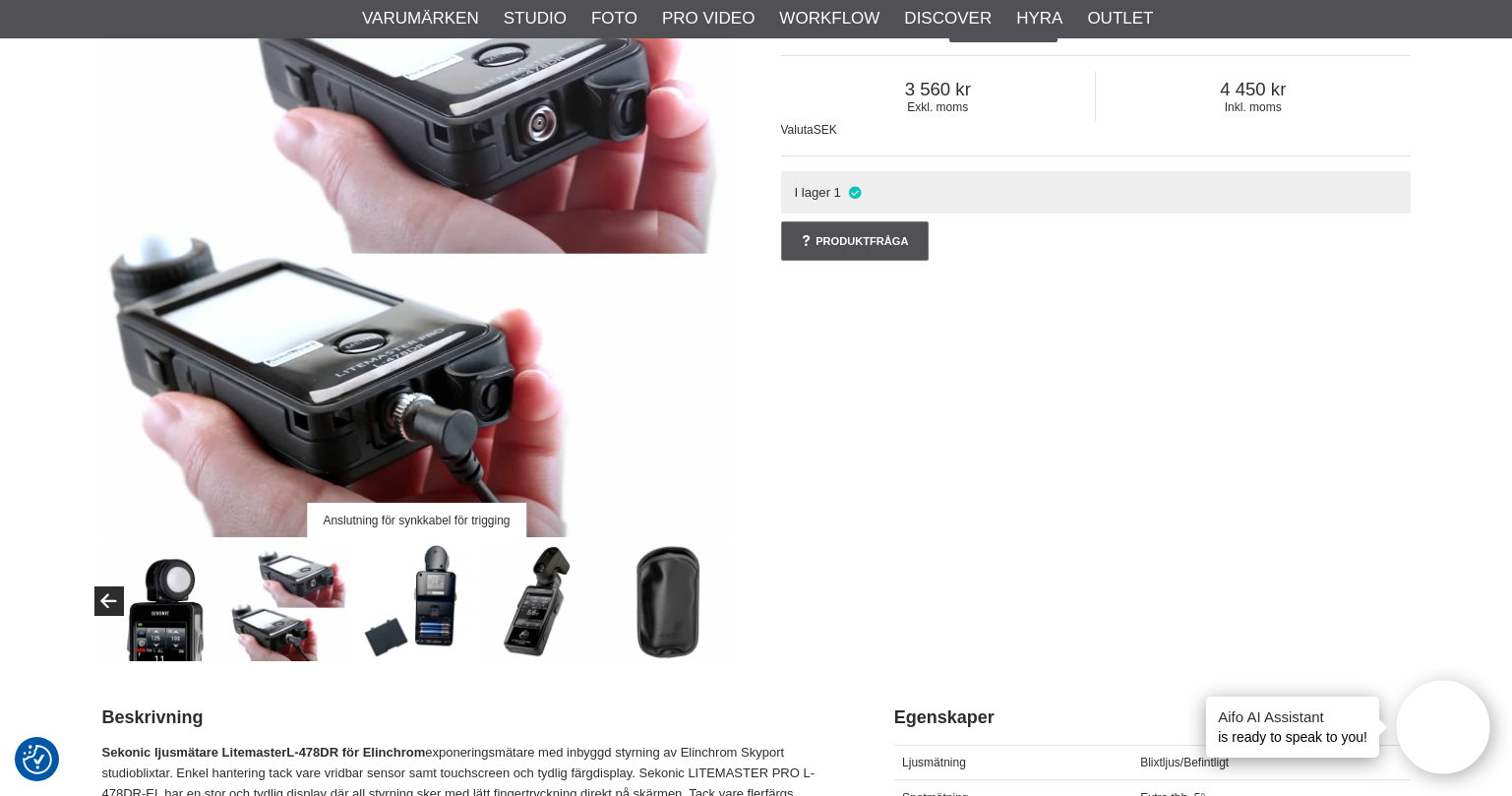 scroll, scrollTop: 295, scrollLeft: 0, axis: vertical 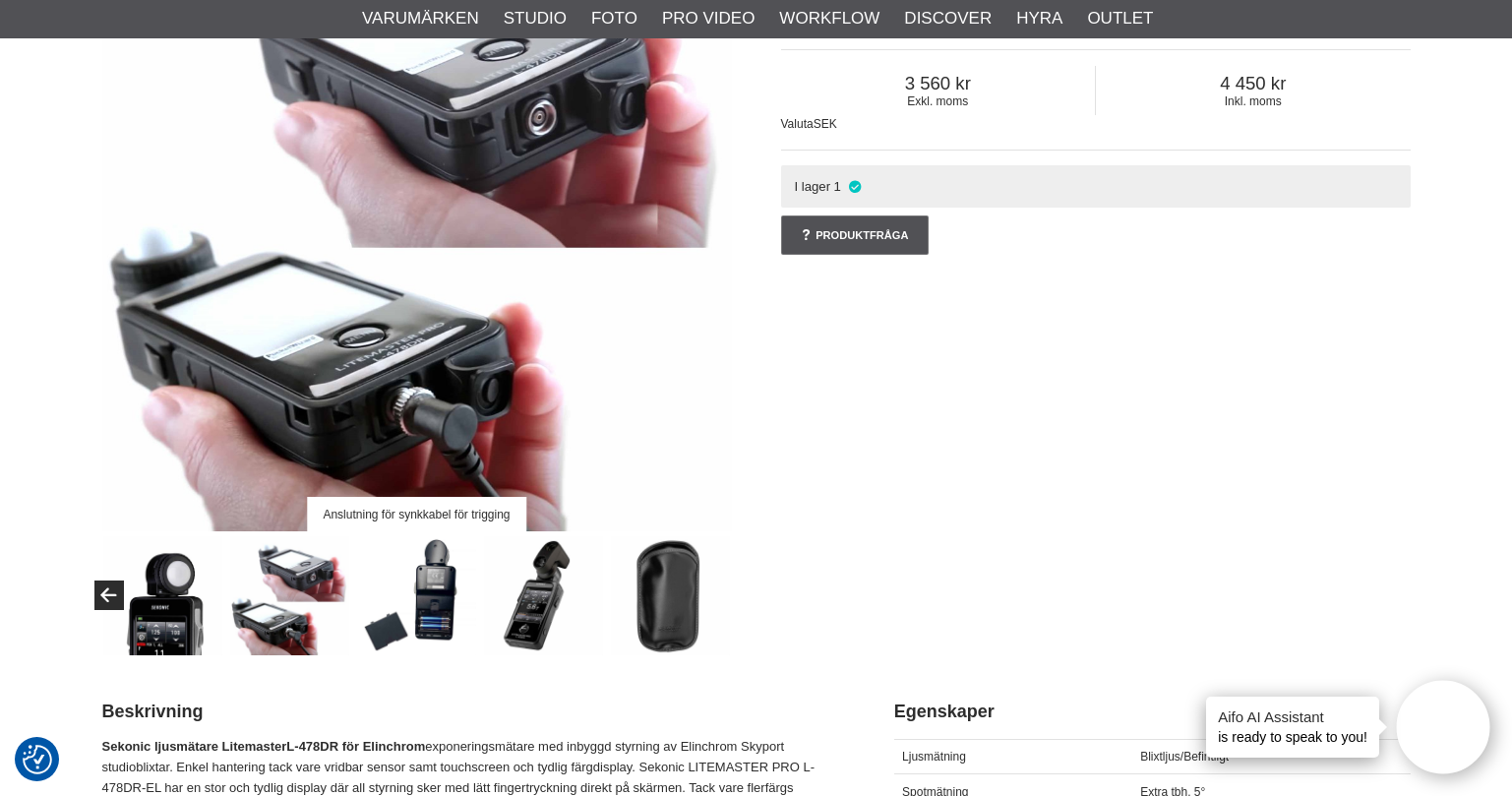 click at bounding box center (289, 595) 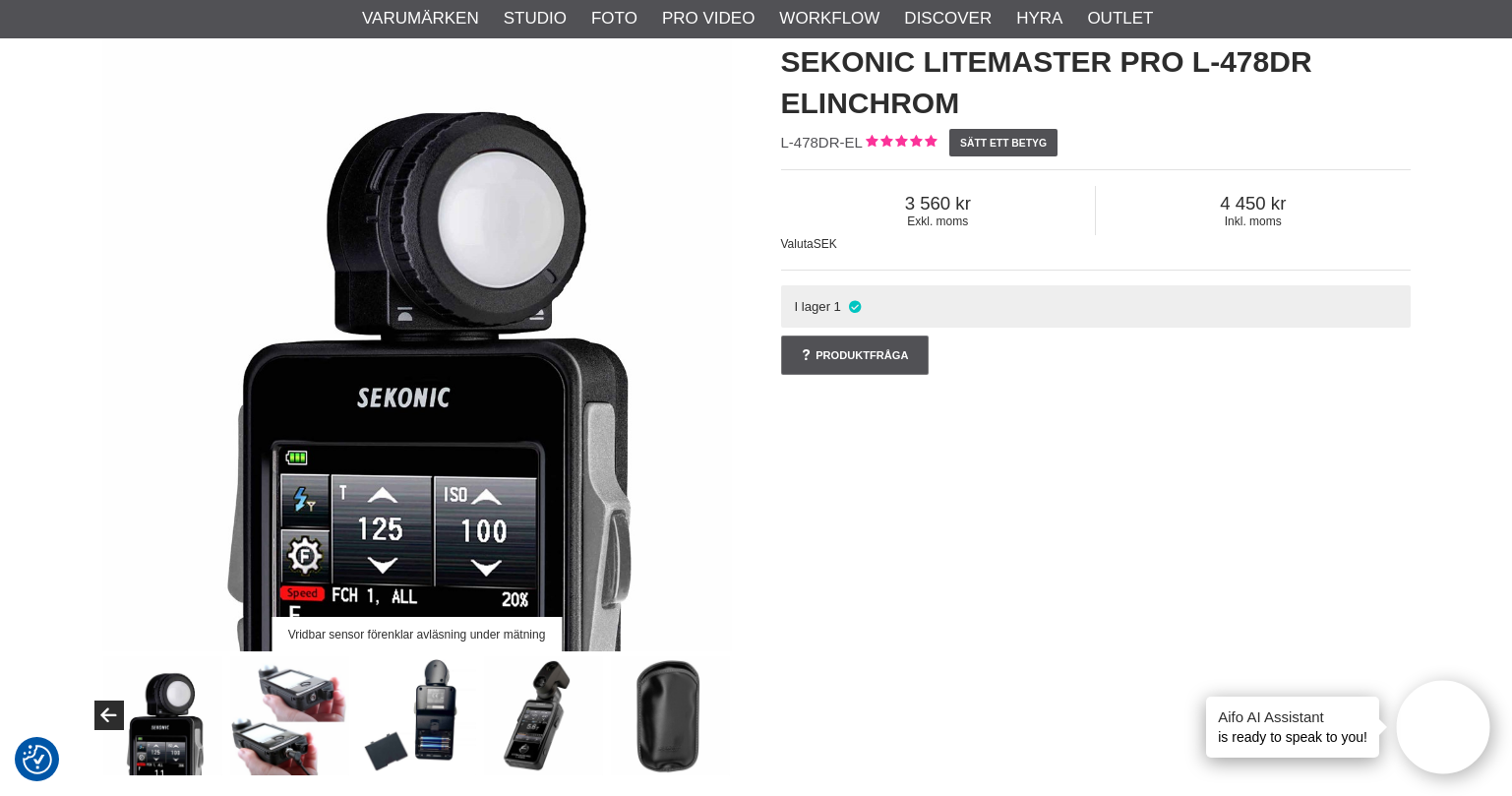scroll, scrollTop: 197, scrollLeft: 0, axis: vertical 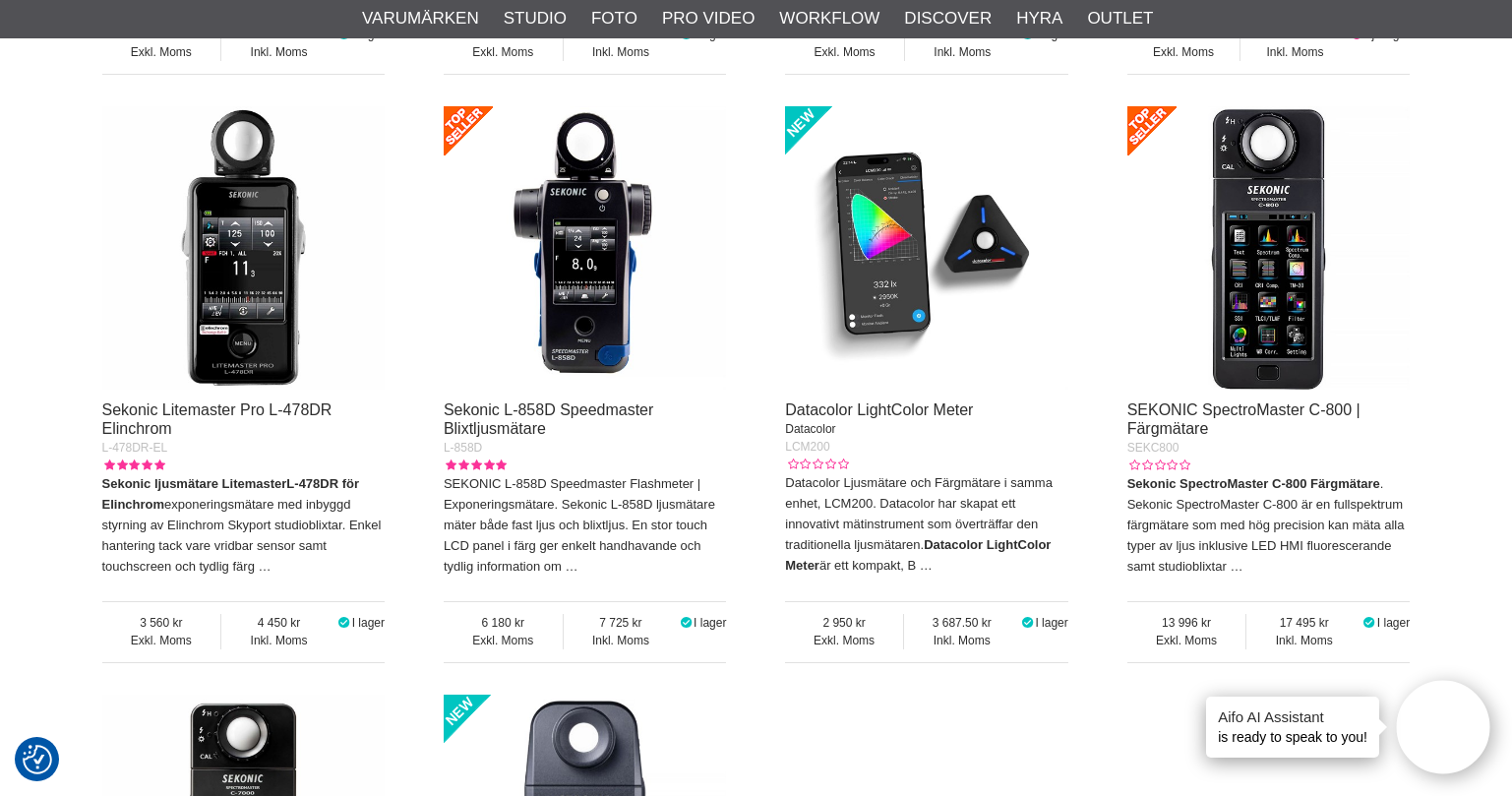 click at bounding box center (585, 248) 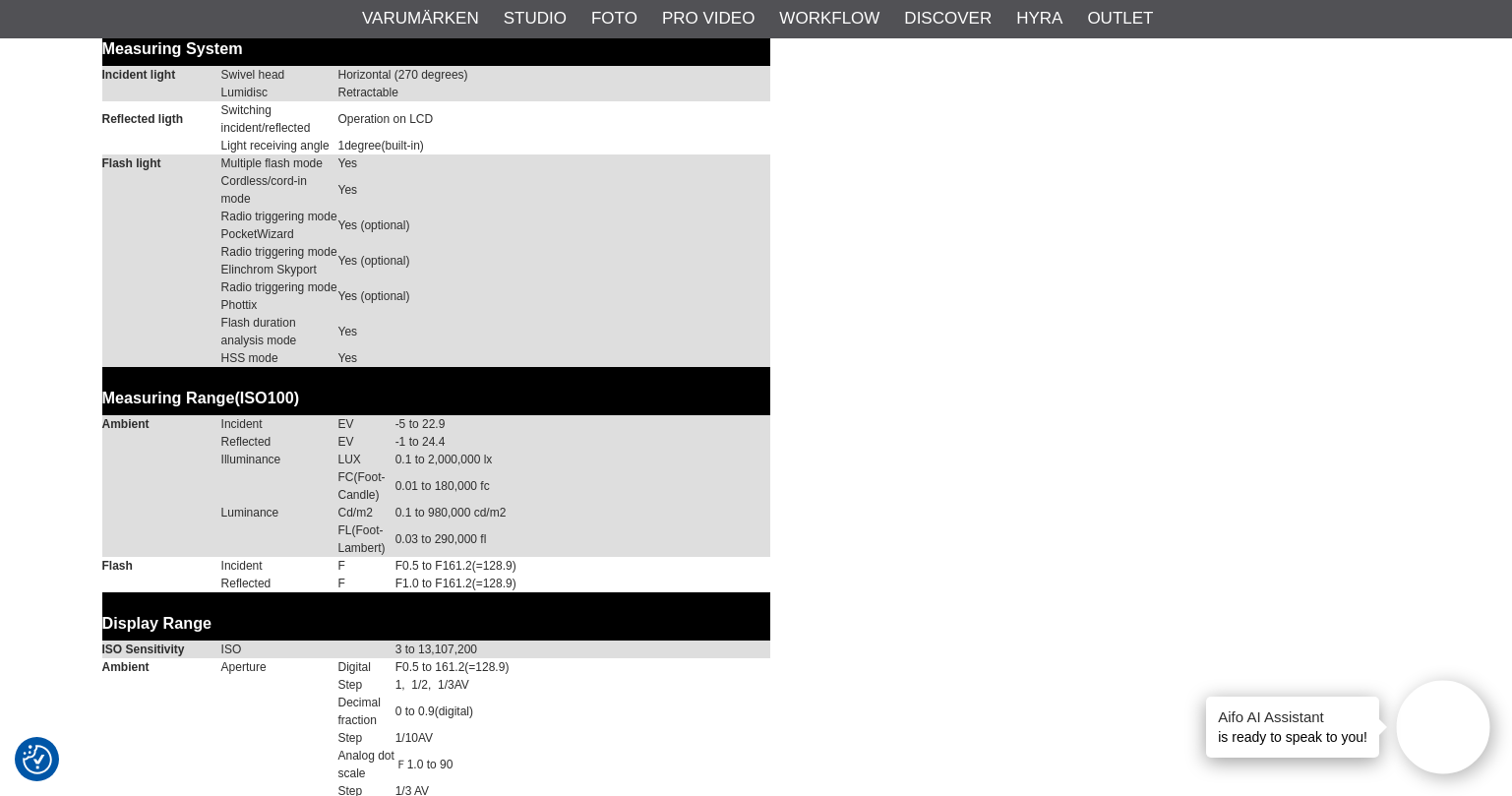 scroll, scrollTop: 5904, scrollLeft: 0, axis: vertical 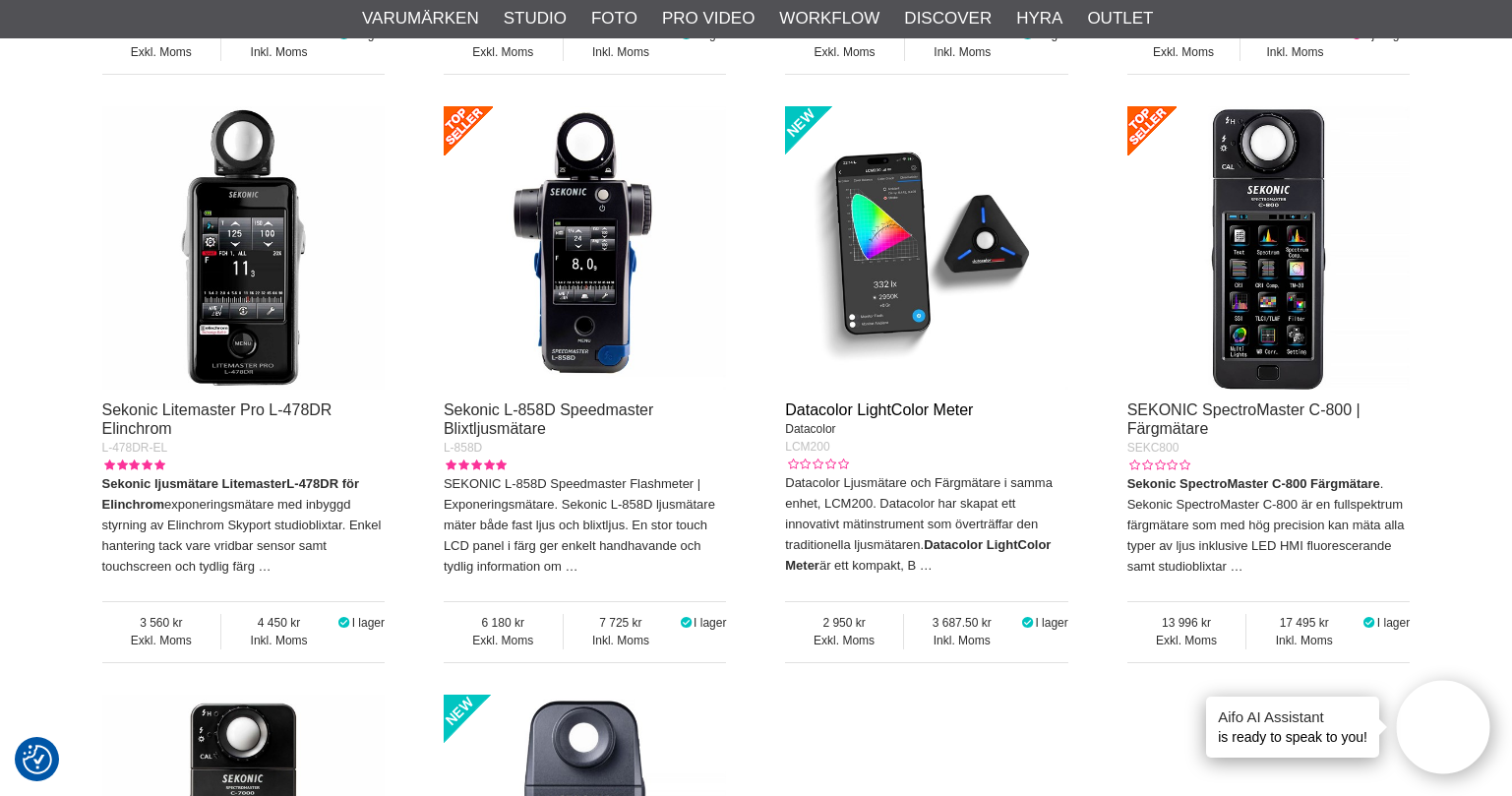 click on "Datacolor LightColor Meter" at bounding box center (878, 409) 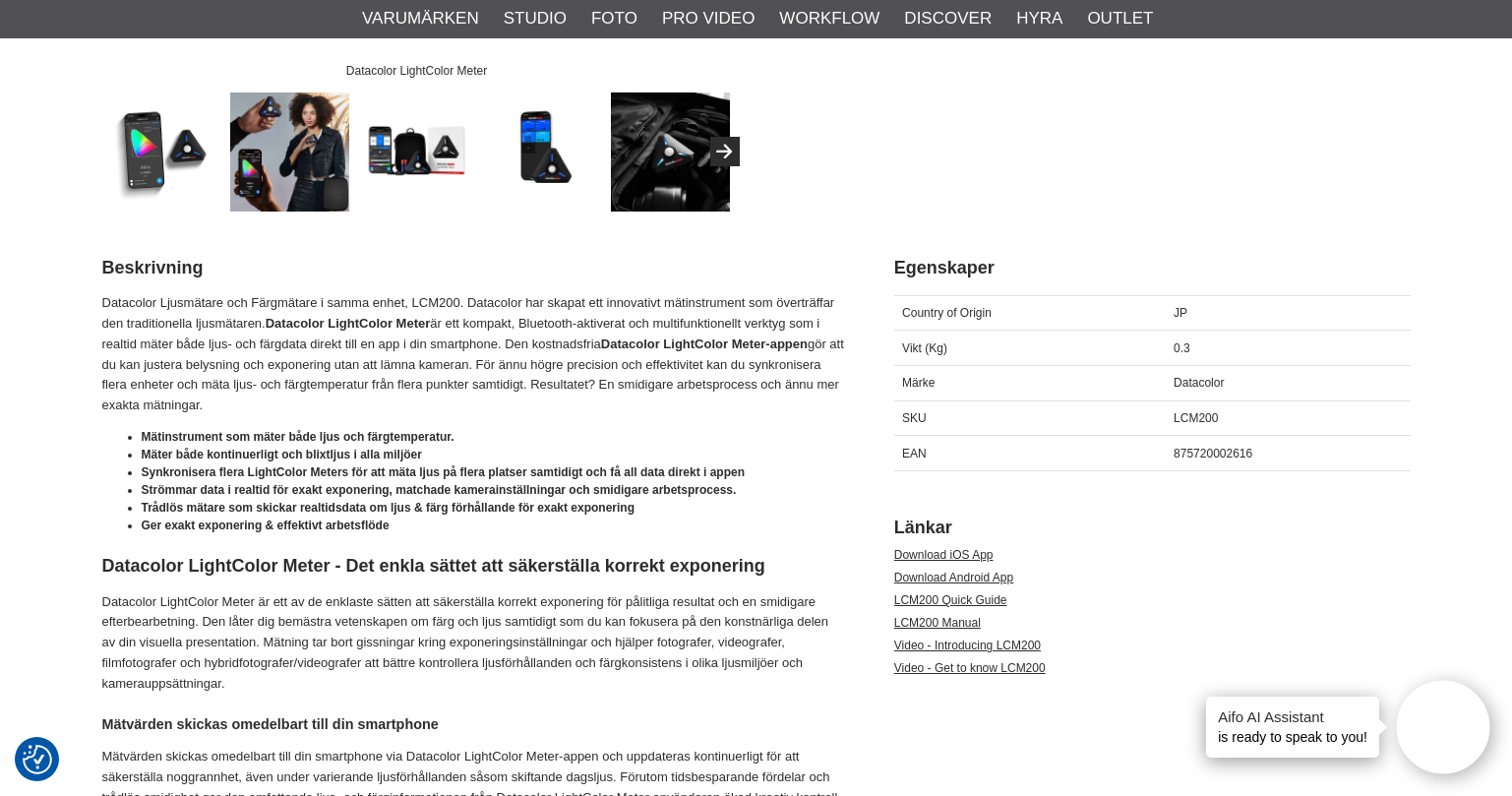 scroll, scrollTop: 787, scrollLeft: 0, axis: vertical 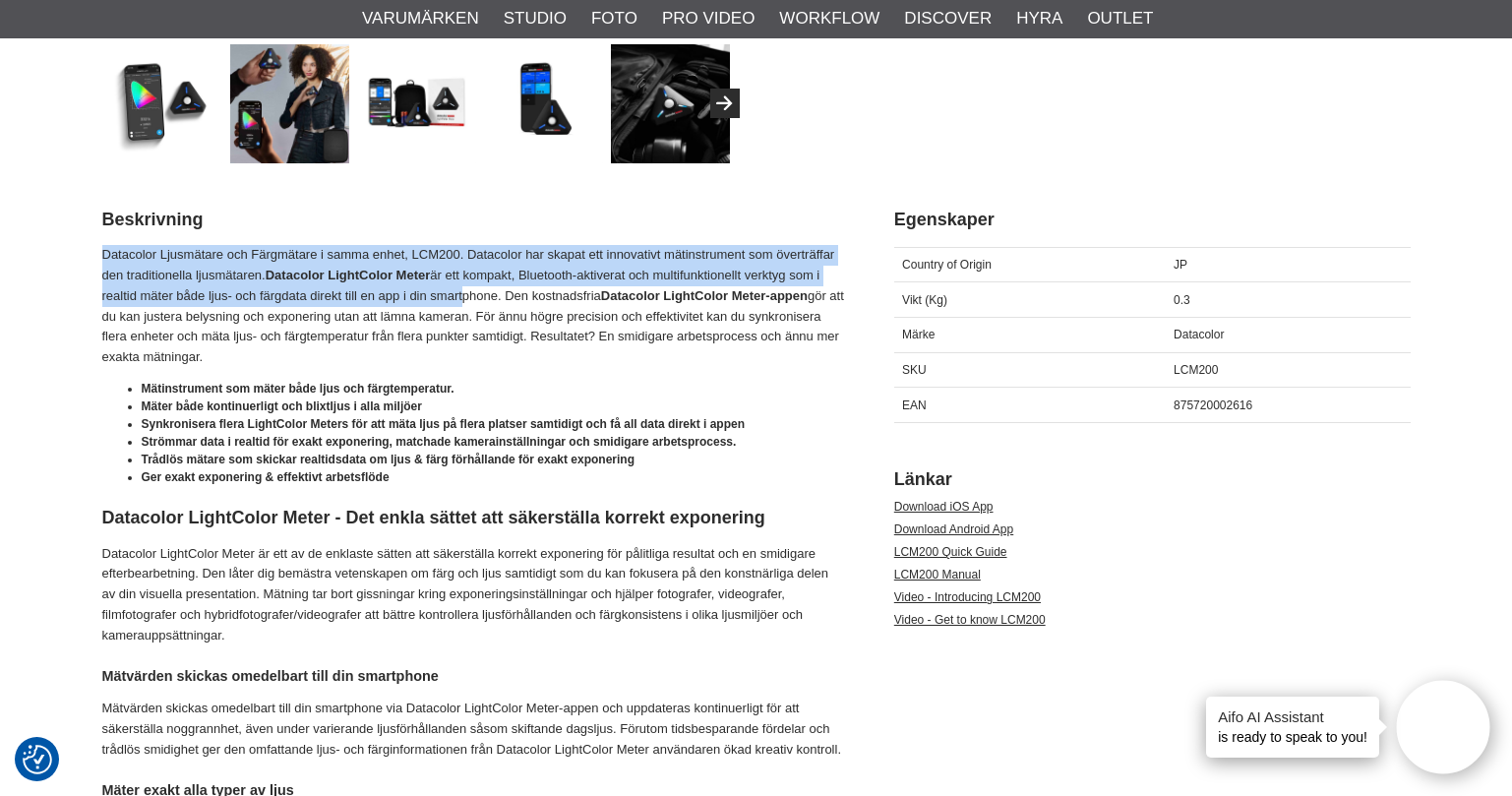 drag, startPoint x: 104, startPoint y: 255, endPoint x: 457, endPoint y: 295, distance: 355.25906 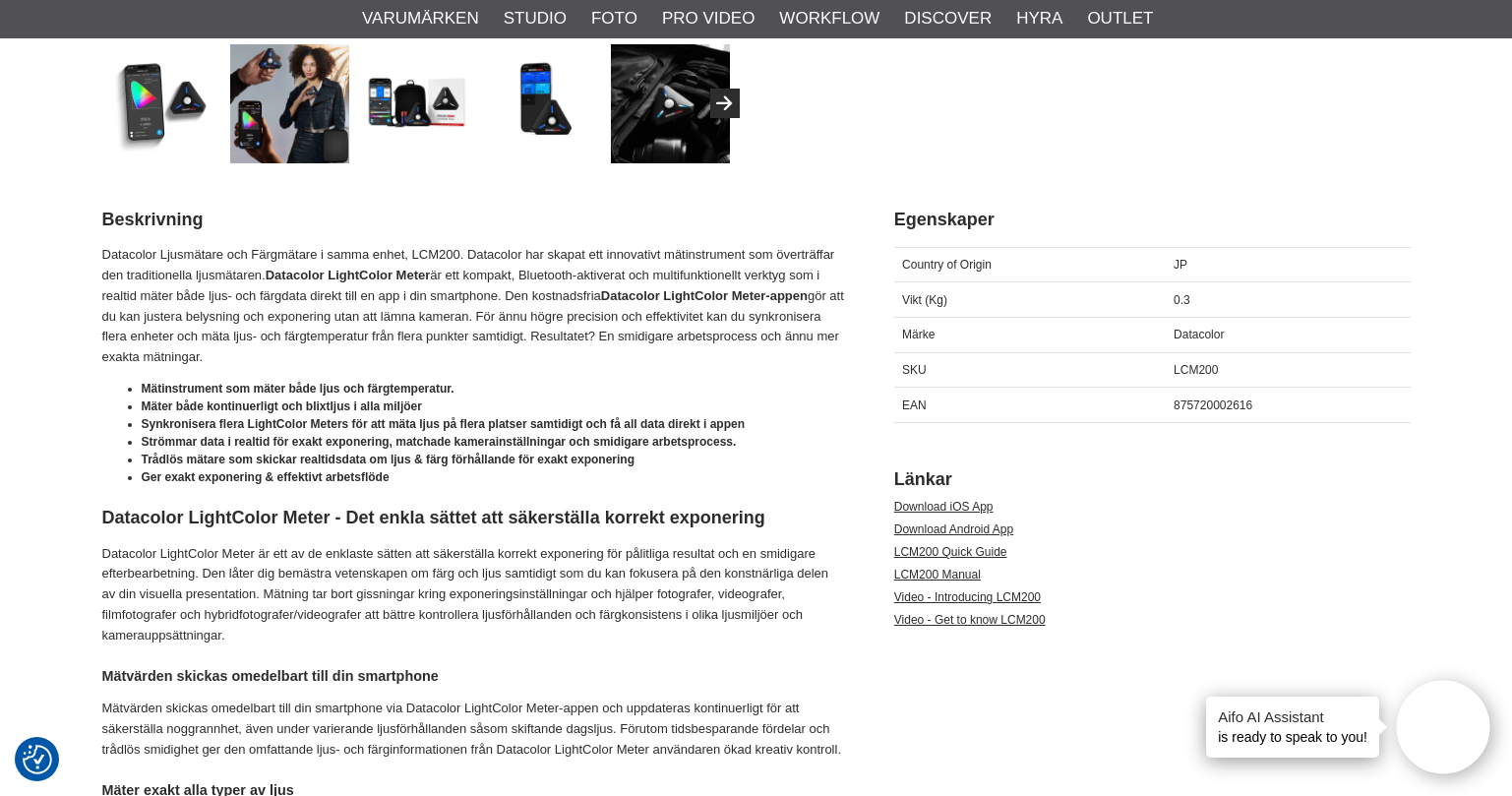 drag, startPoint x: 457, startPoint y: 295, endPoint x: 528, endPoint y: 374, distance: 106.21676 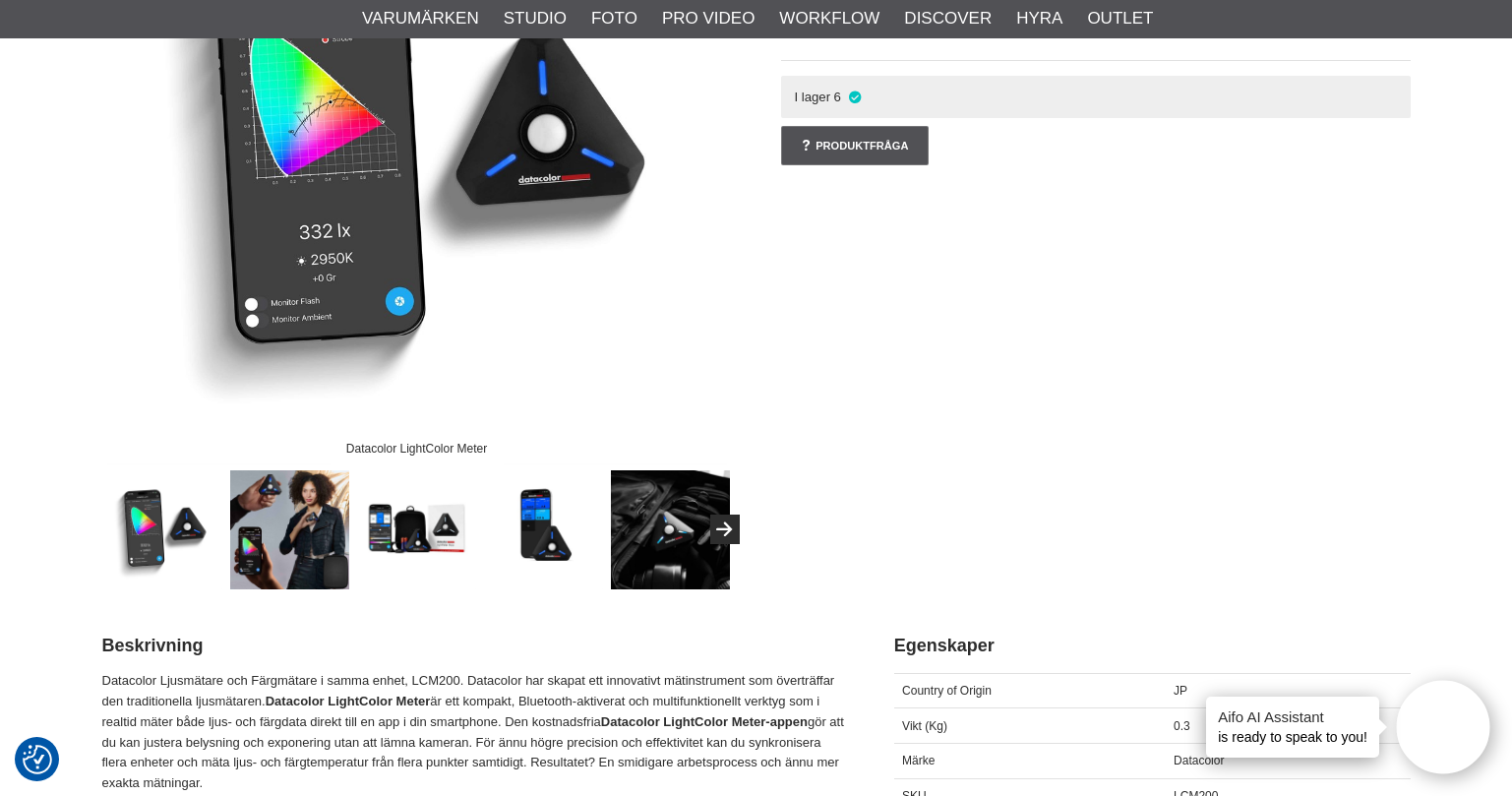 scroll, scrollTop: 295, scrollLeft: 0, axis: vertical 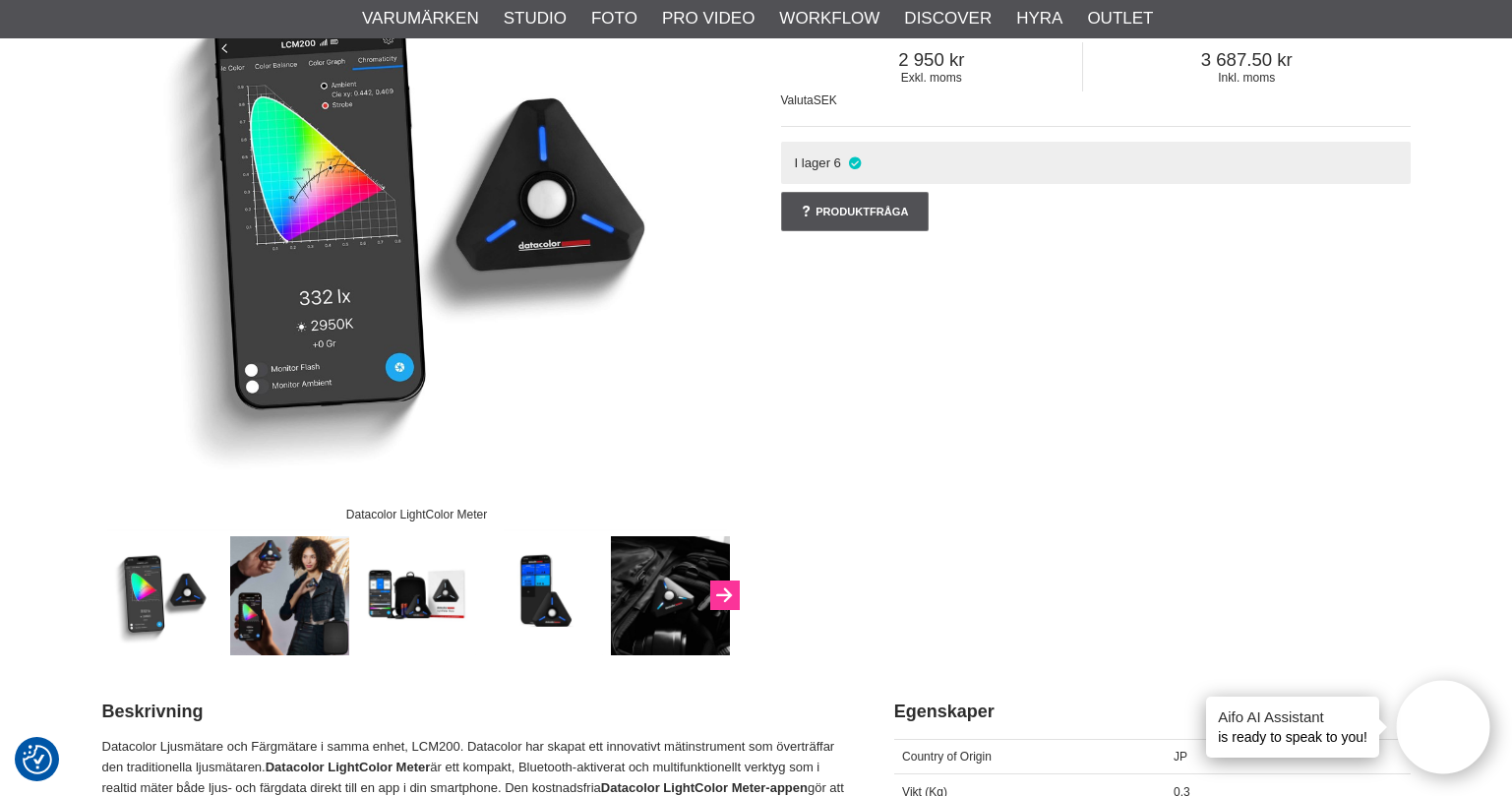 click at bounding box center [724, 596] 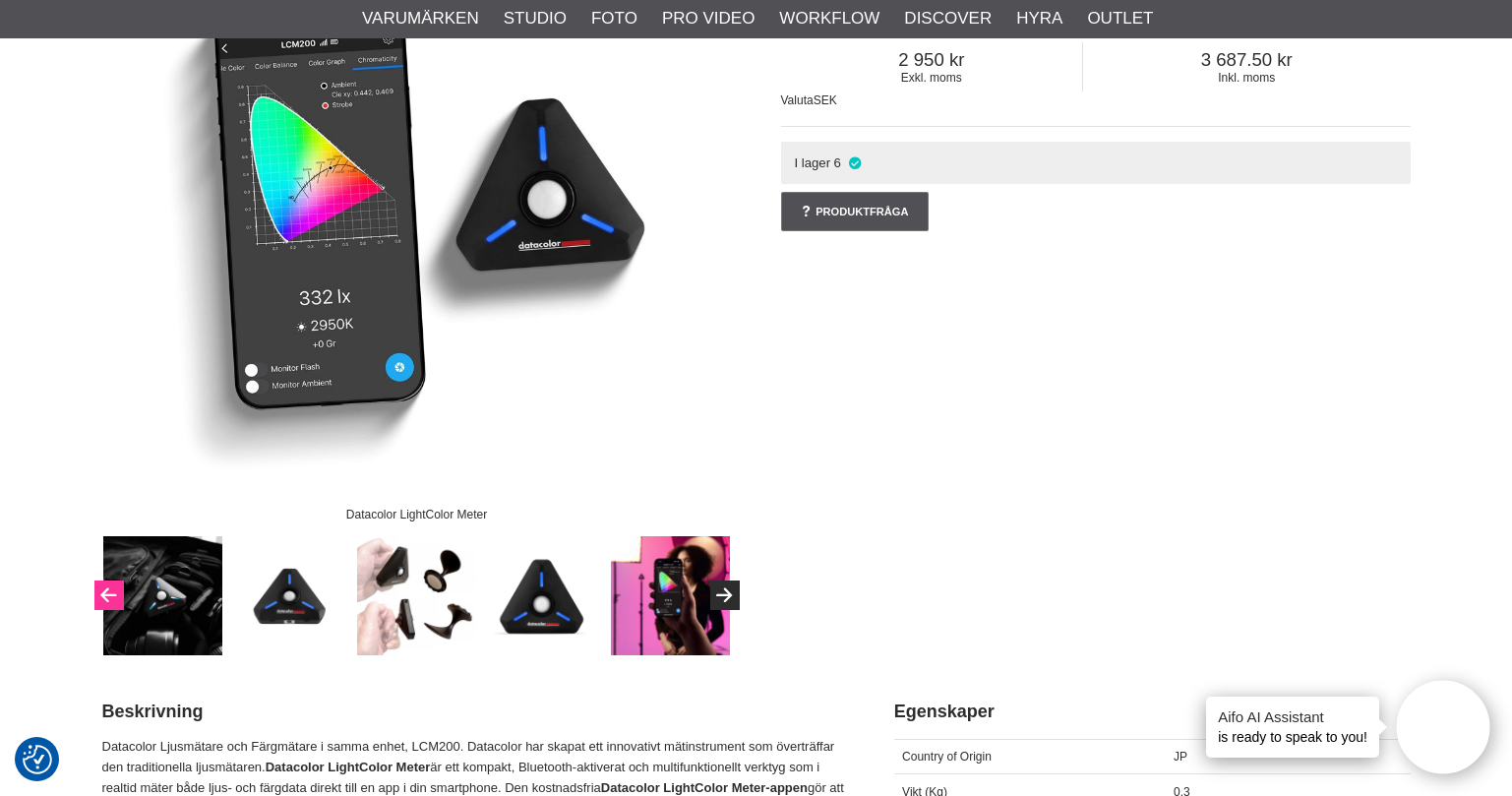click at bounding box center (109, 595) 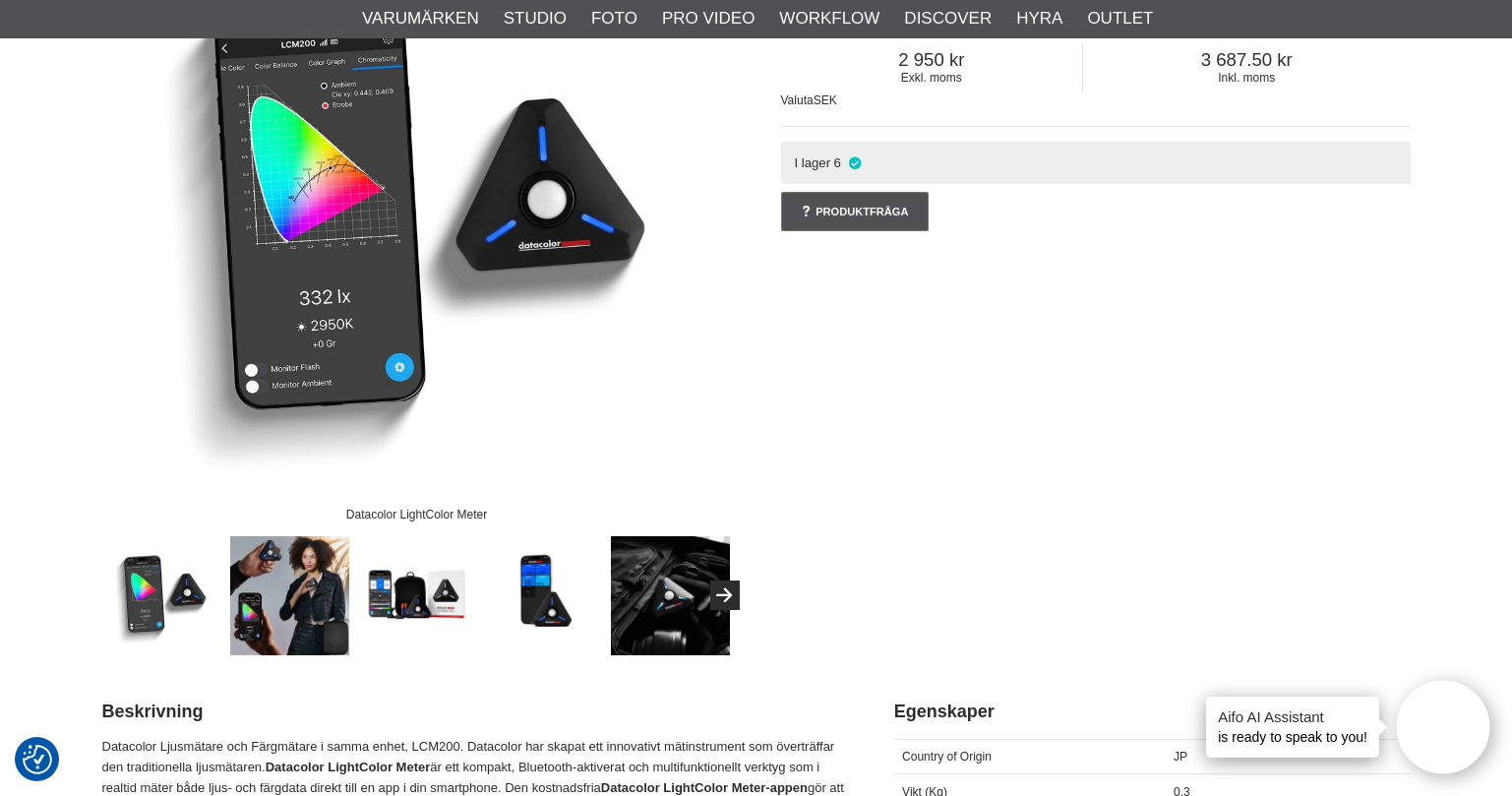 click on "Datacolor LightColor Meter" at bounding box center [417, 278] 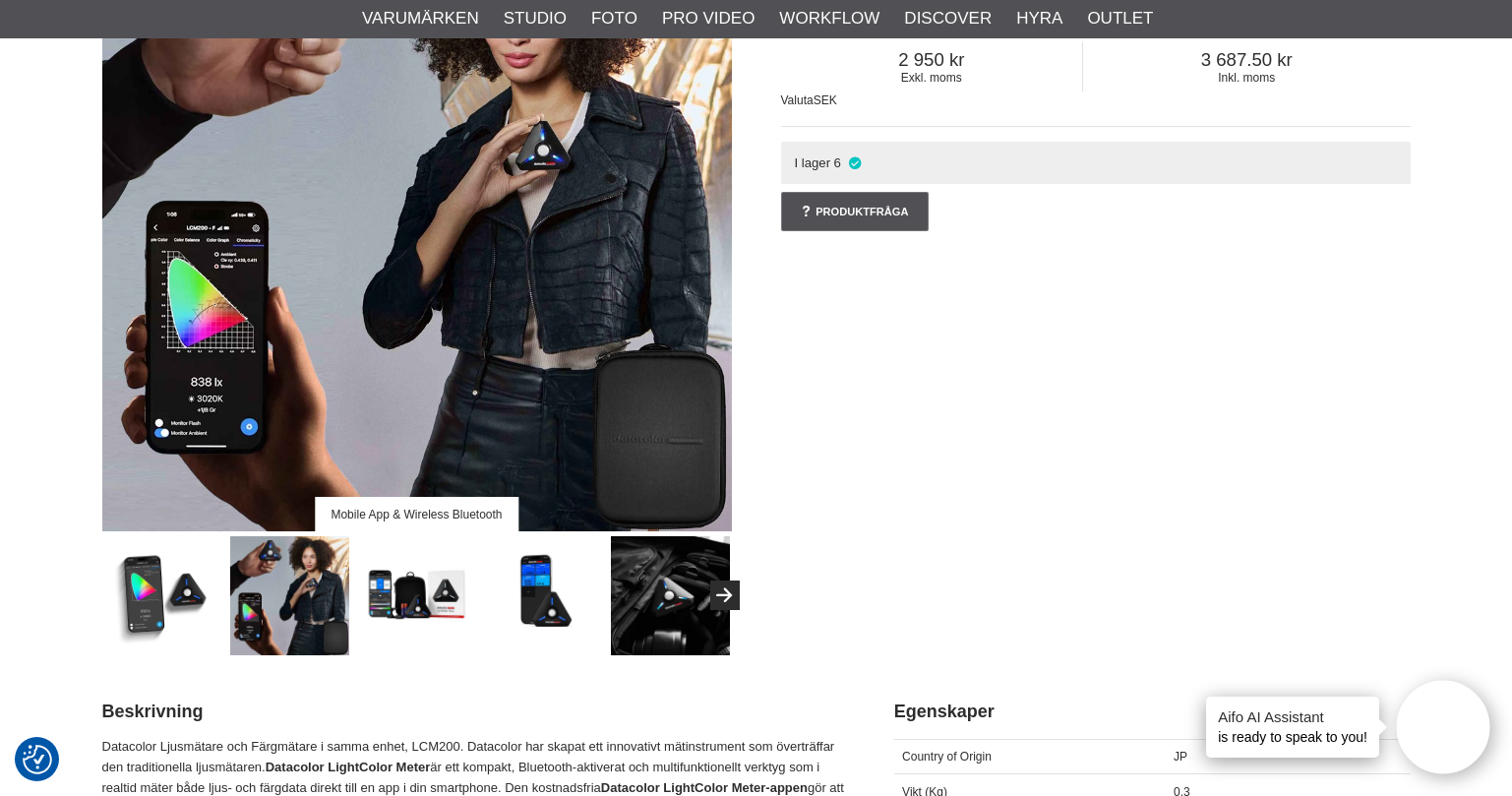 click at bounding box center (416, 595) 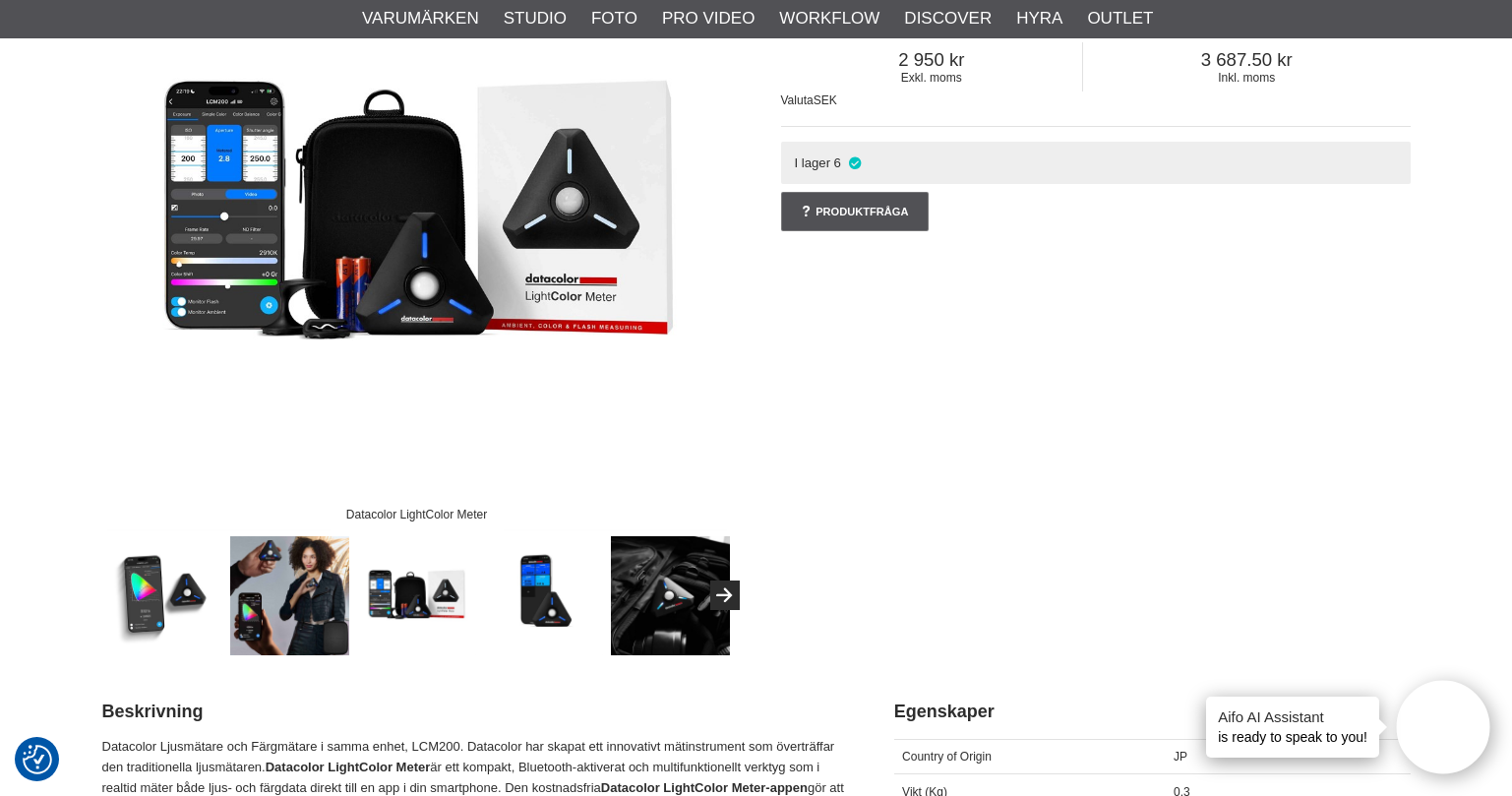 click at bounding box center [416, 595] 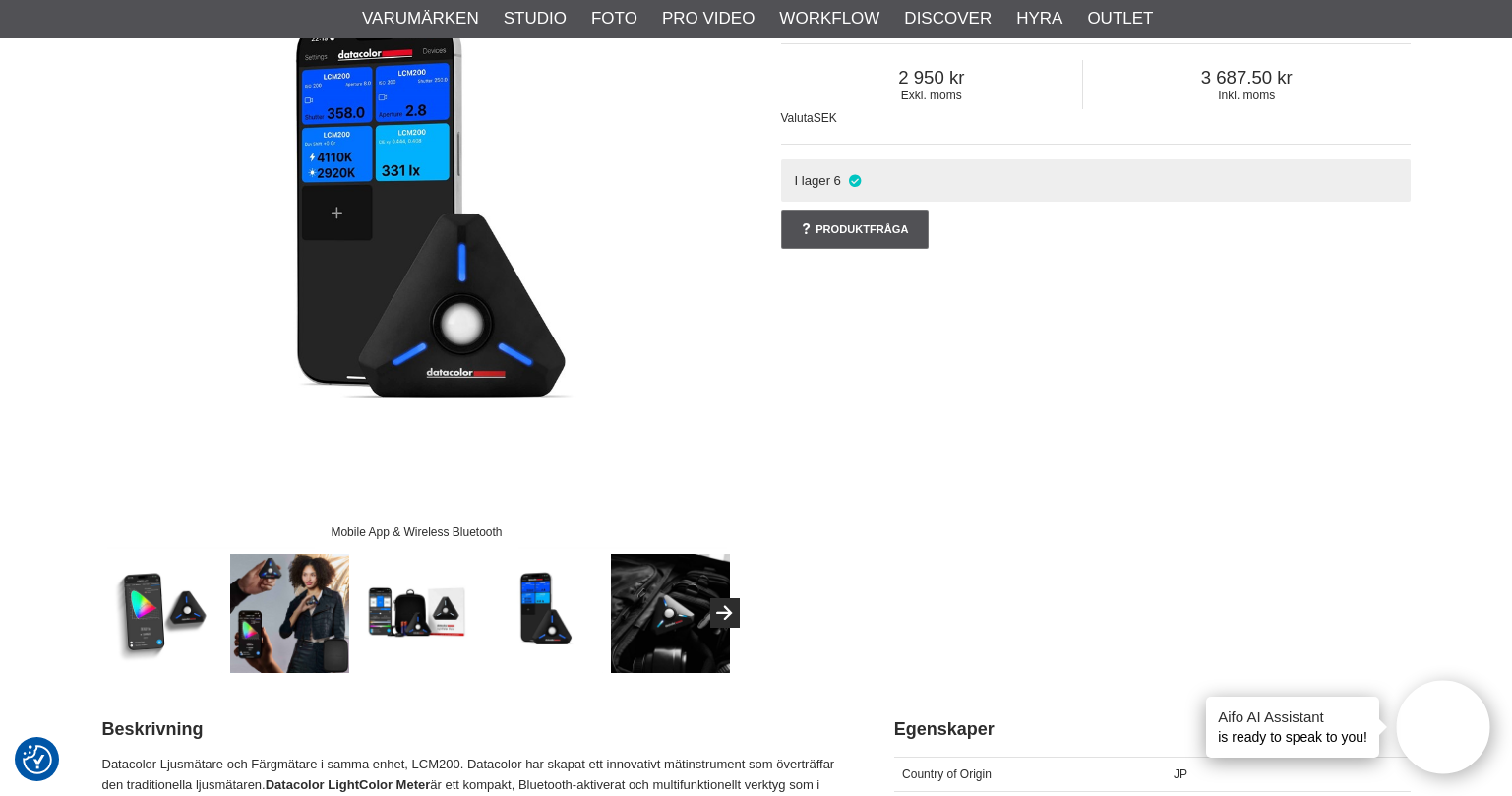 scroll, scrollTop: 295, scrollLeft: 0, axis: vertical 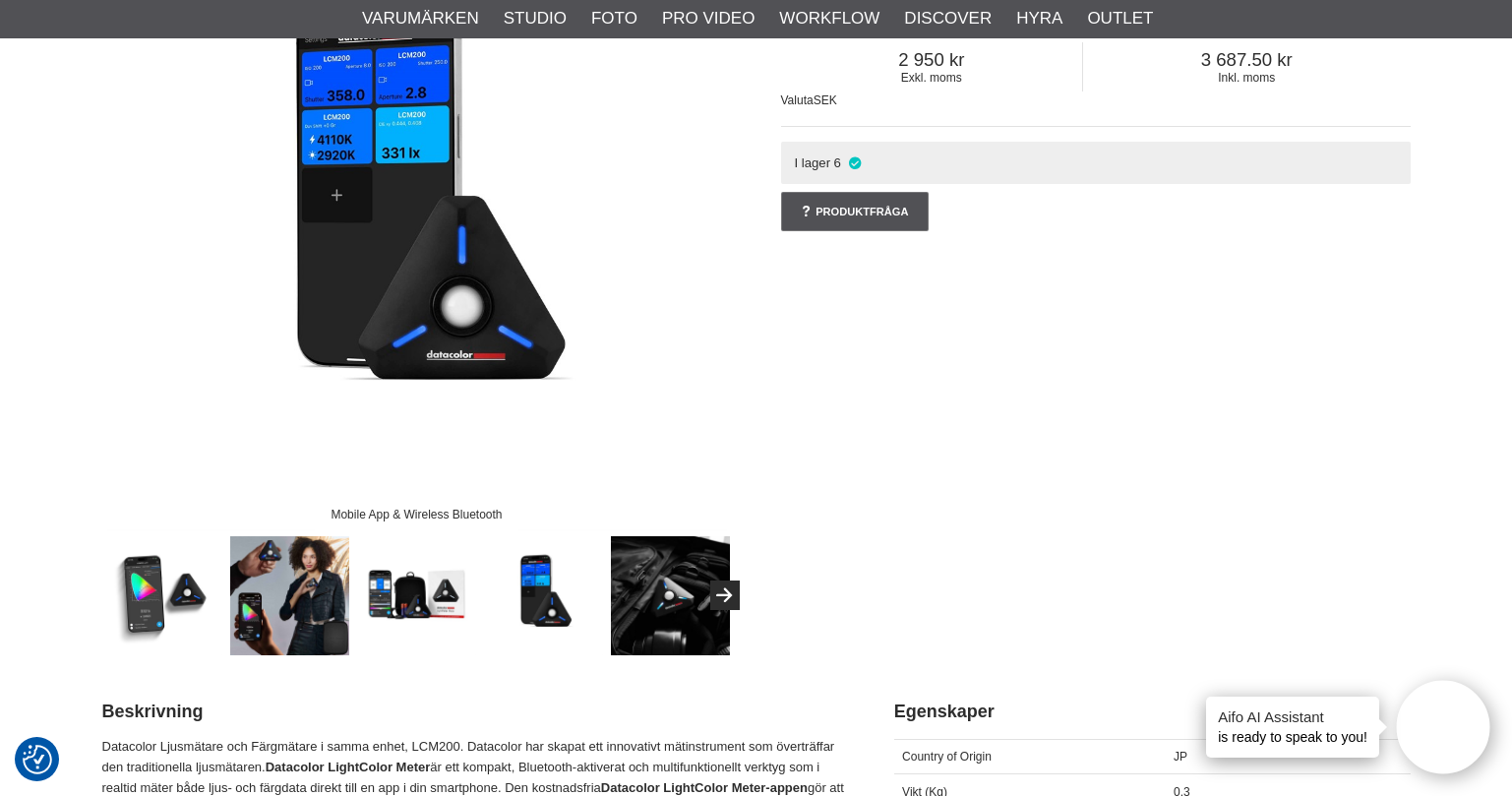 click at bounding box center (543, 595) 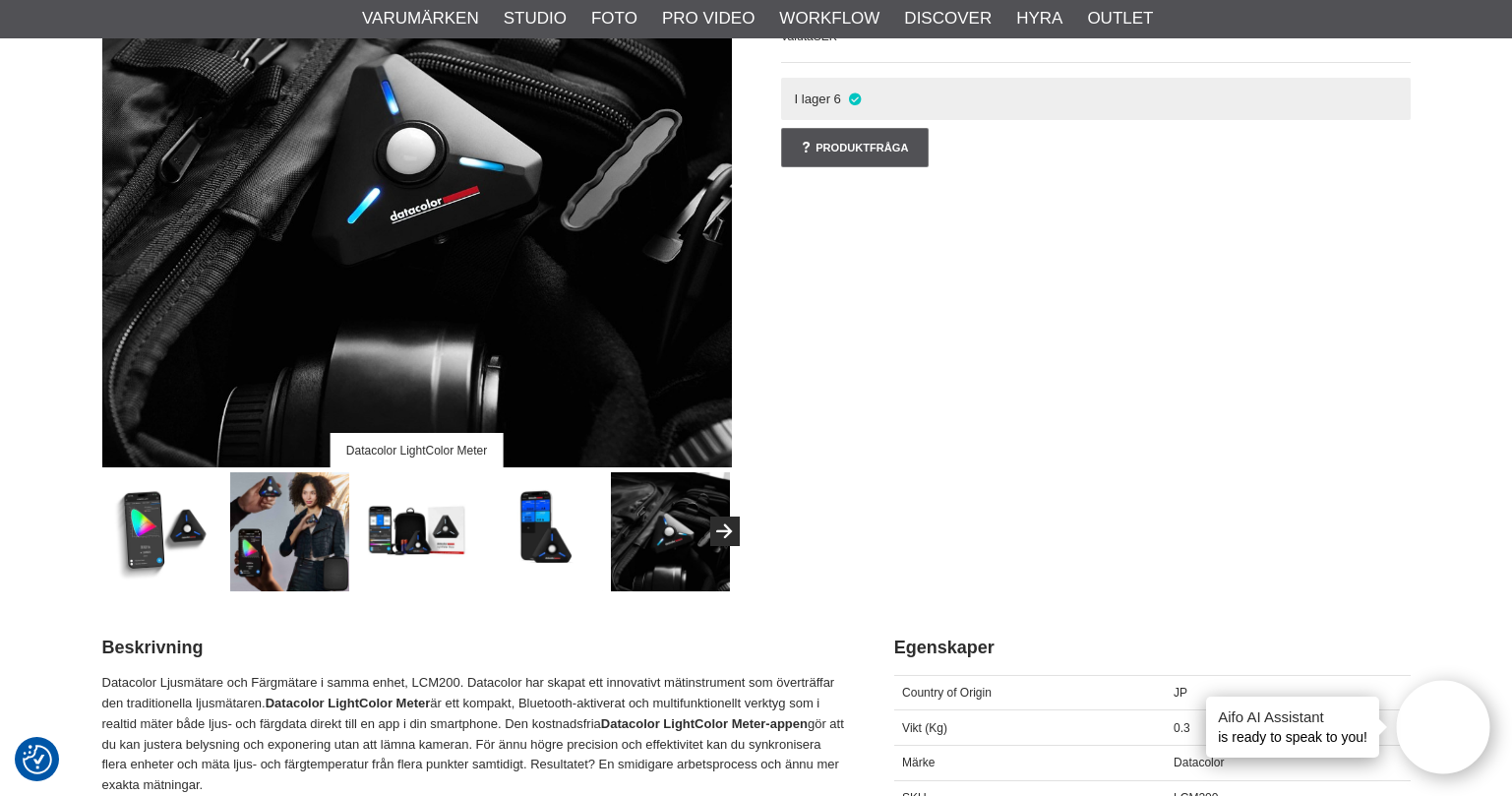 scroll, scrollTop: 394, scrollLeft: 0, axis: vertical 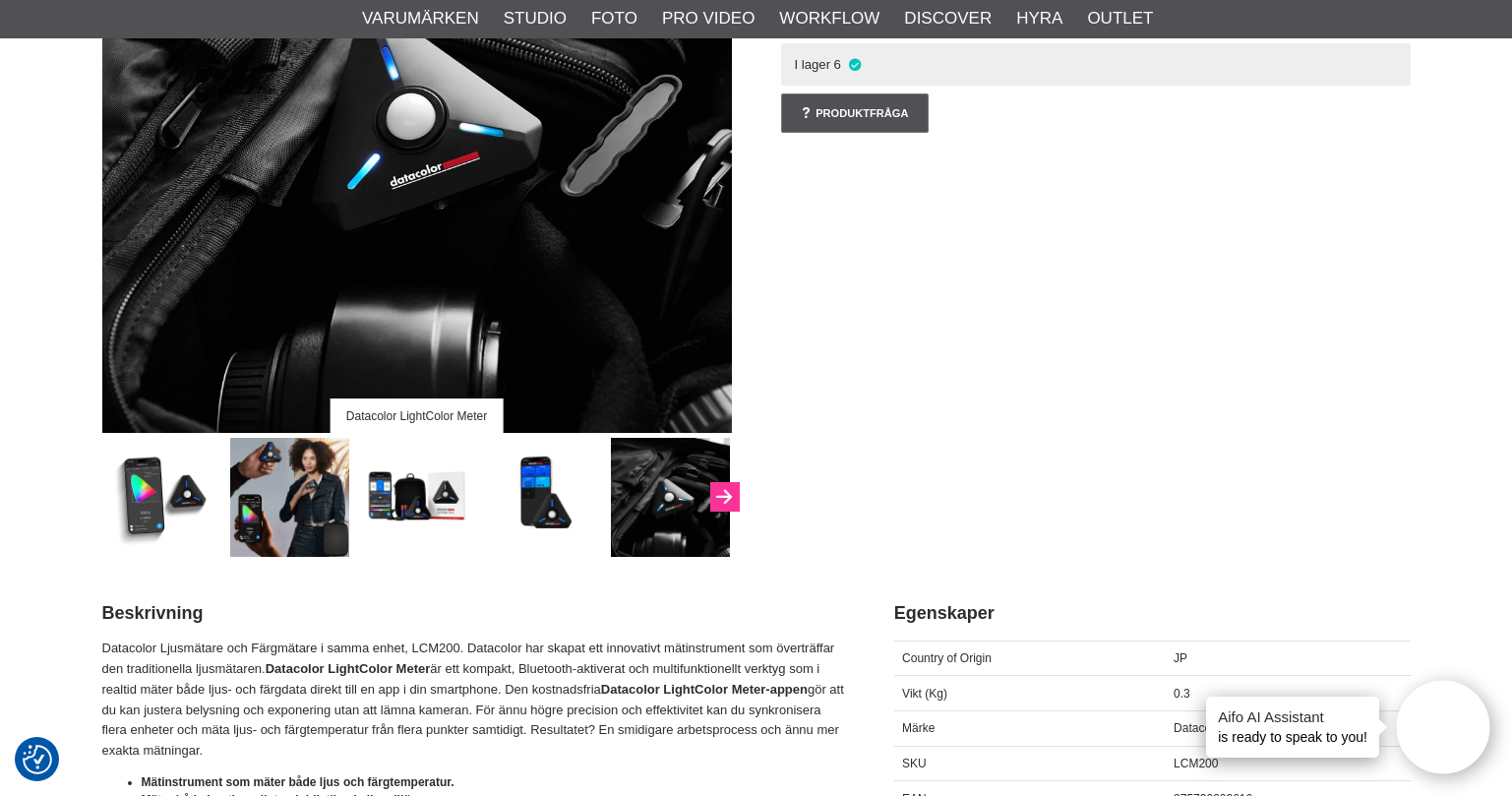 click at bounding box center [724, 498] 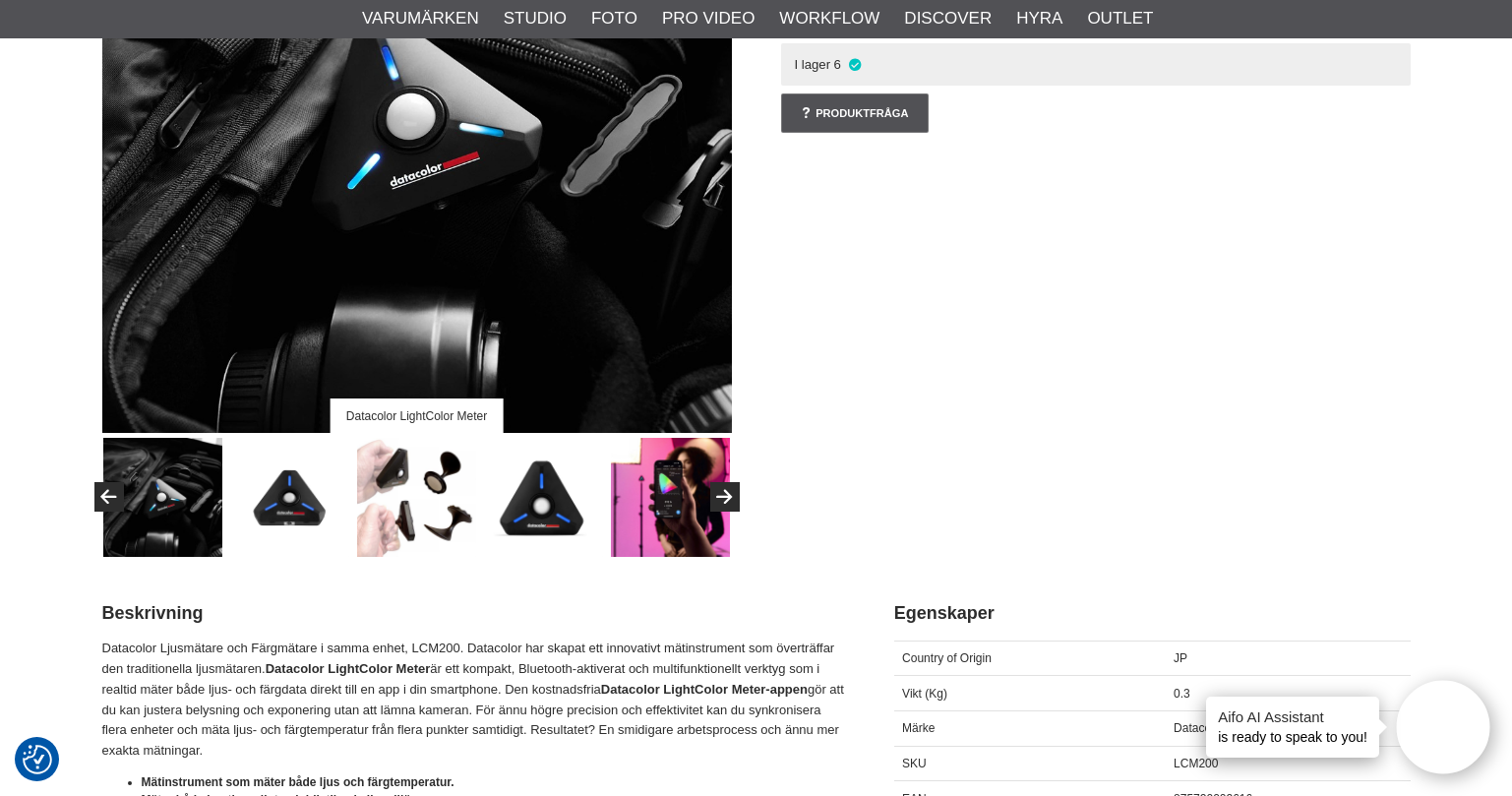 drag, startPoint x: 245, startPoint y: 491, endPoint x: 283, endPoint y: 497, distance: 38.47077 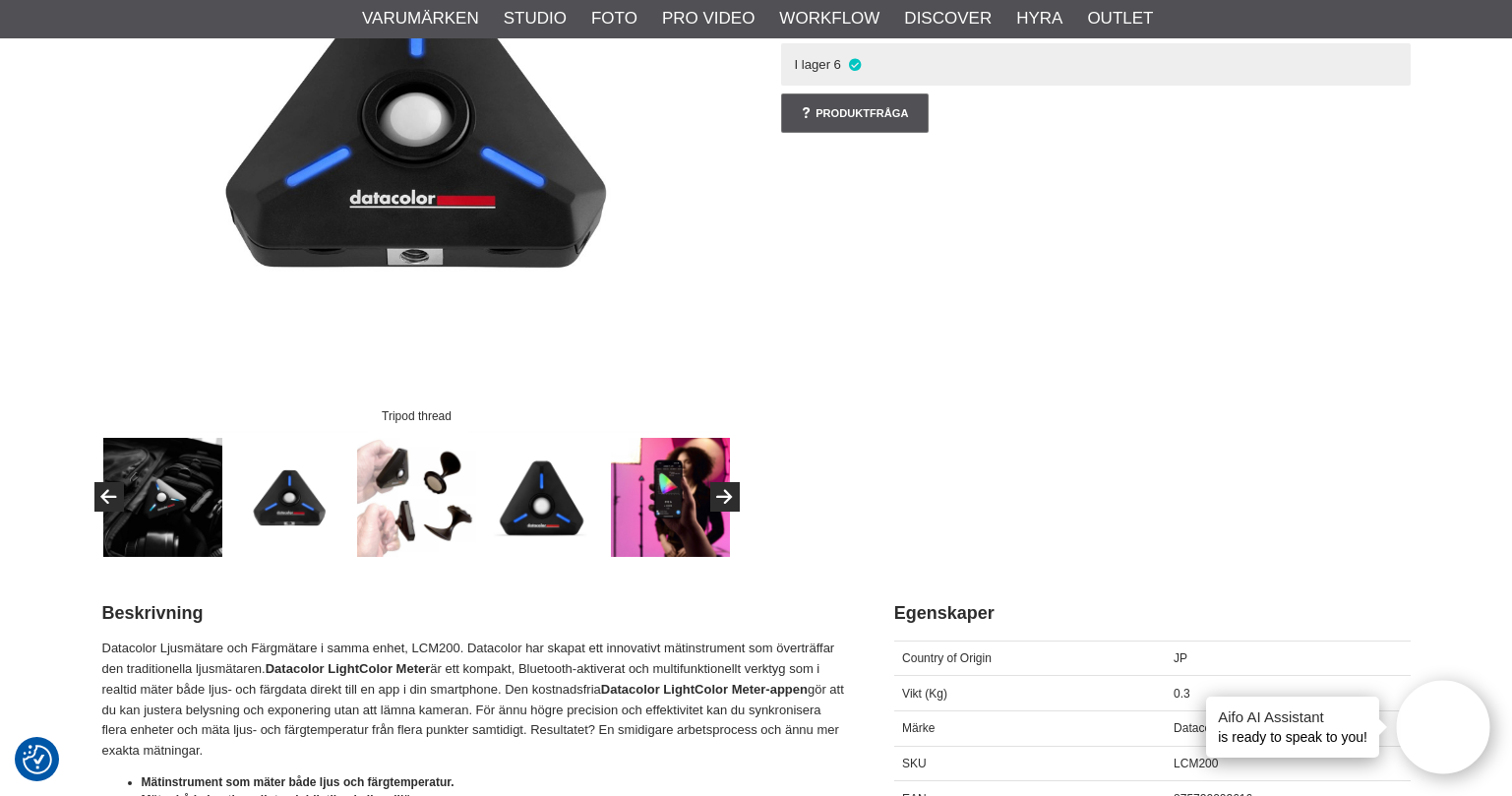click at bounding box center (289, 497) 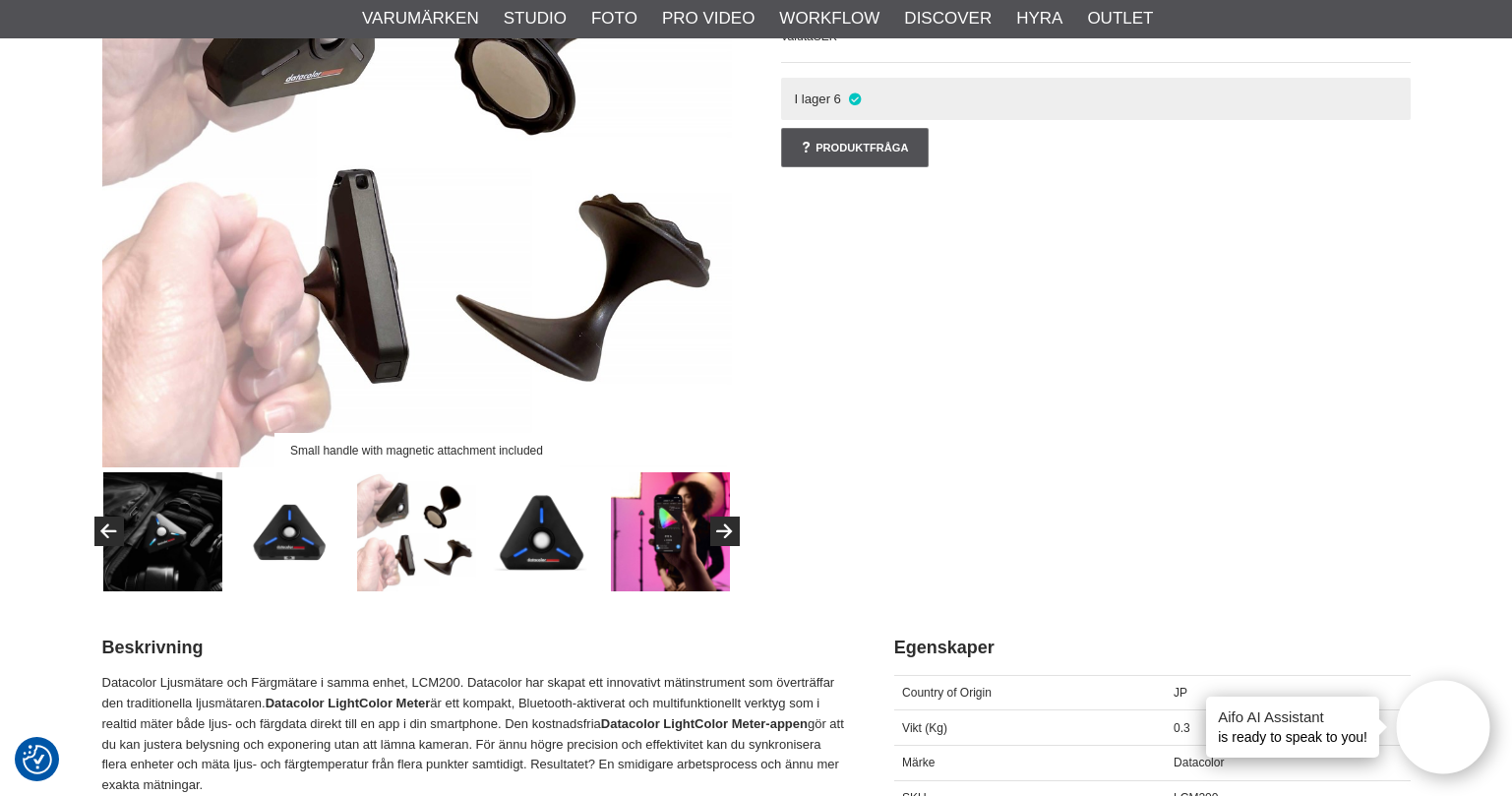 scroll, scrollTop: 394, scrollLeft: 0, axis: vertical 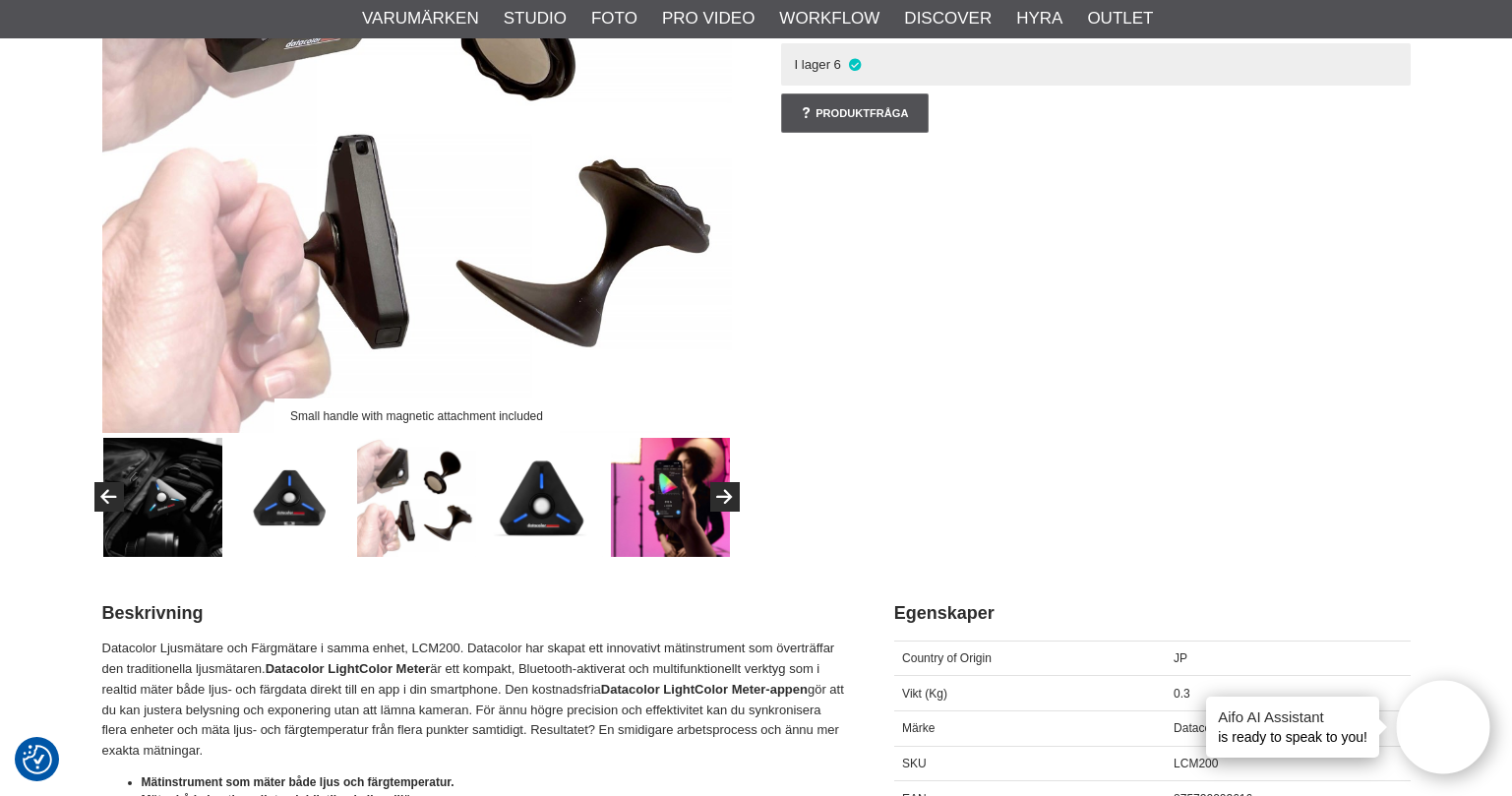 click at bounding box center [543, 497] 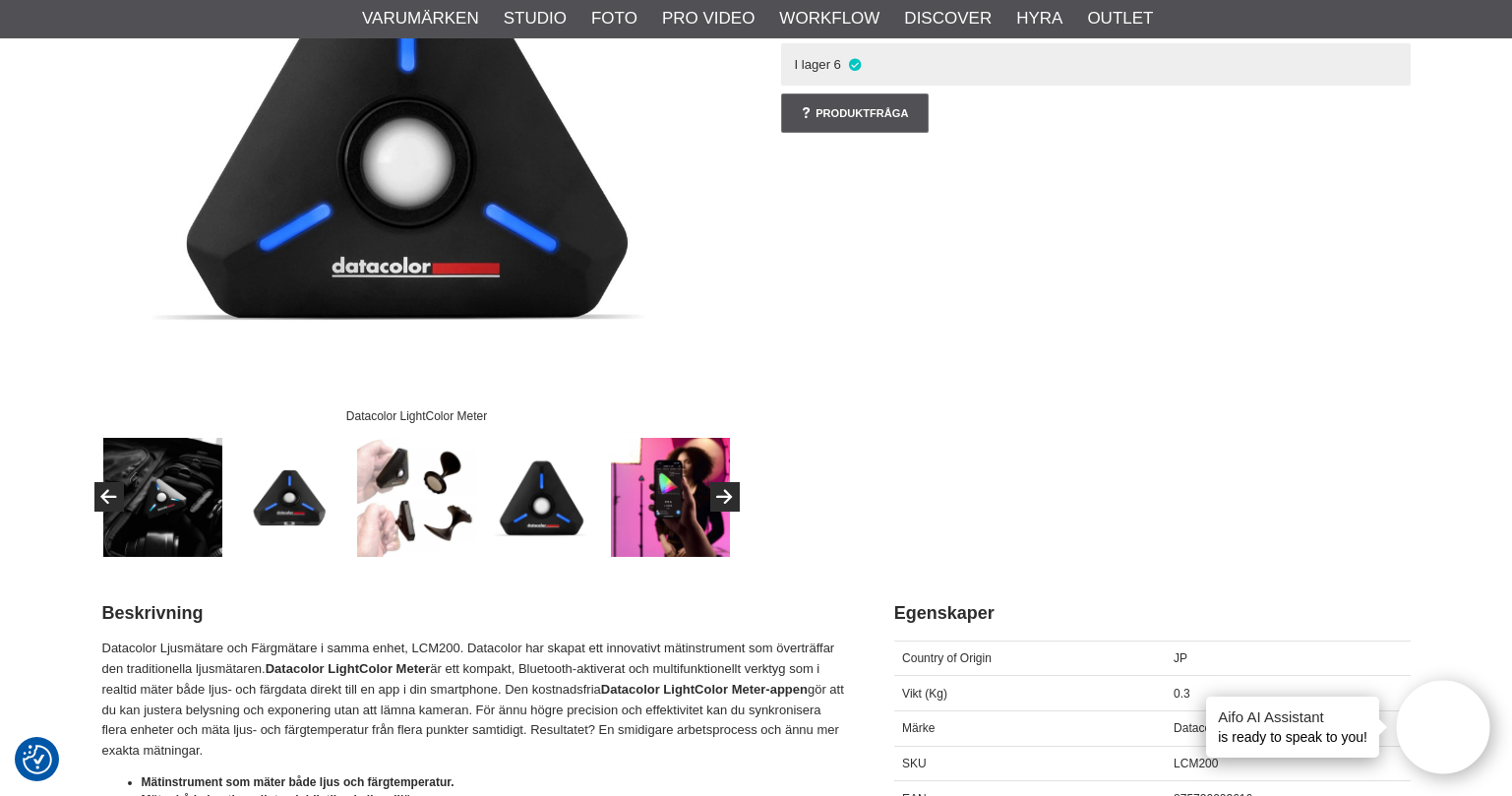 click at bounding box center (670, 497) 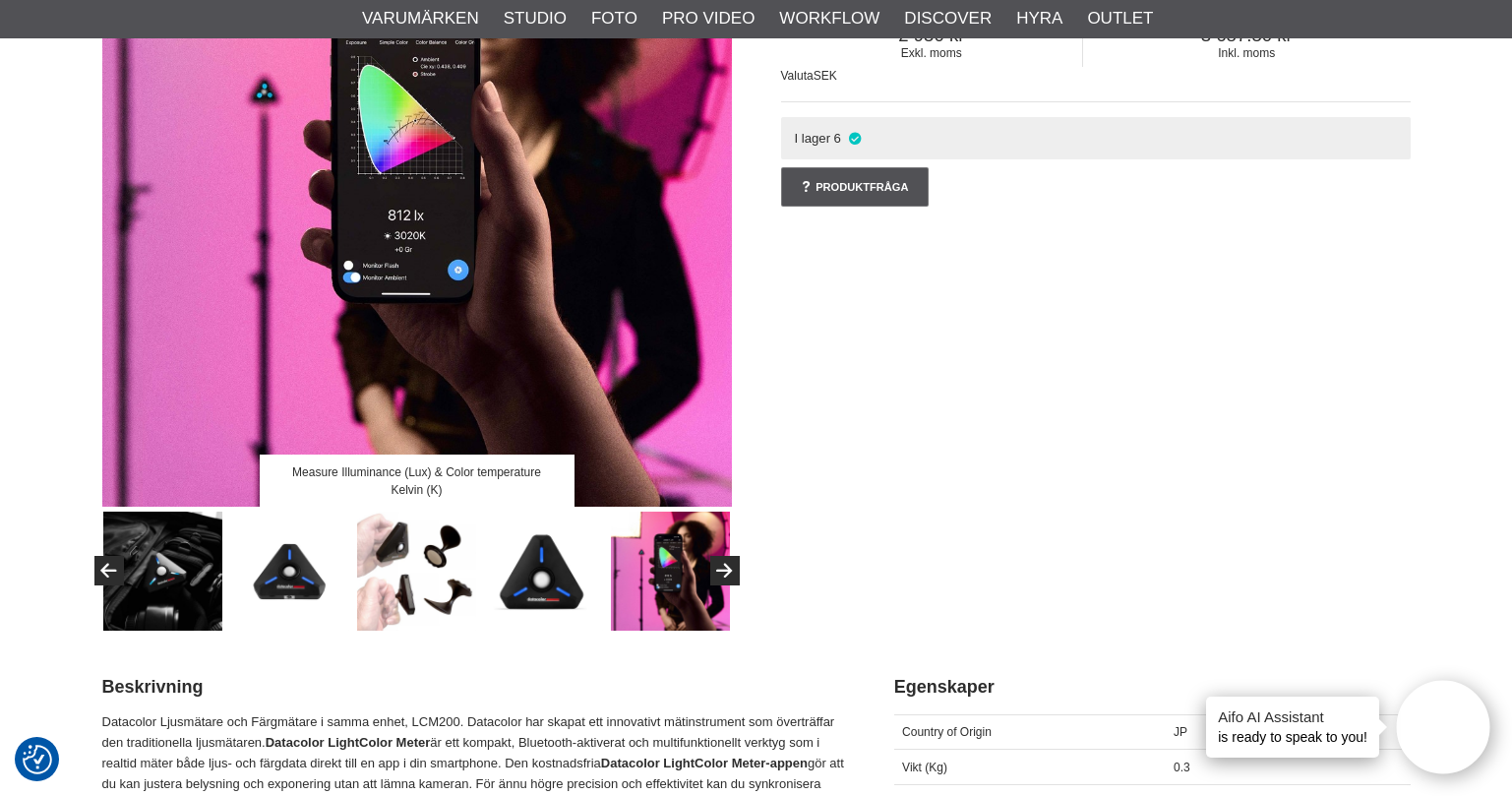 scroll, scrollTop: 197, scrollLeft: 0, axis: vertical 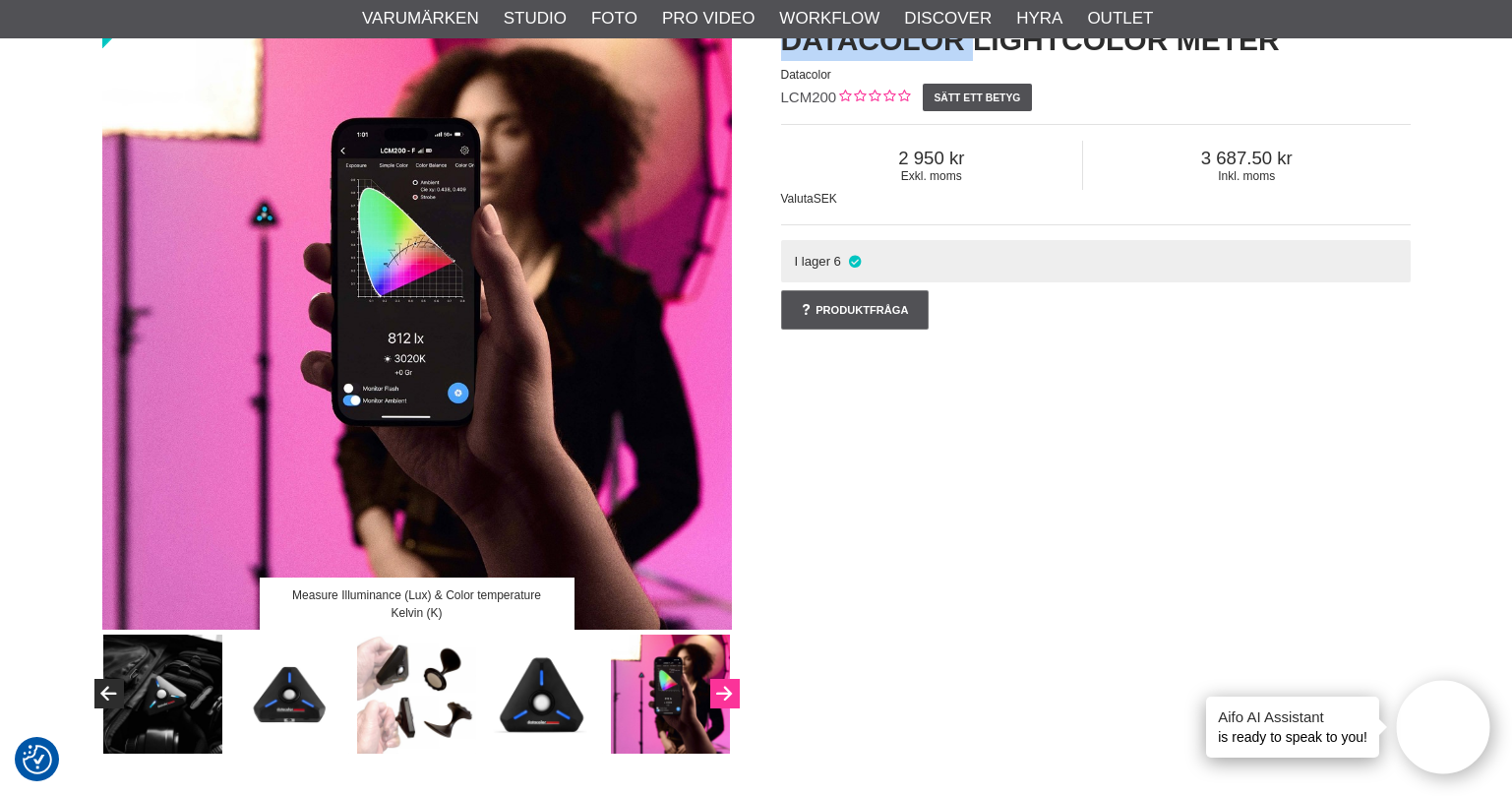 click at bounding box center [725, 694] 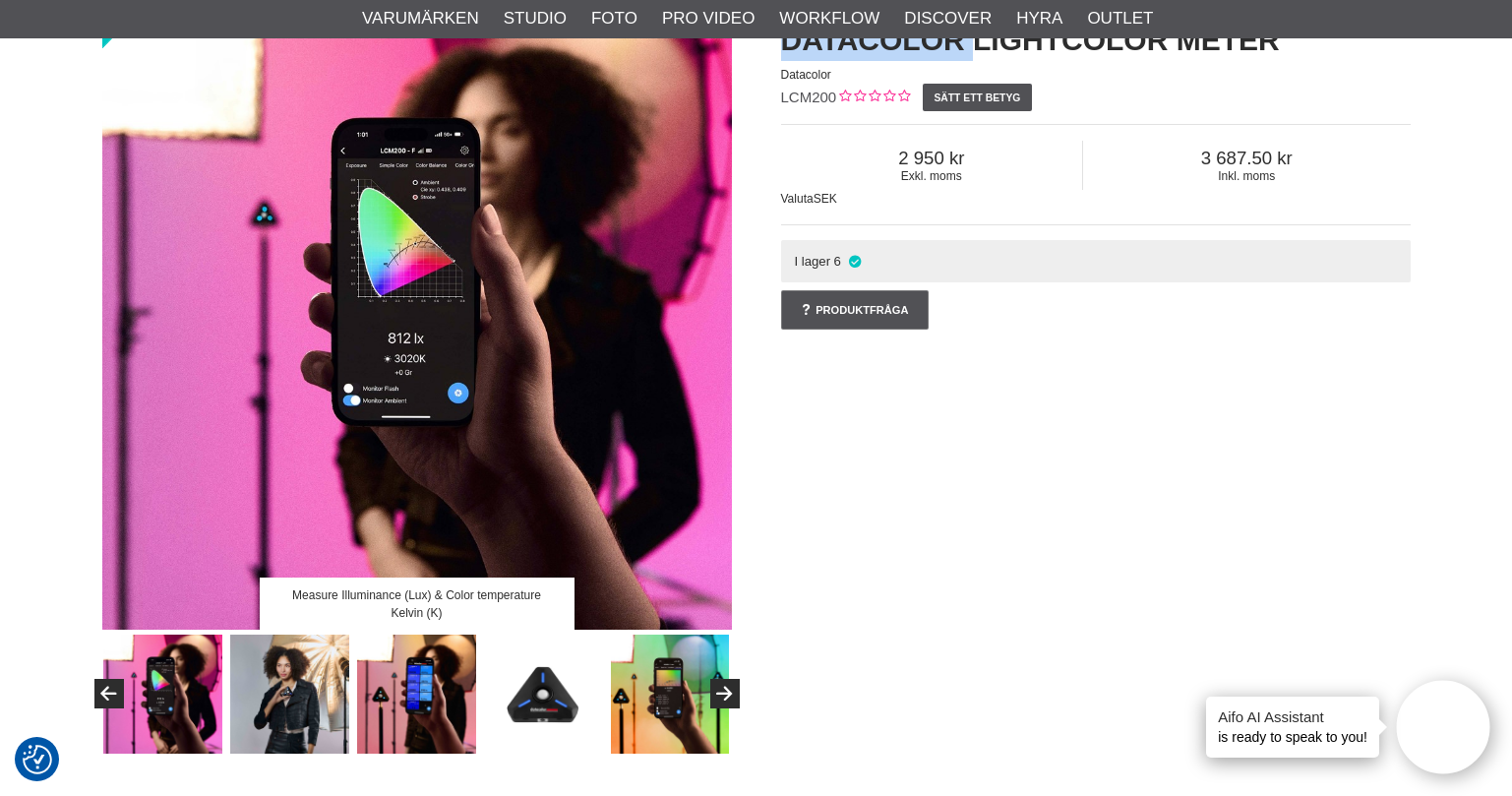 click at bounding box center [289, 694] 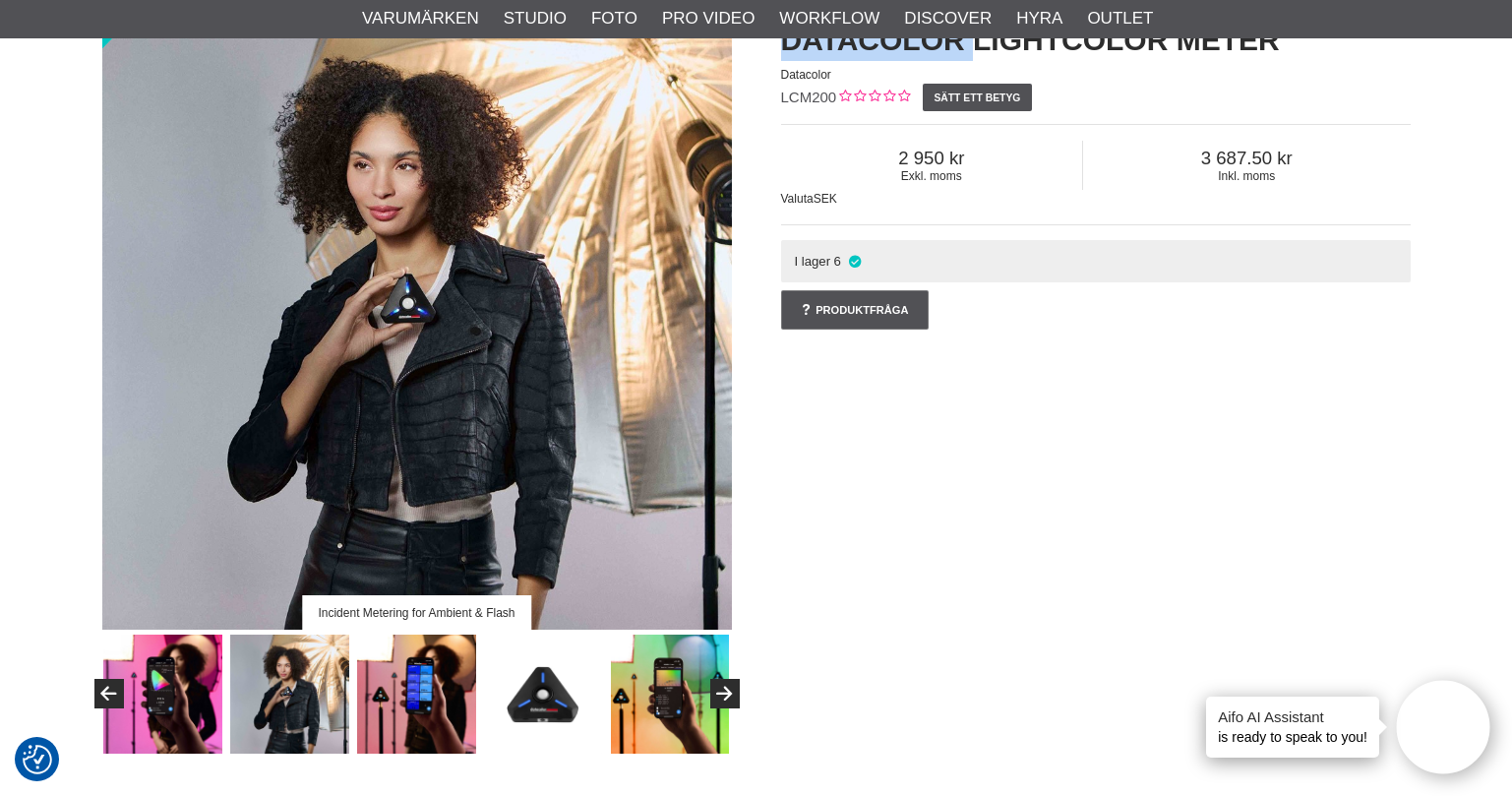 click at bounding box center (416, 694) 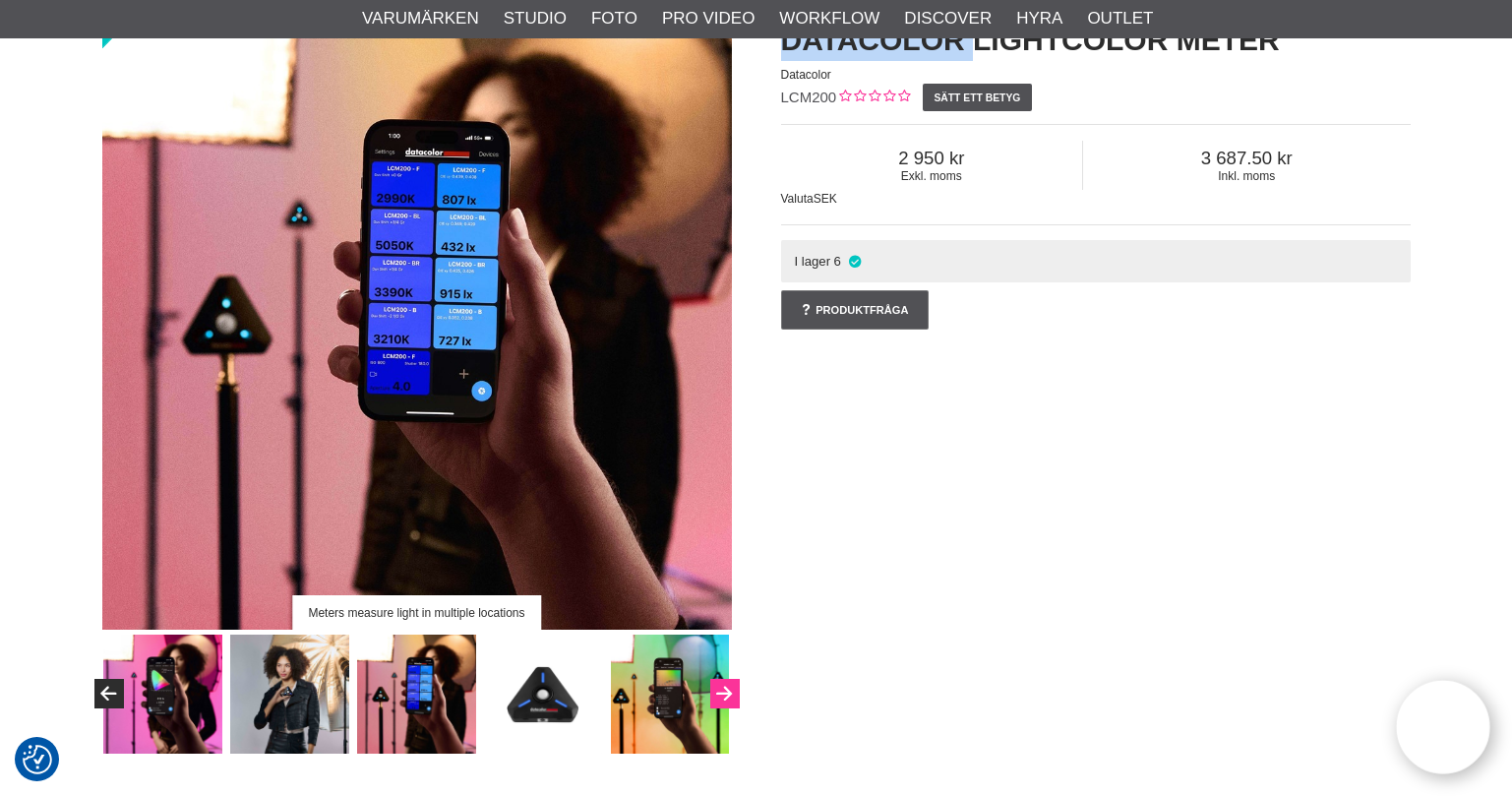 click at bounding box center (724, 695) 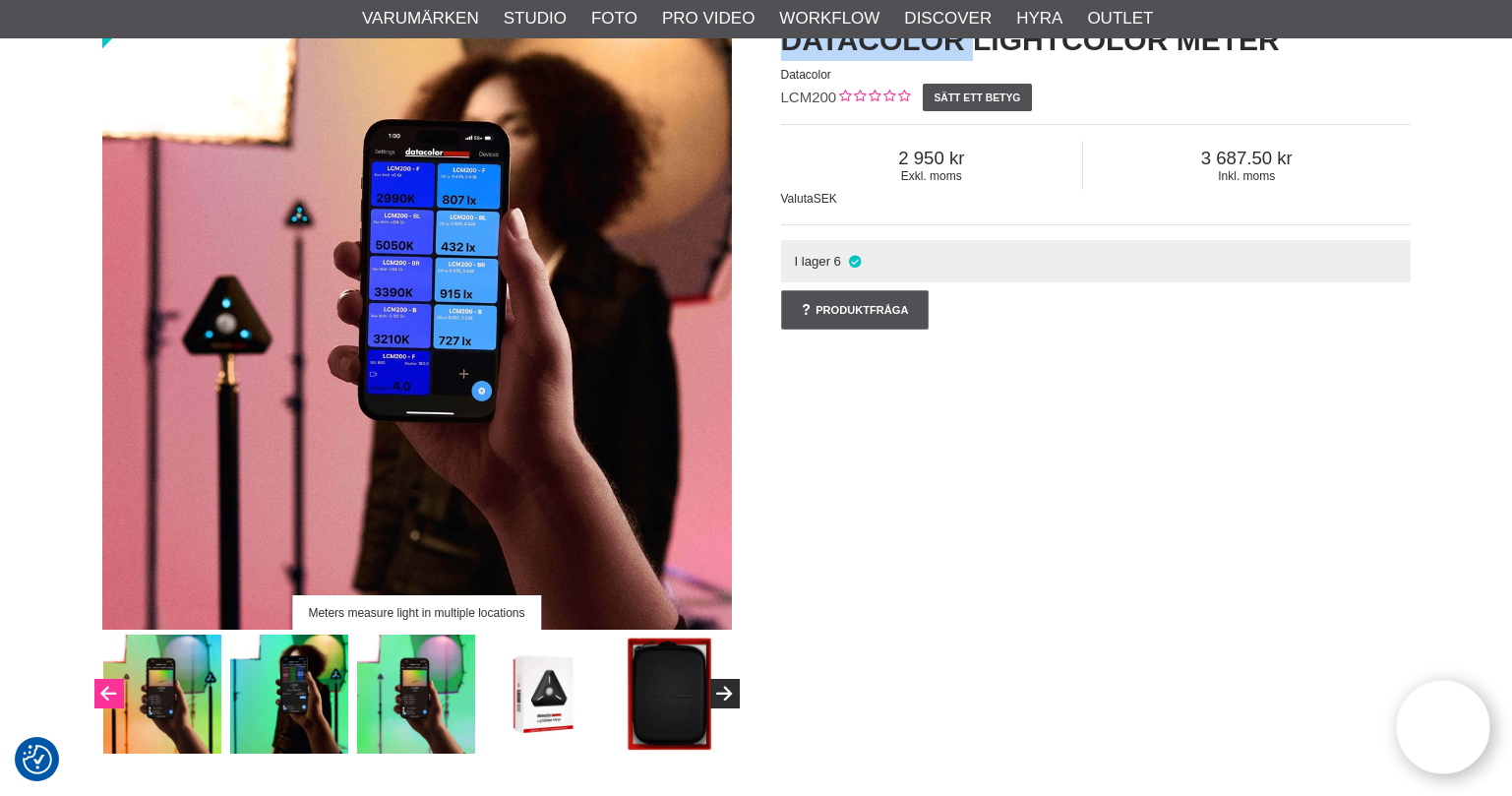 click at bounding box center [109, 694] 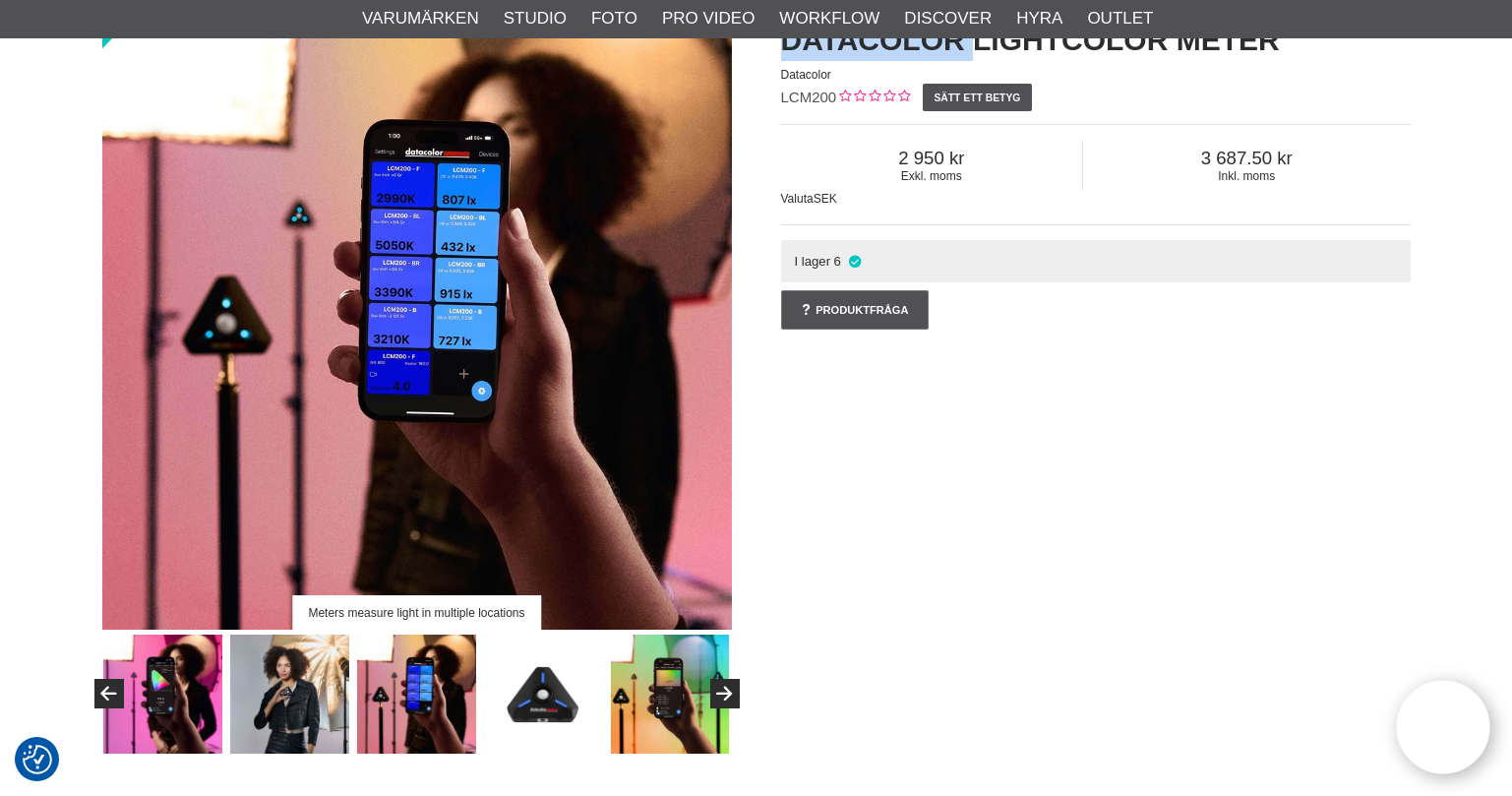 click at bounding box center (416, 694) 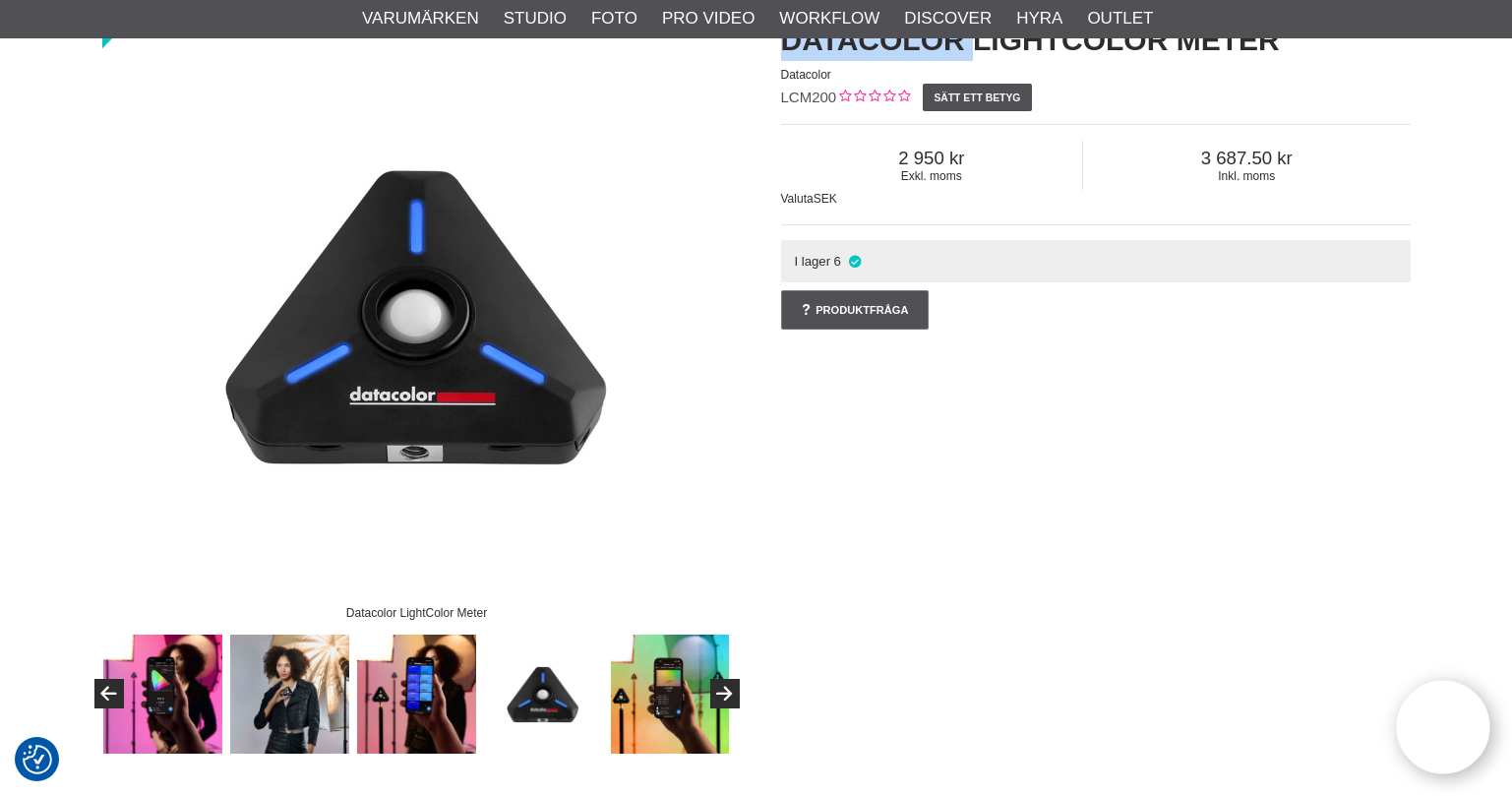 click at bounding box center [670, 694] 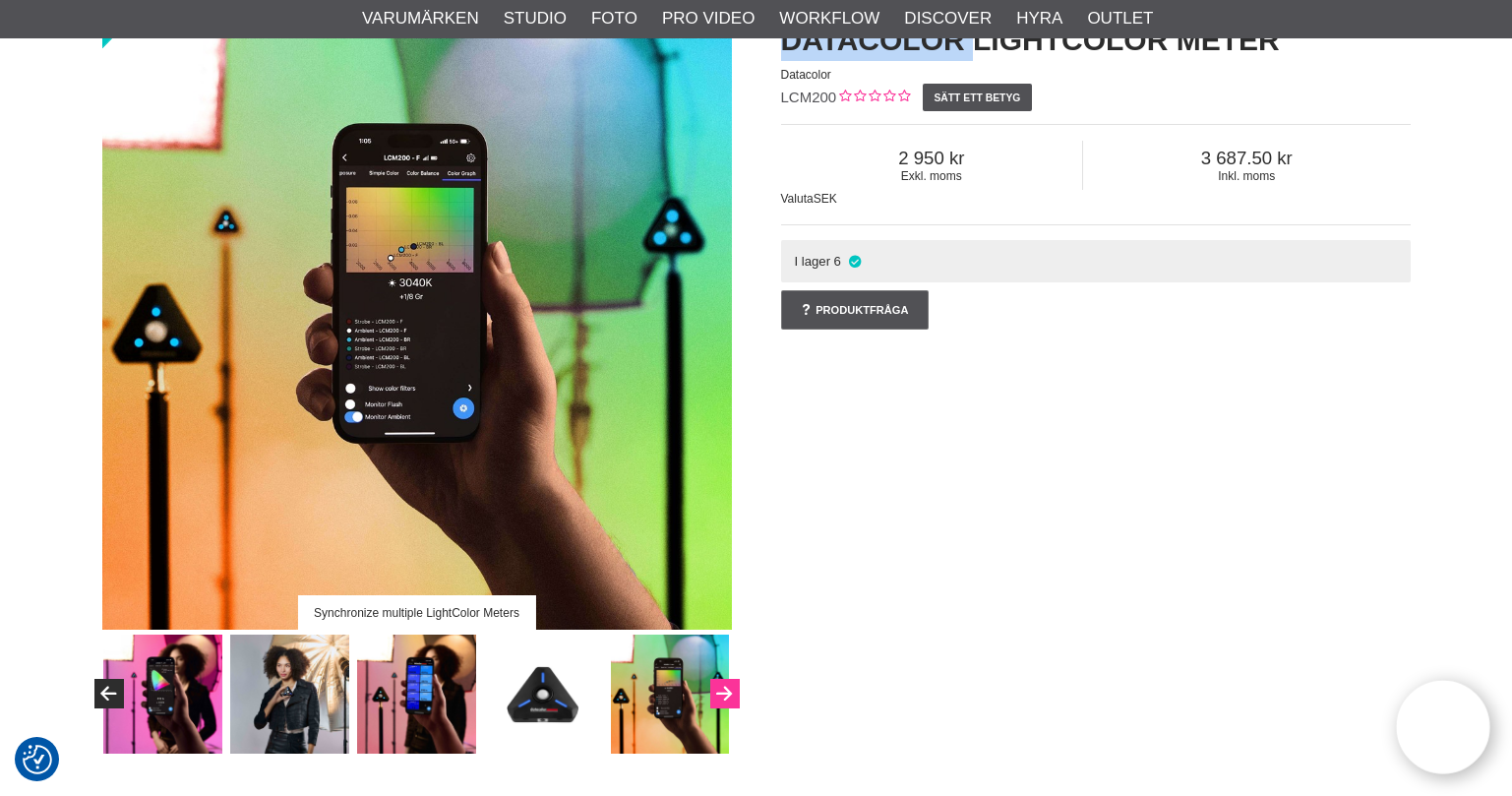 click at bounding box center [724, 695] 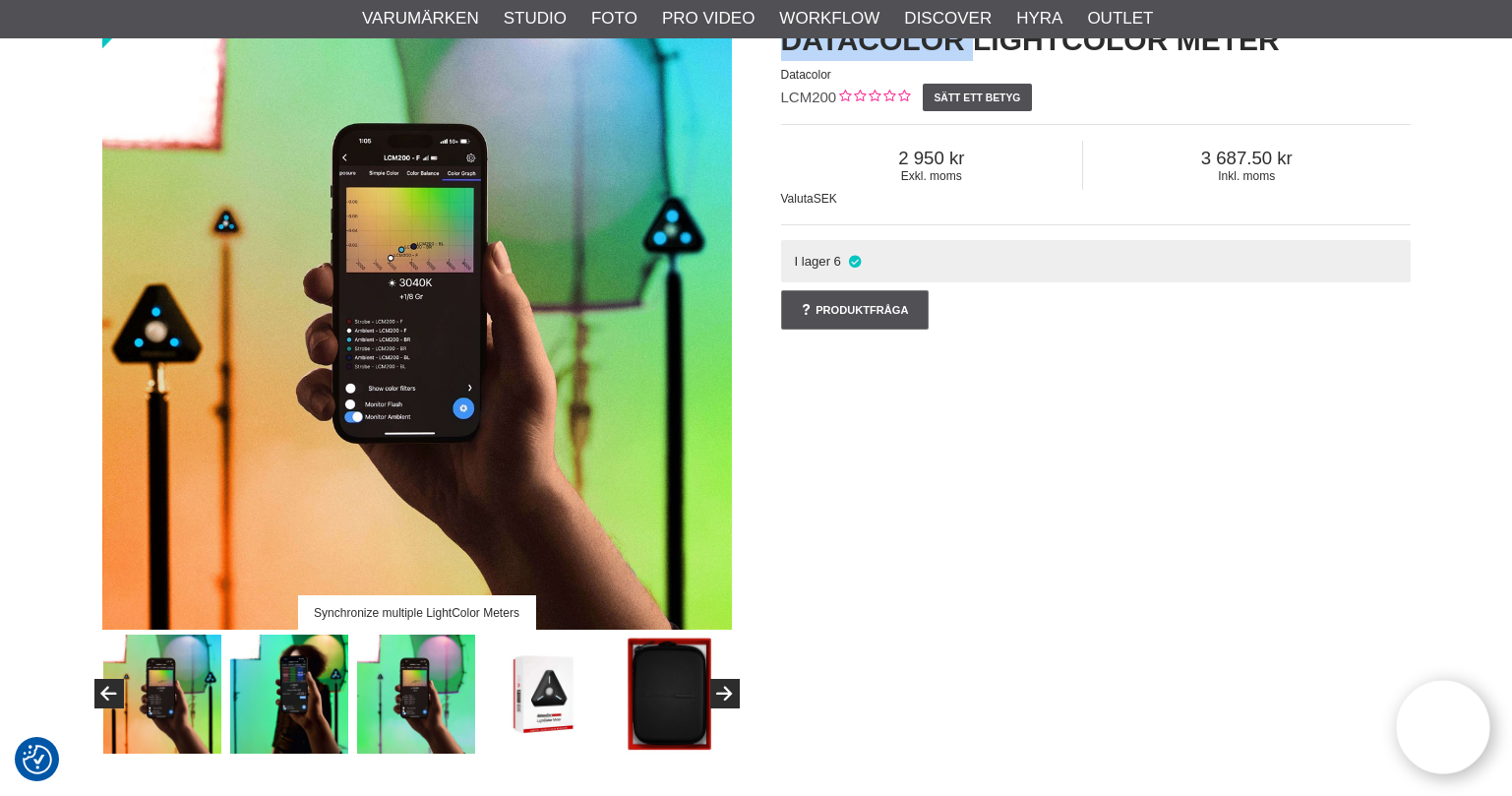 click at bounding box center (289, 694) 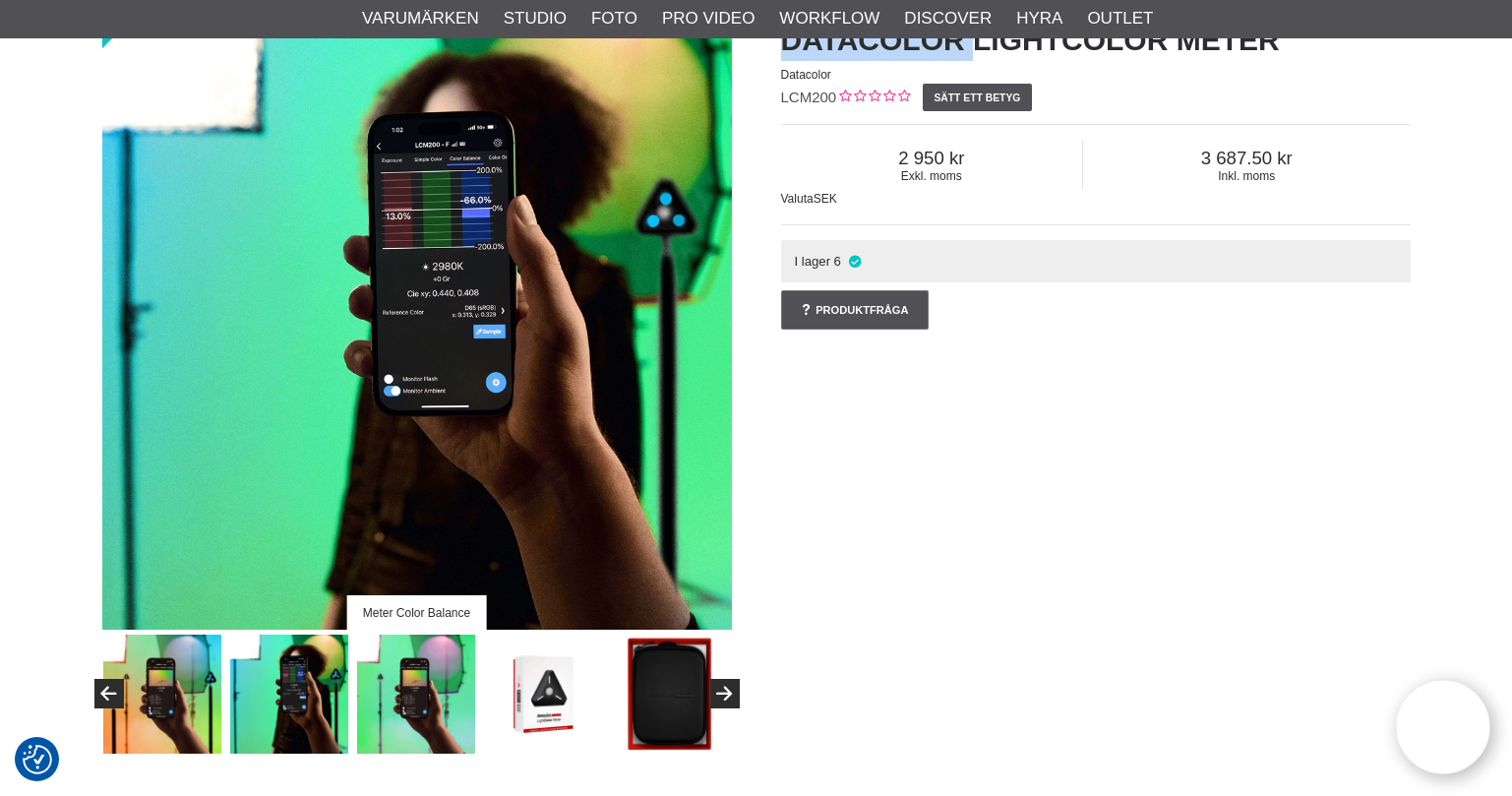 click at bounding box center (416, 694) 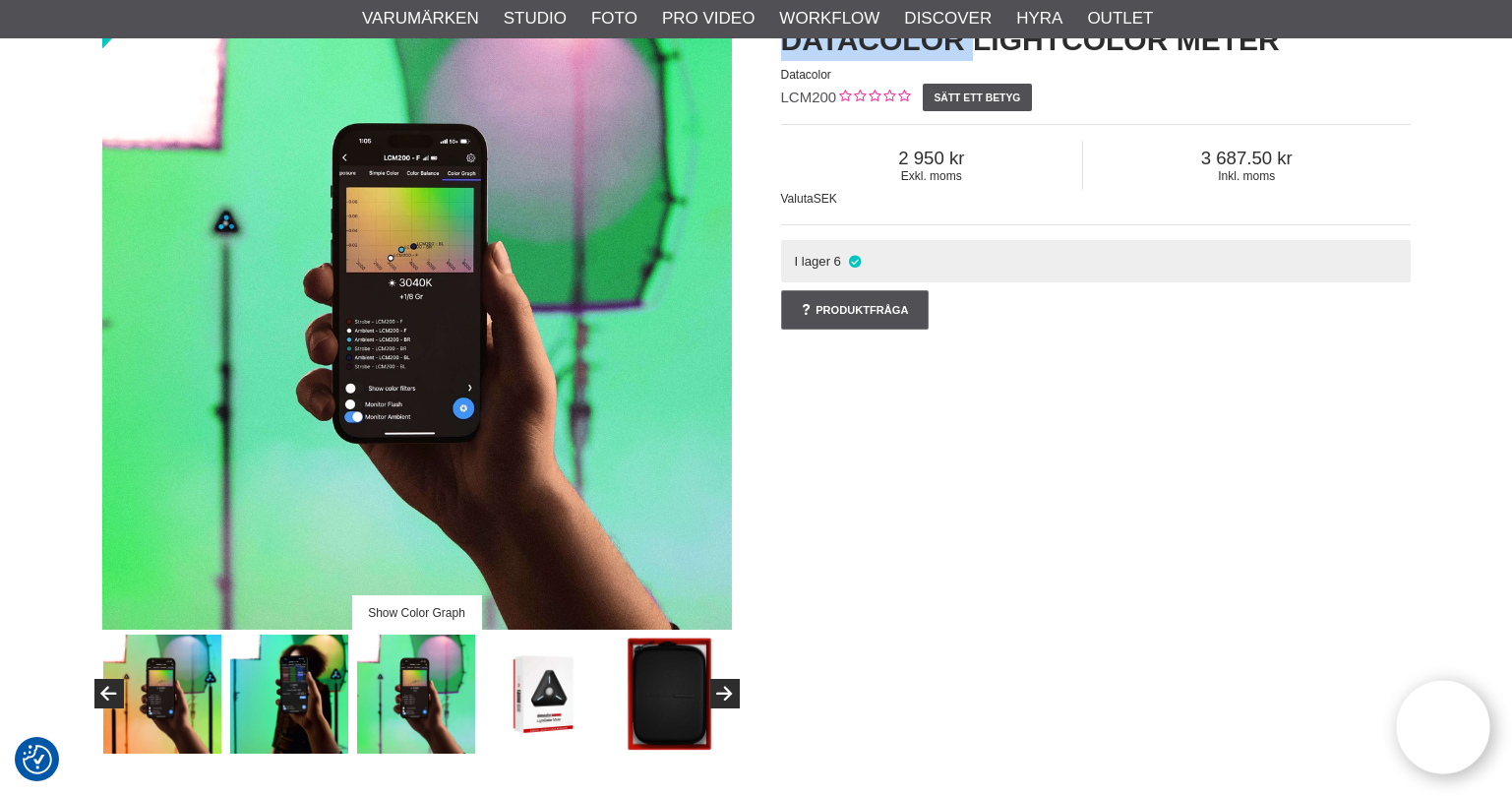 click at bounding box center [543, 694] 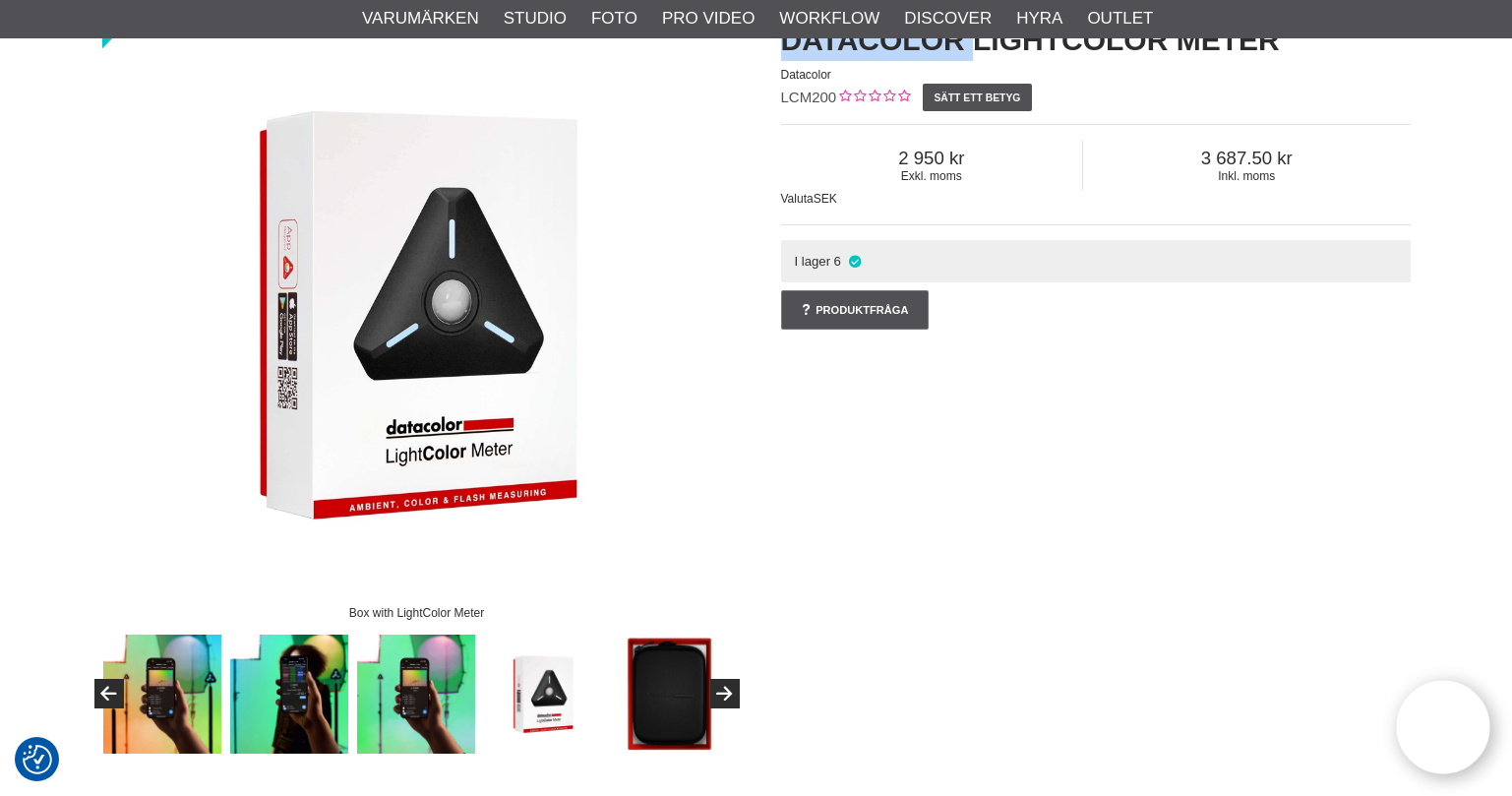 click at bounding box center (670, 694) 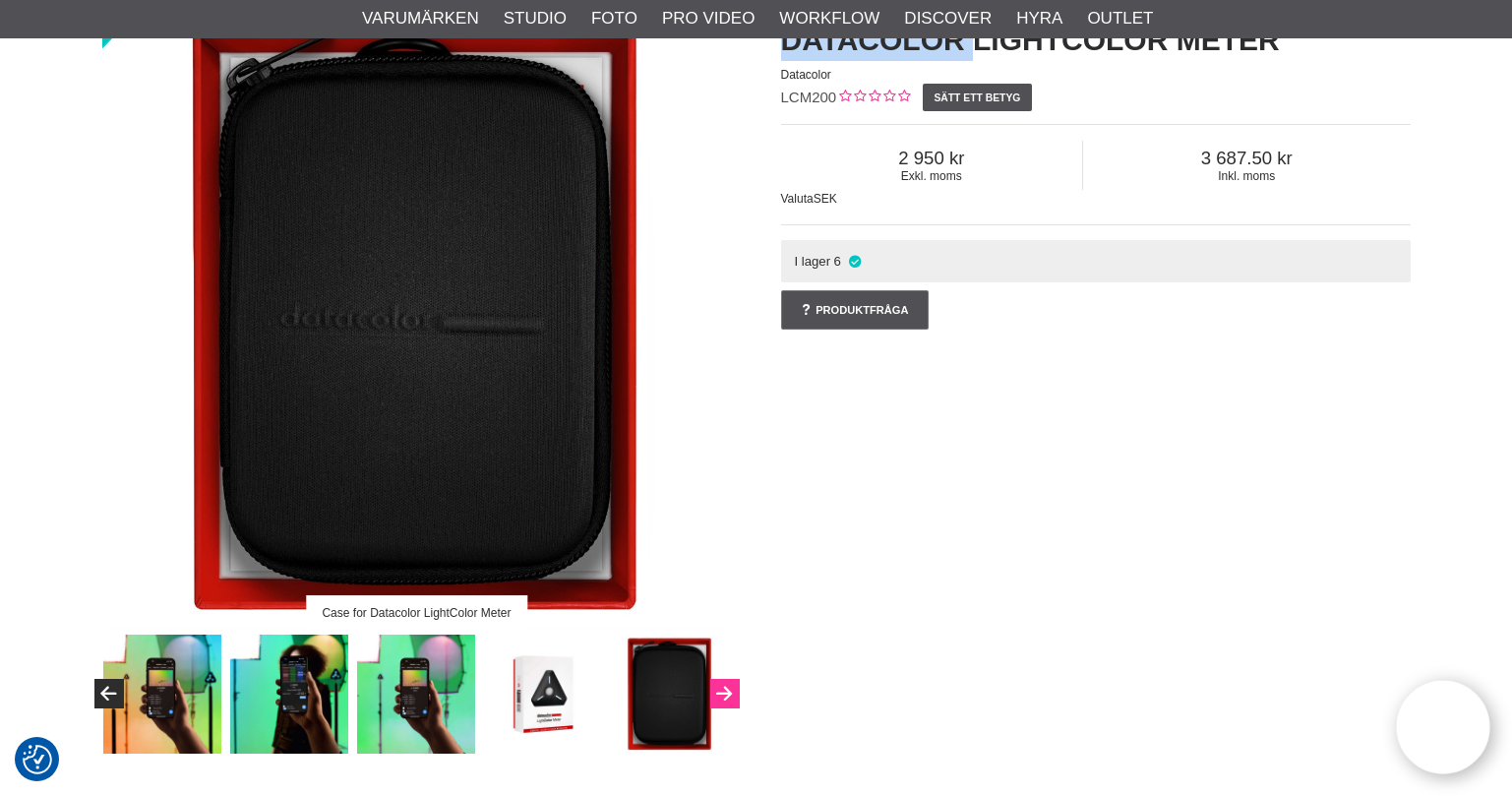 click at bounding box center (724, 695) 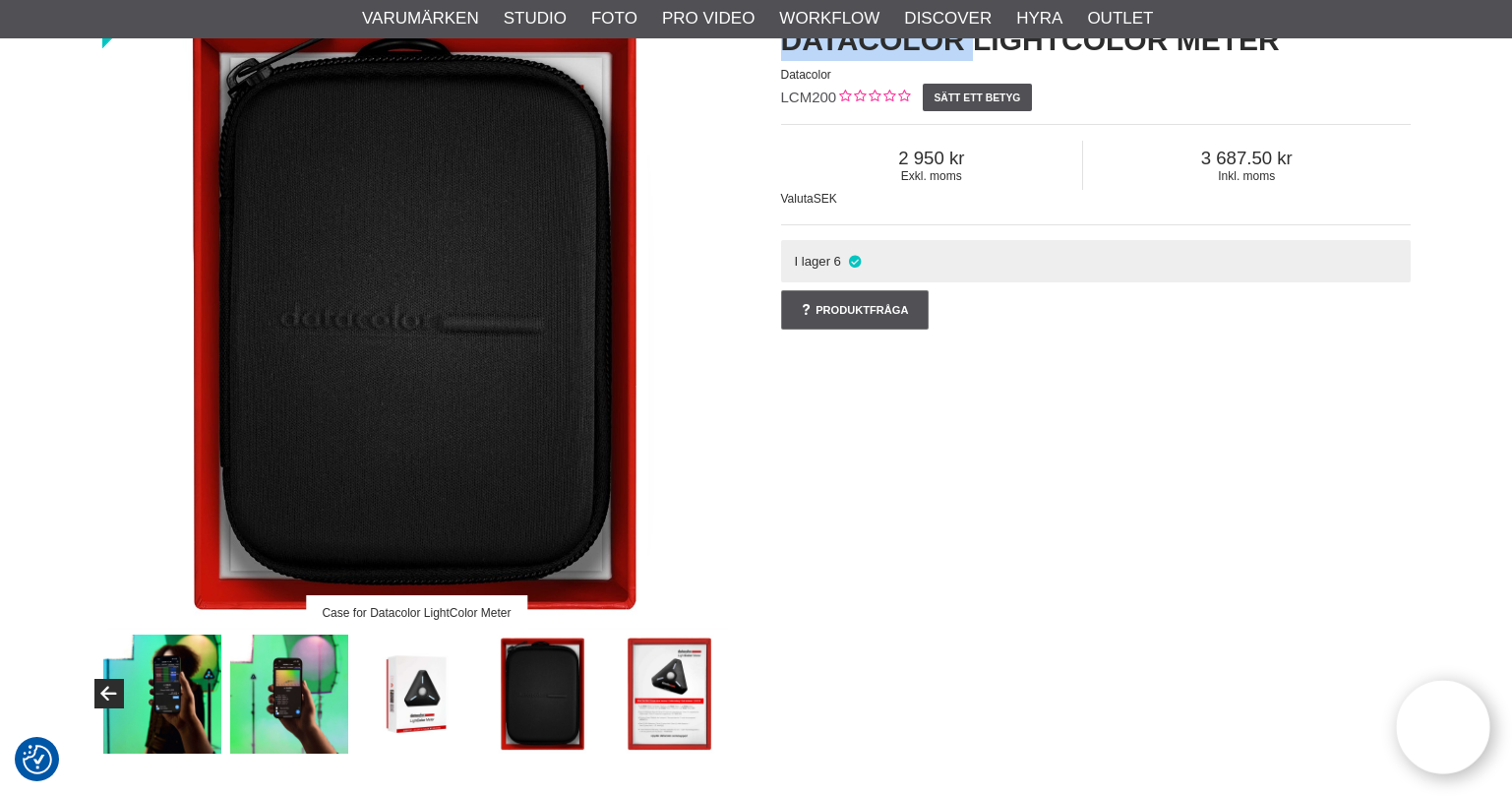 click at bounding box center (670, 694) 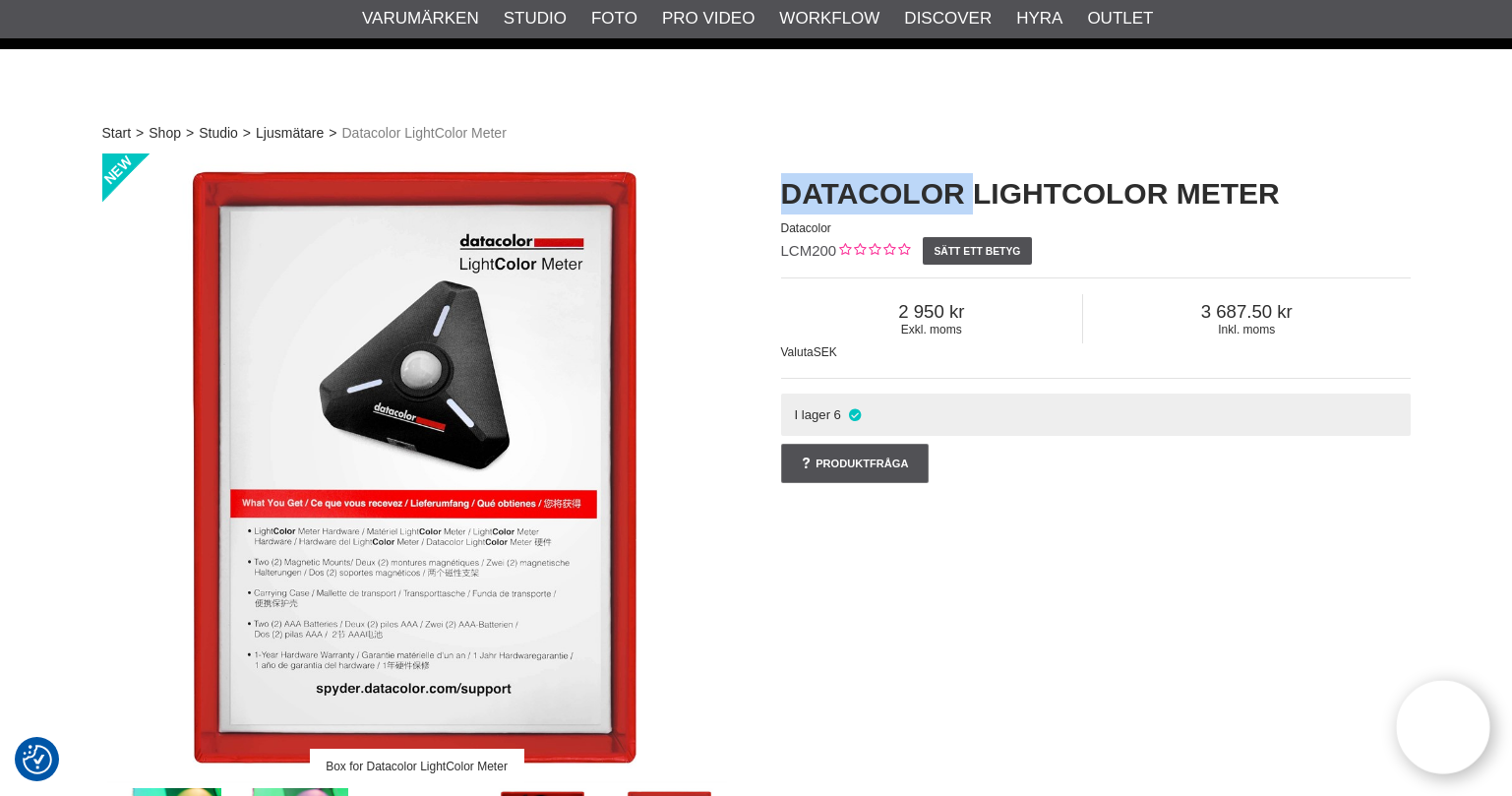 scroll, scrollTop: 0, scrollLeft: 0, axis: both 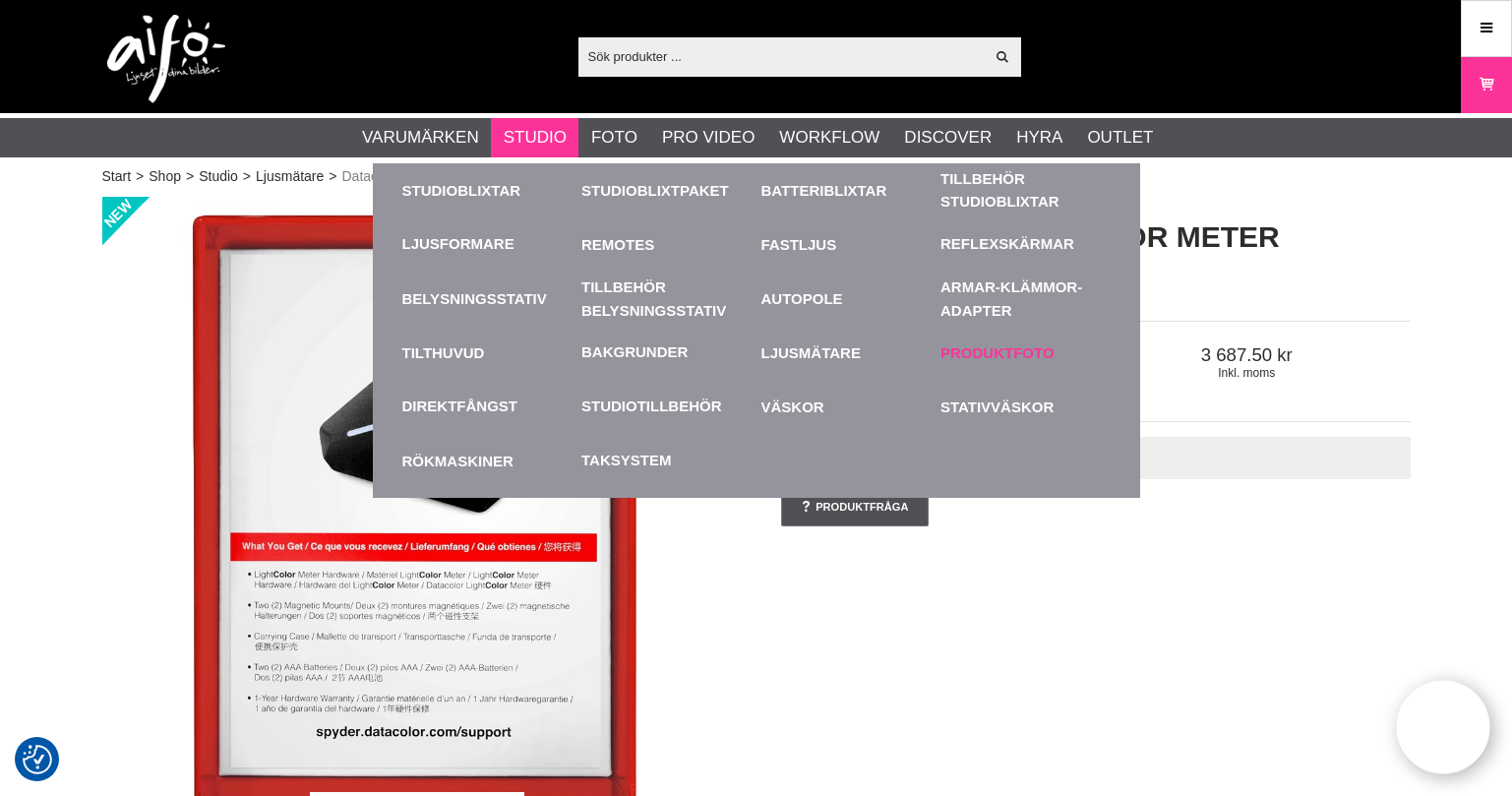 click on "Produktfoto" at bounding box center (1025, 352) 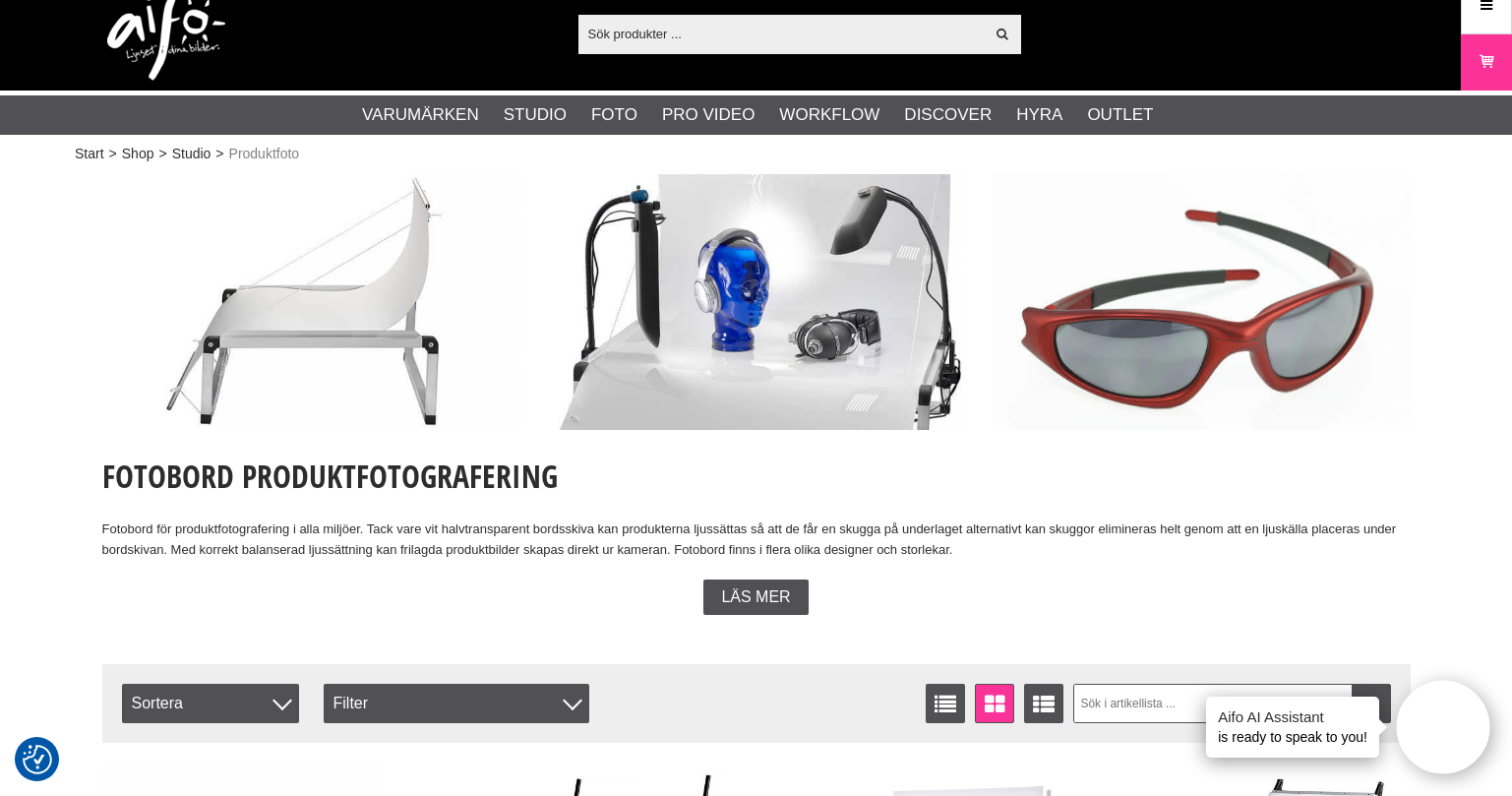 scroll, scrollTop: 0, scrollLeft: 0, axis: both 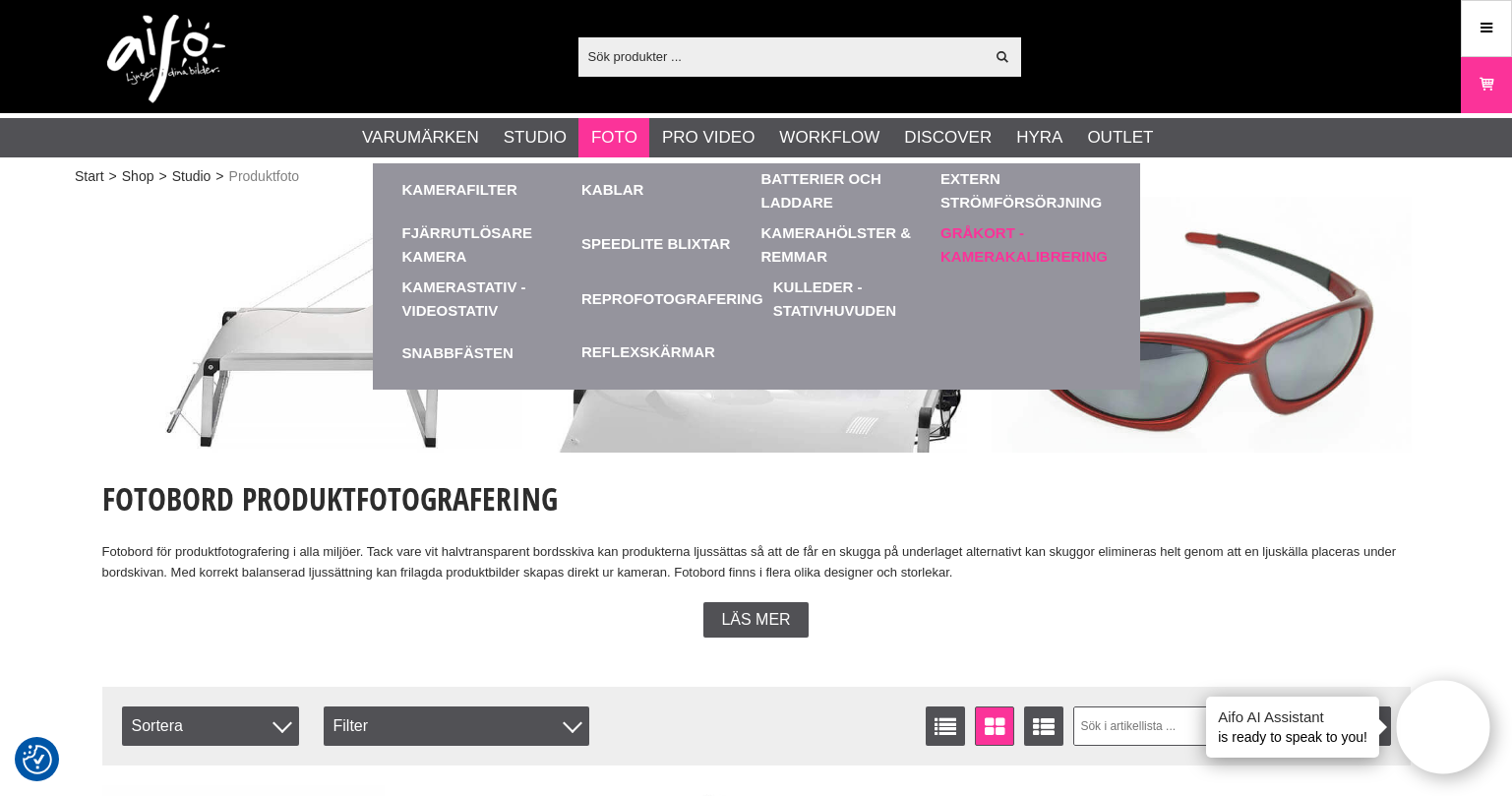 click on "Gråkort - Kamerakalibrering" at bounding box center [1025, 244] 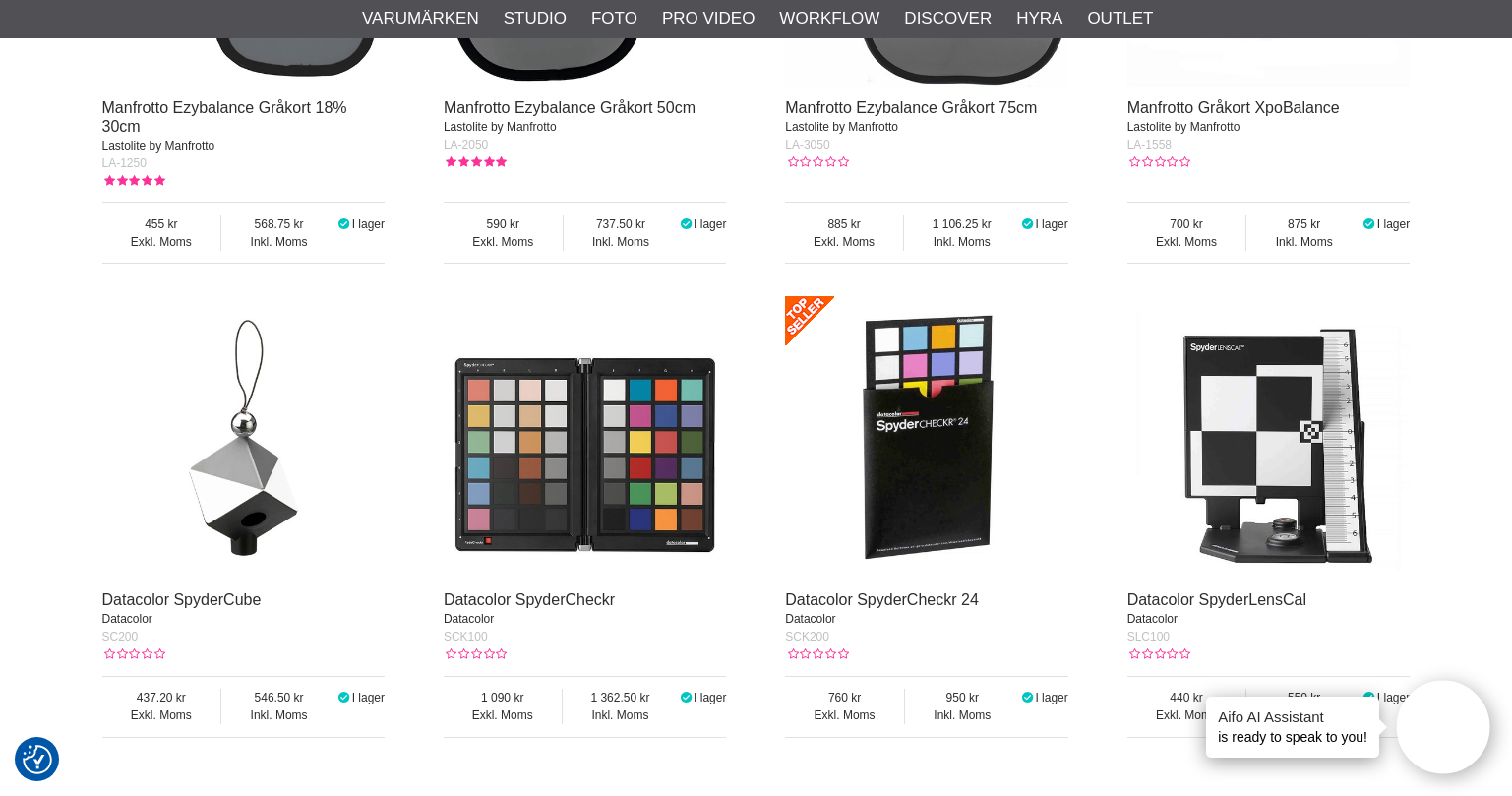 scroll, scrollTop: 886, scrollLeft: 0, axis: vertical 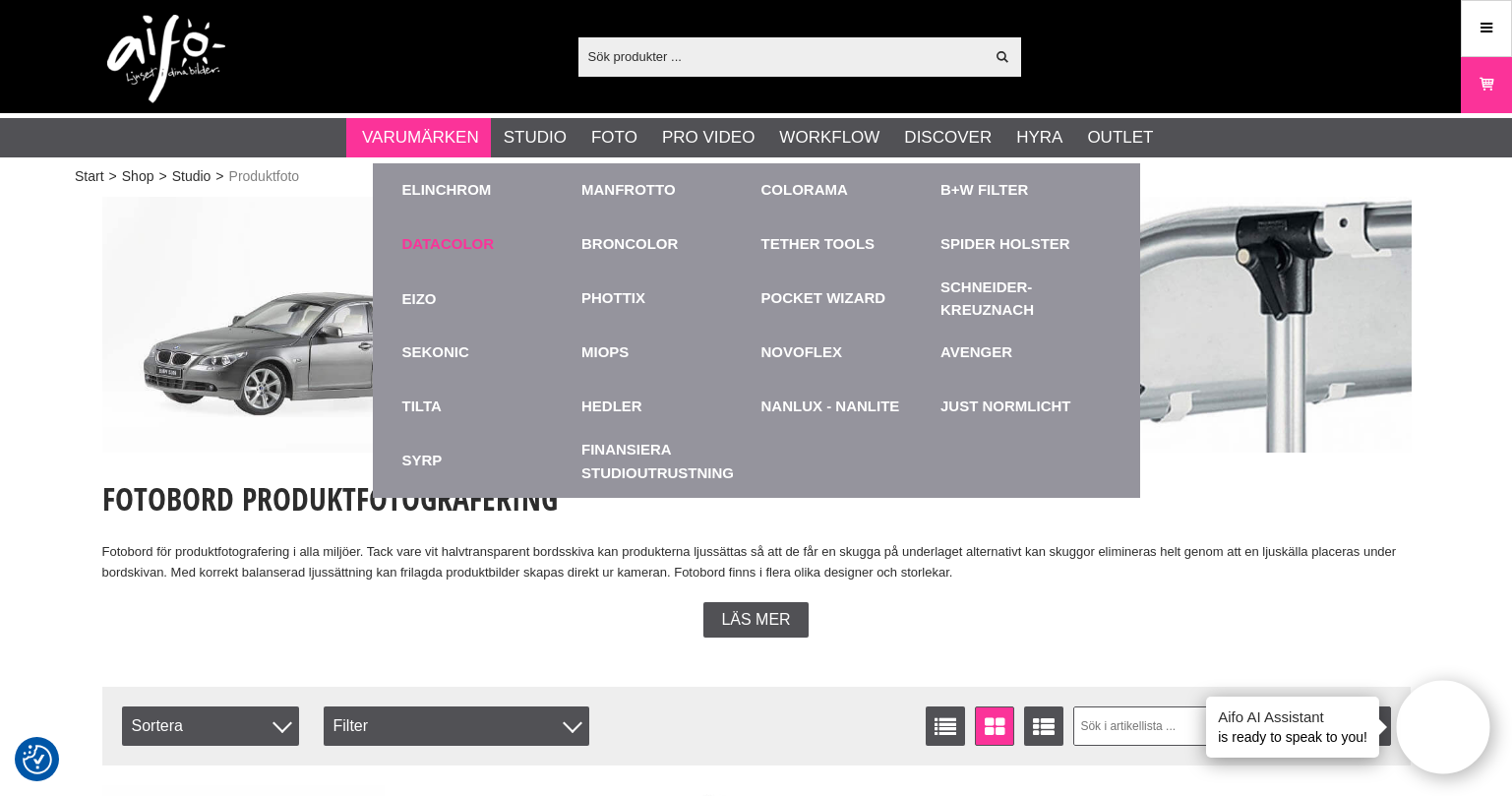 click on "Datacolor" at bounding box center [449, 244] 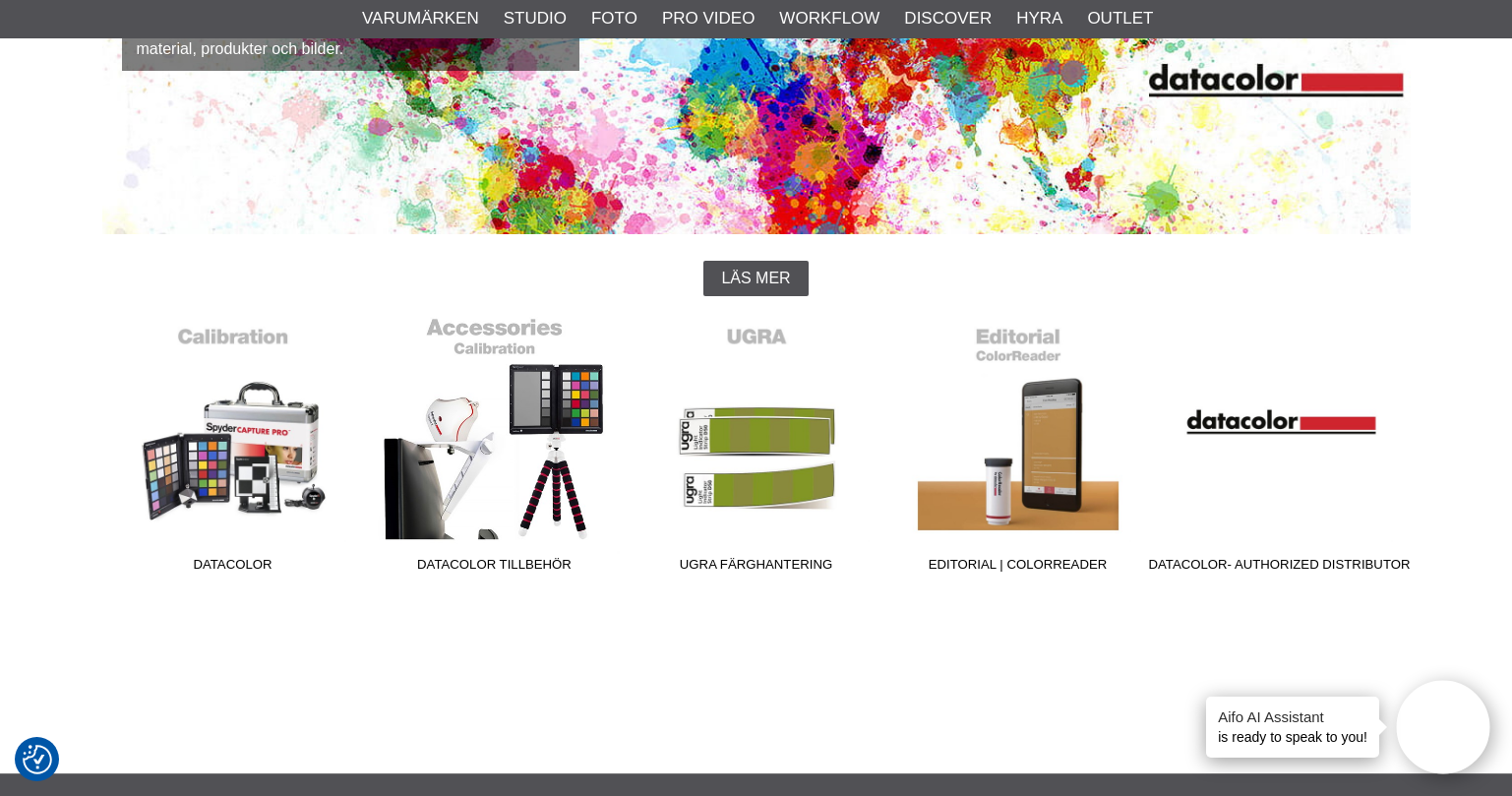 scroll, scrollTop: 295, scrollLeft: 0, axis: vertical 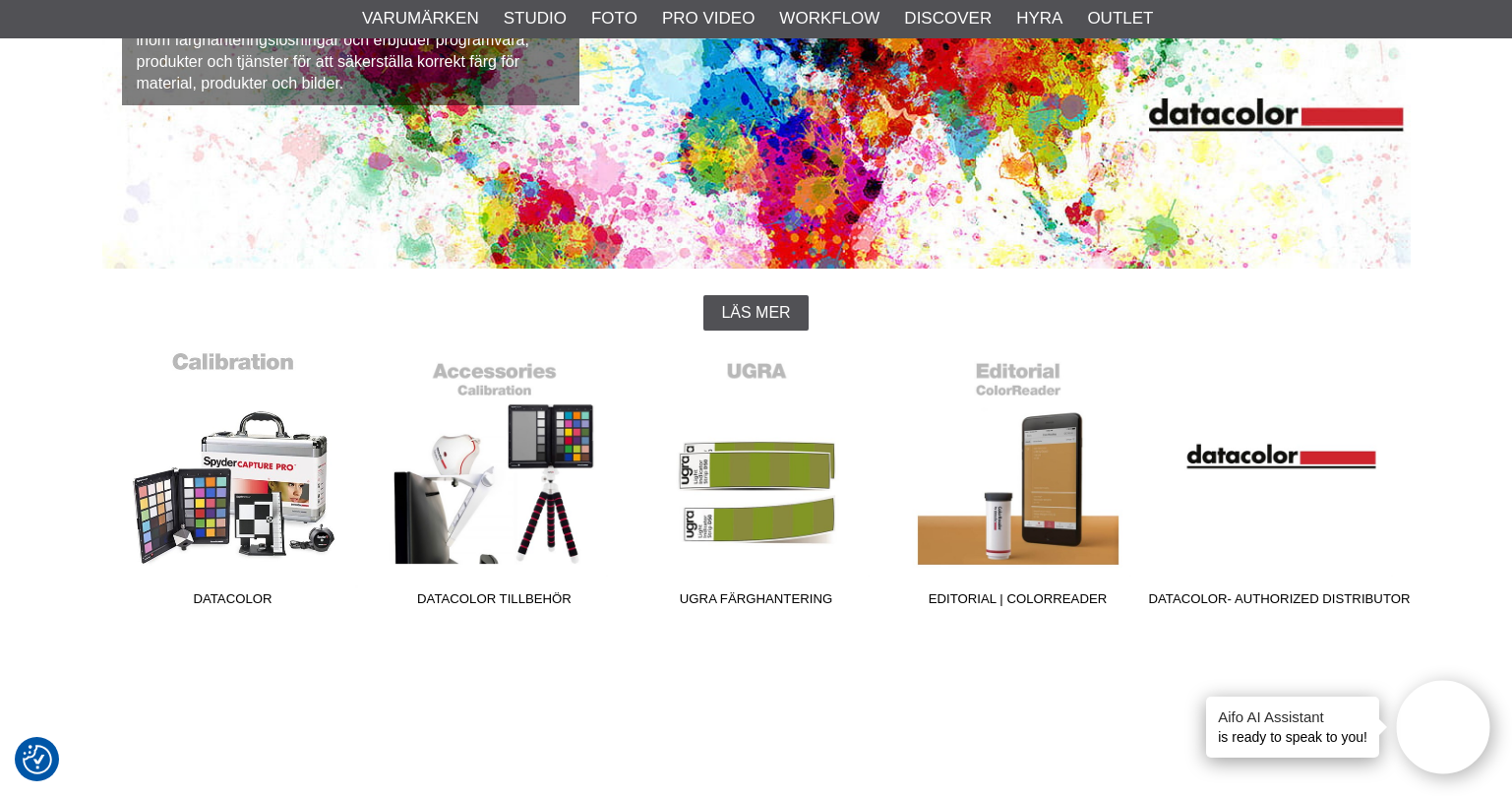 click on "Datacolor" at bounding box center [233, 483] 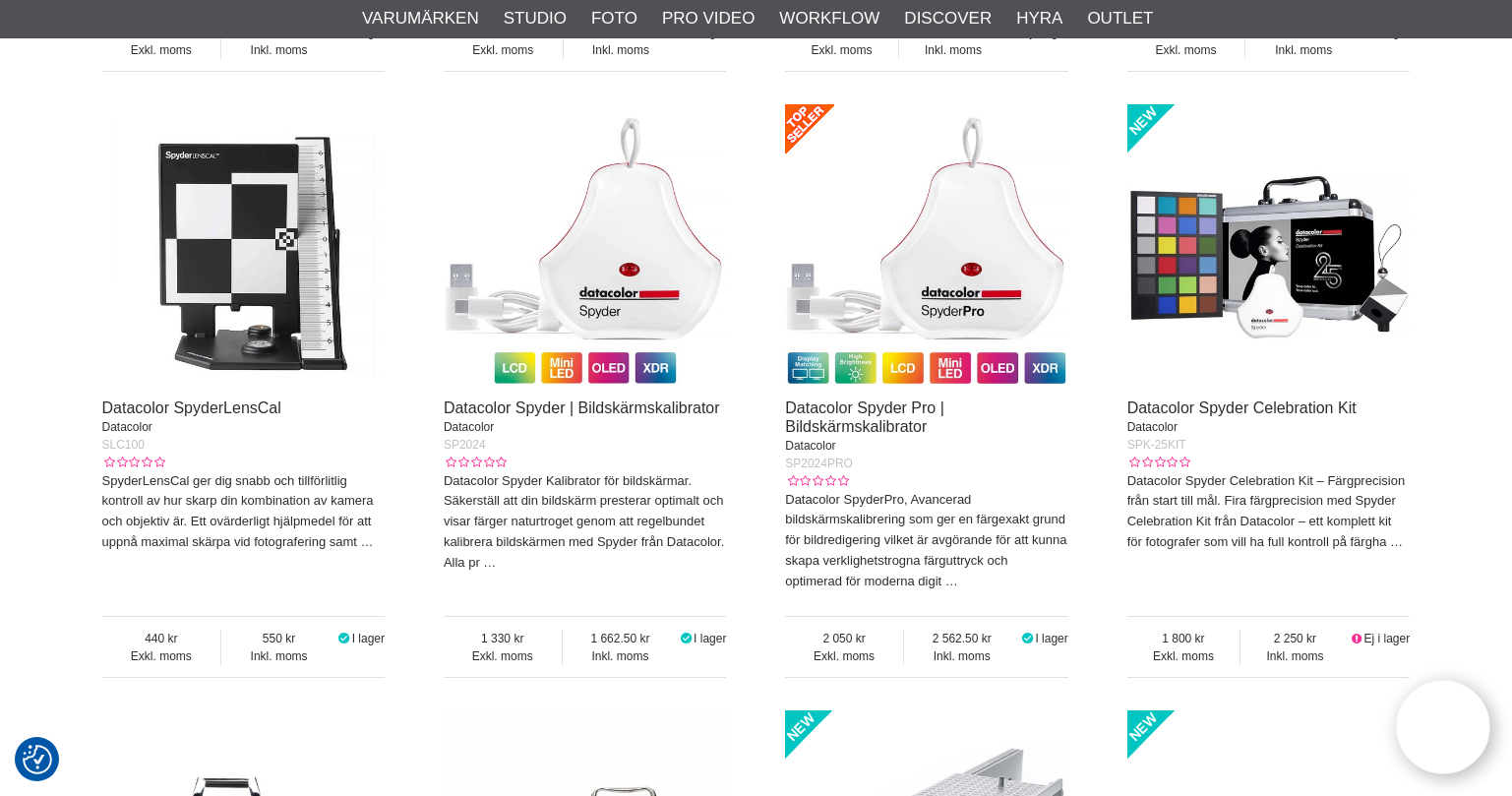 scroll, scrollTop: 2558, scrollLeft: 0, axis: vertical 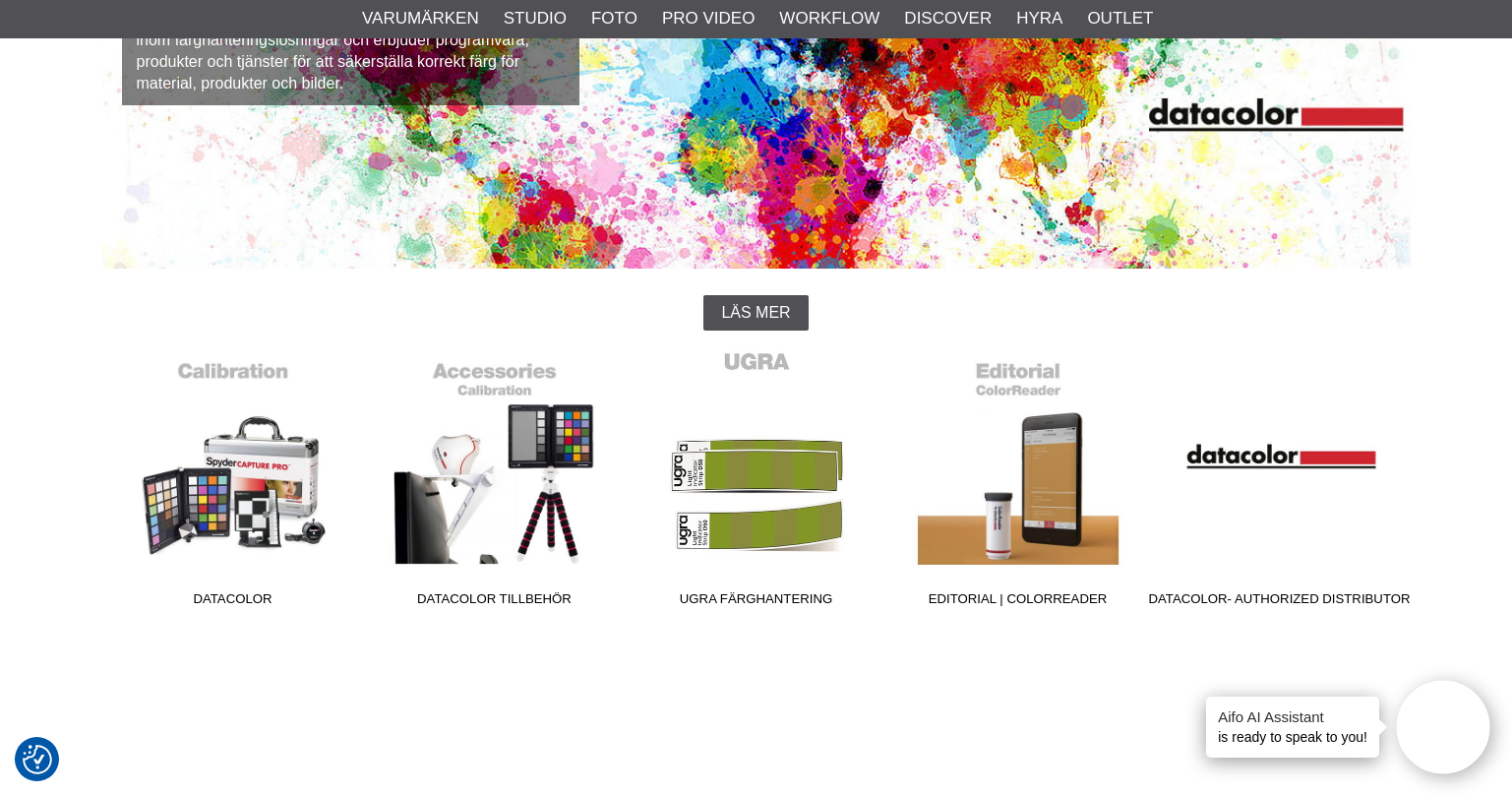 click on "UGRA Färghantering" at bounding box center (756, 483) 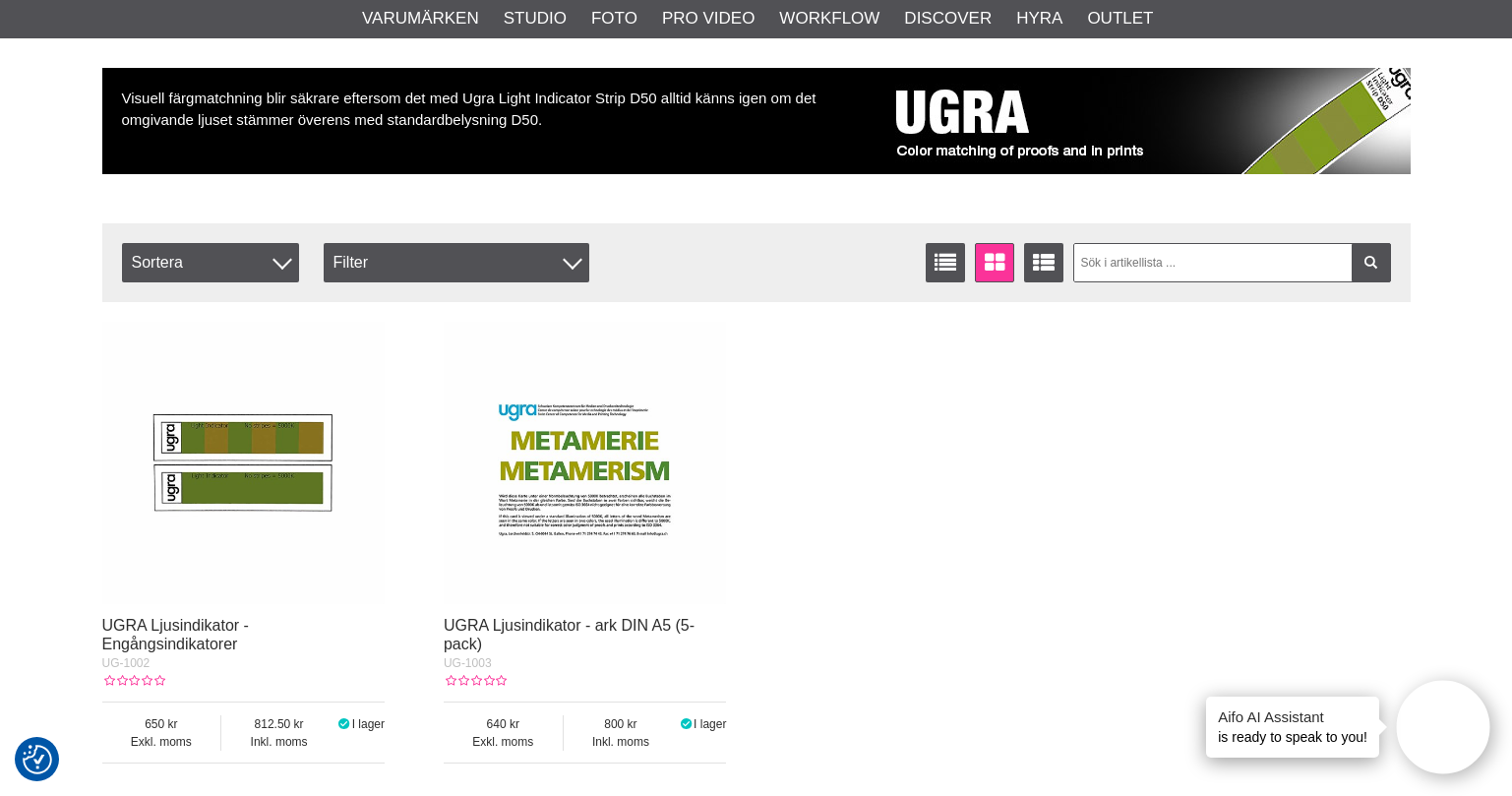 scroll, scrollTop: 197, scrollLeft: 0, axis: vertical 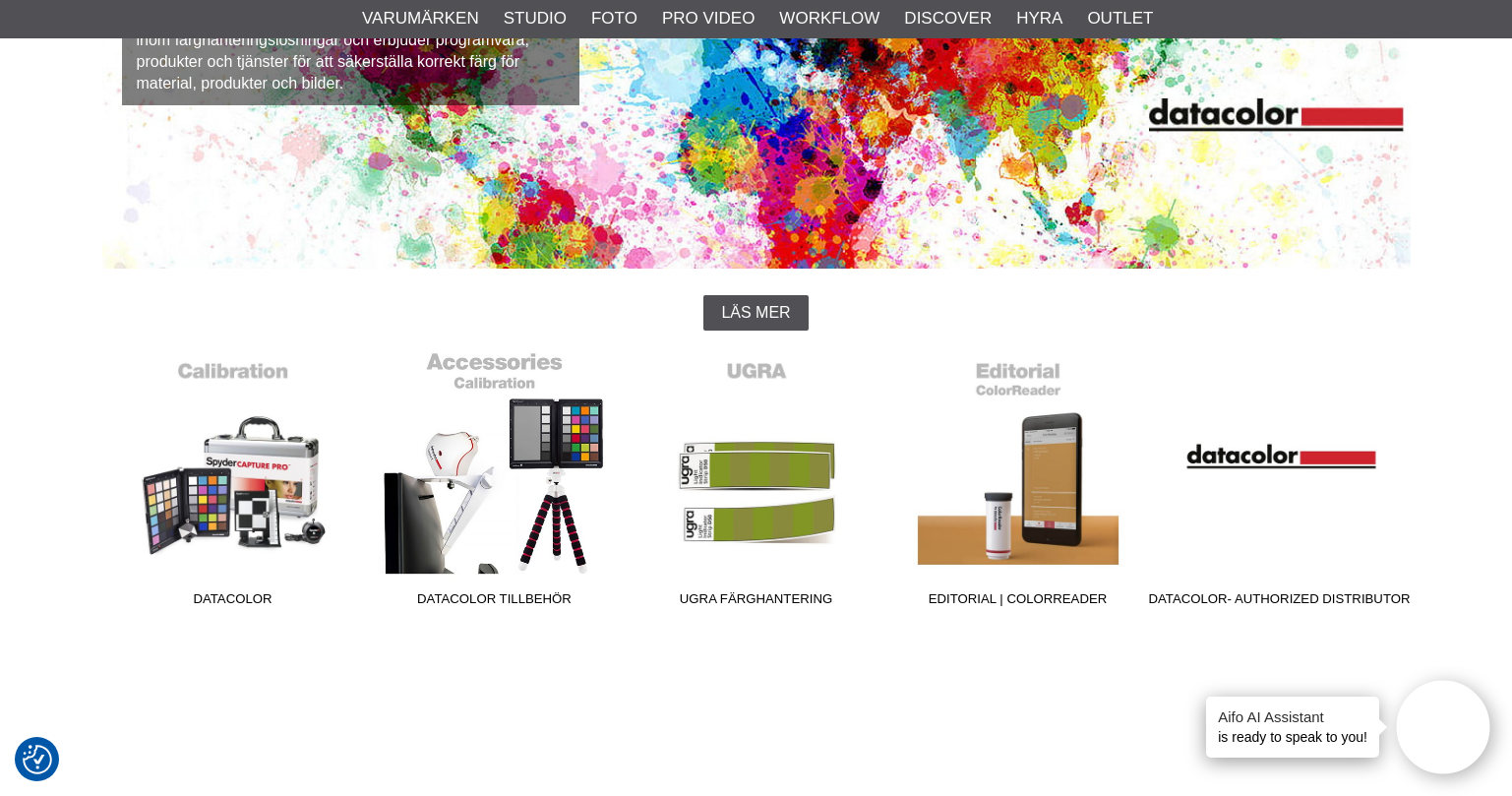 click on "Datacolor Tillbehör" at bounding box center (495, 602) 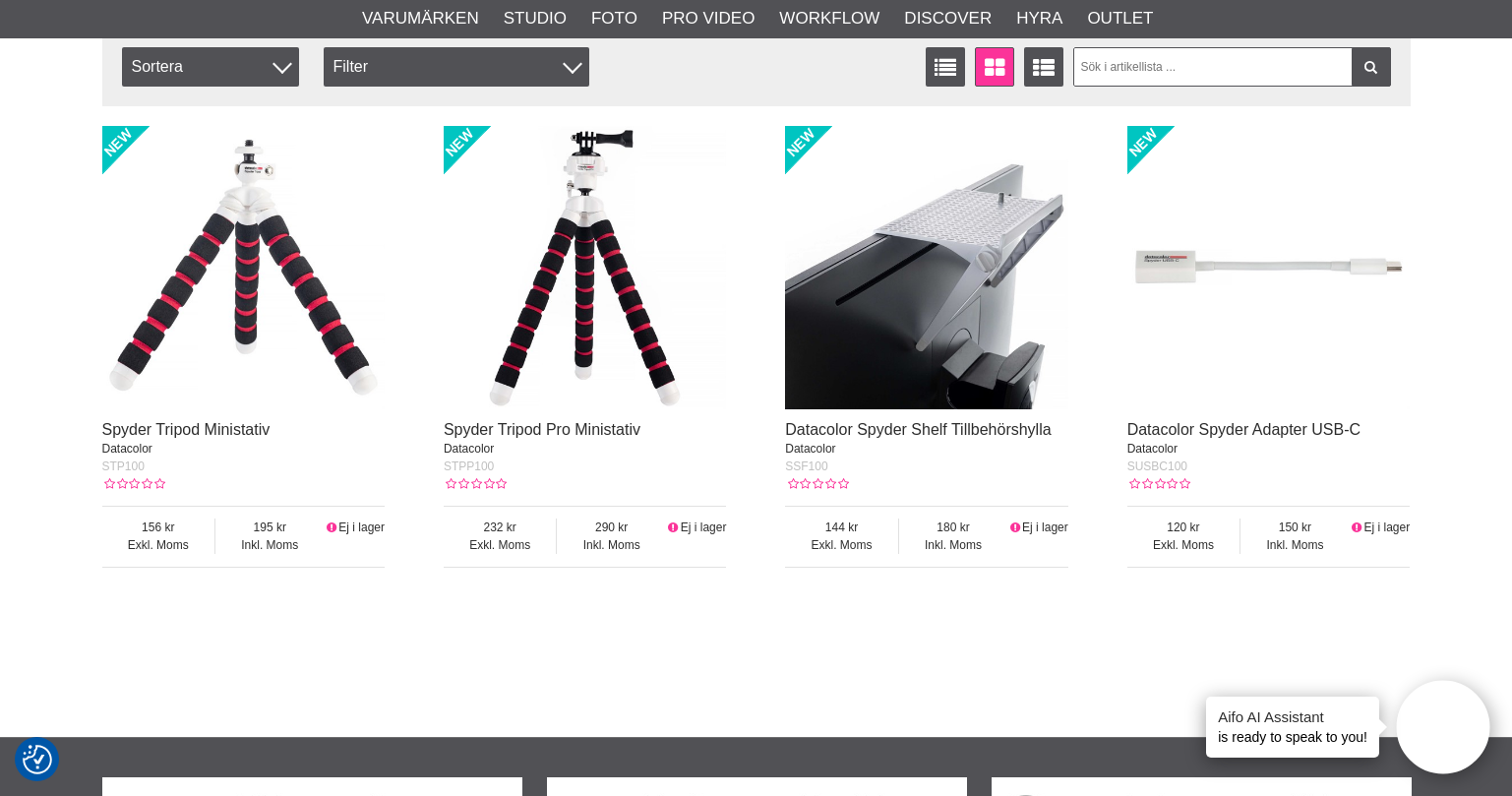 scroll, scrollTop: 590, scrollLeft: 0, axis: vertical 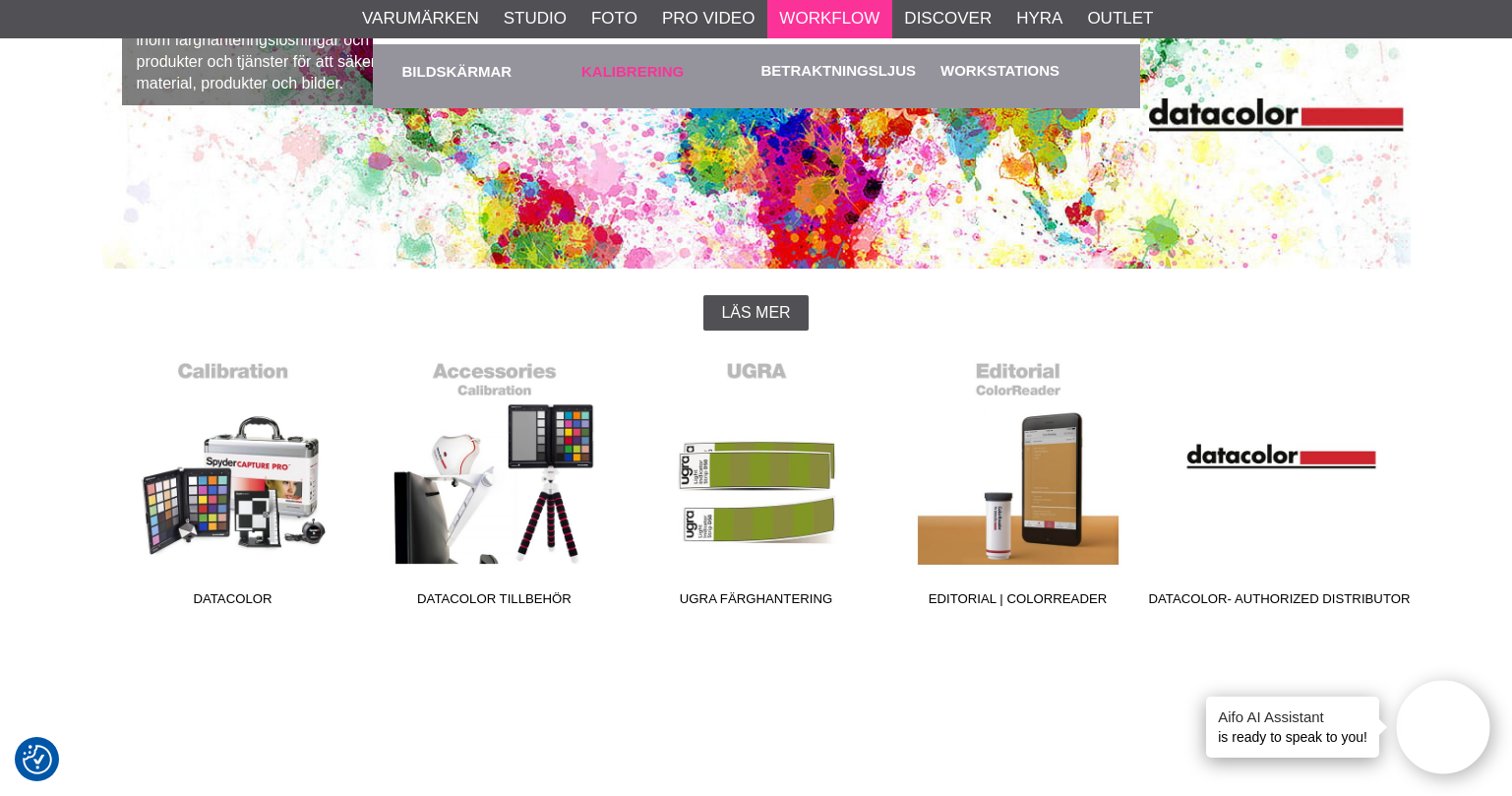 click on "Kalibrering" at bounding box center [666, 71] 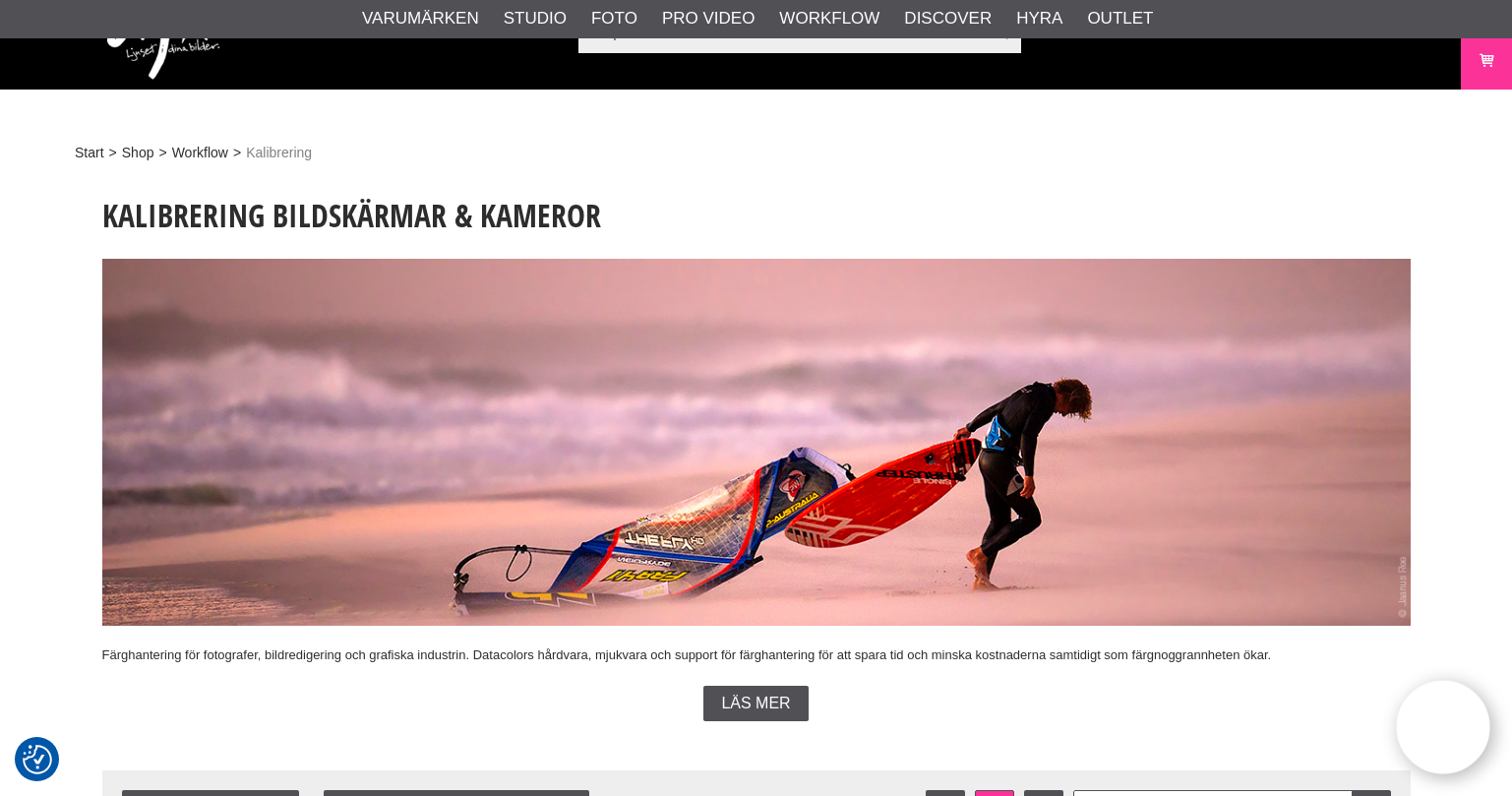 scroll, scrollTop: 0, scrollLeft: 0, axis: both 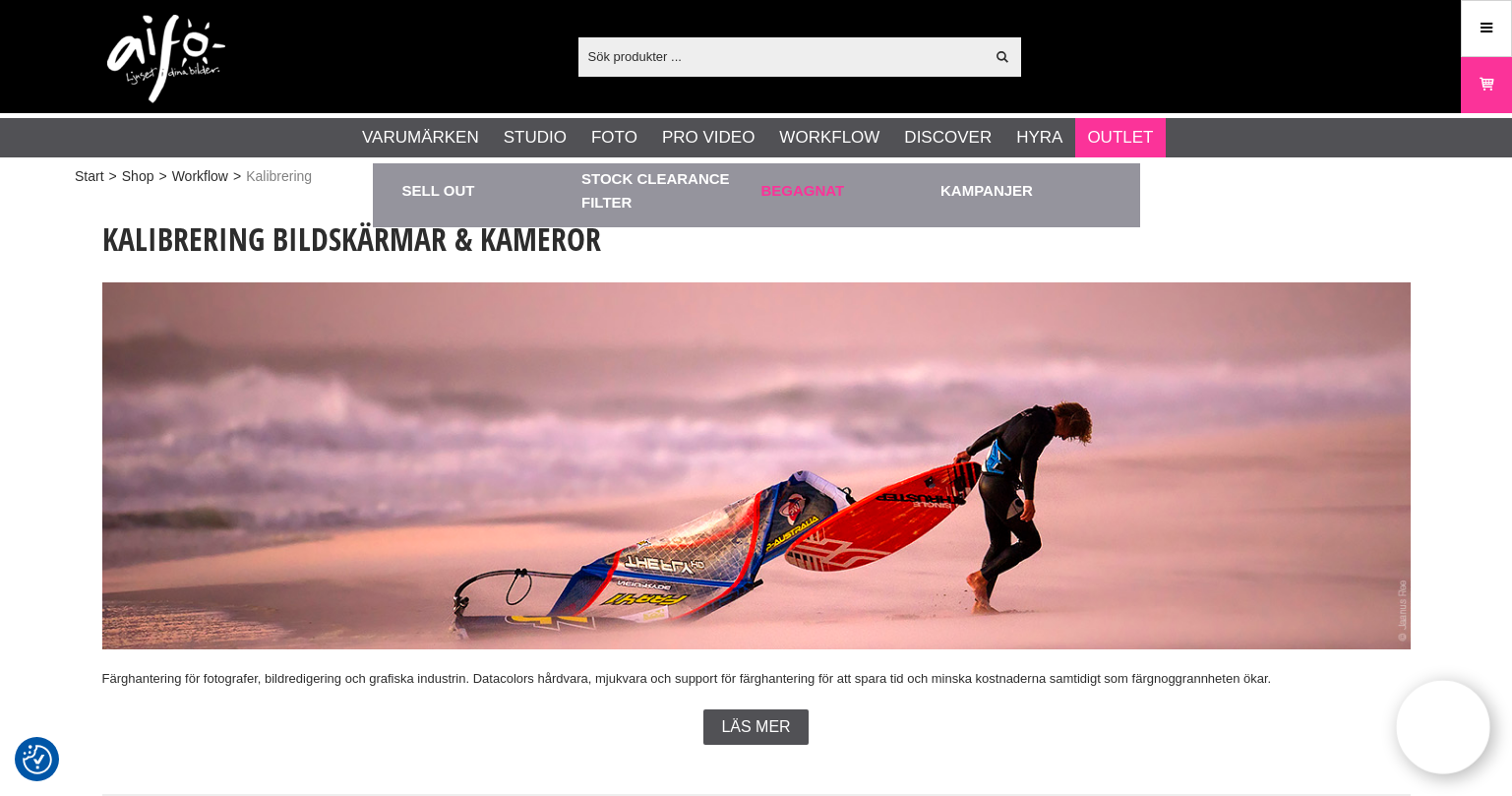 click on "Begagnat" at bounding box center [846, 190] 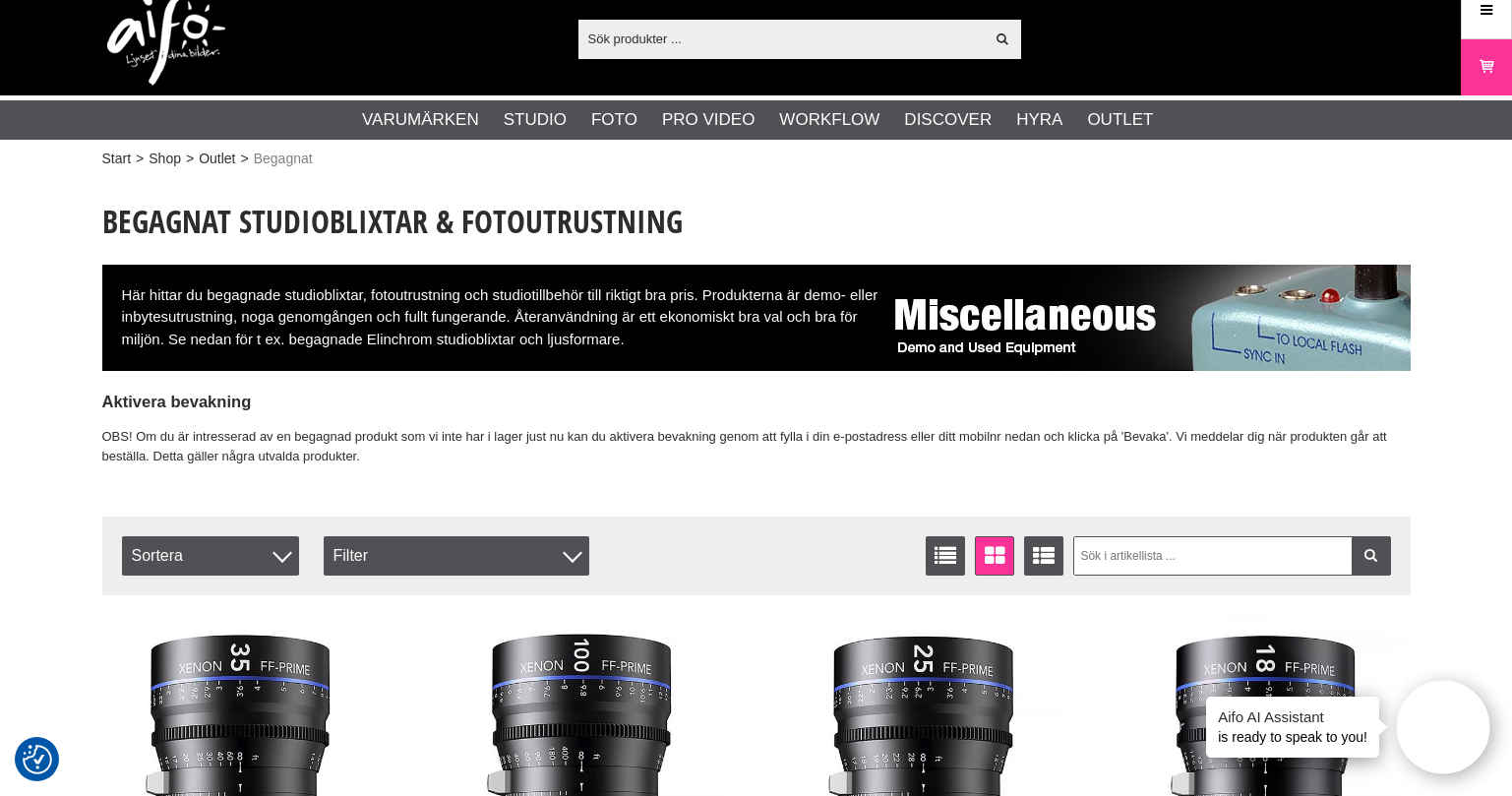 scroll, scrollTop: 0, scrollLeft: 0, axis: both 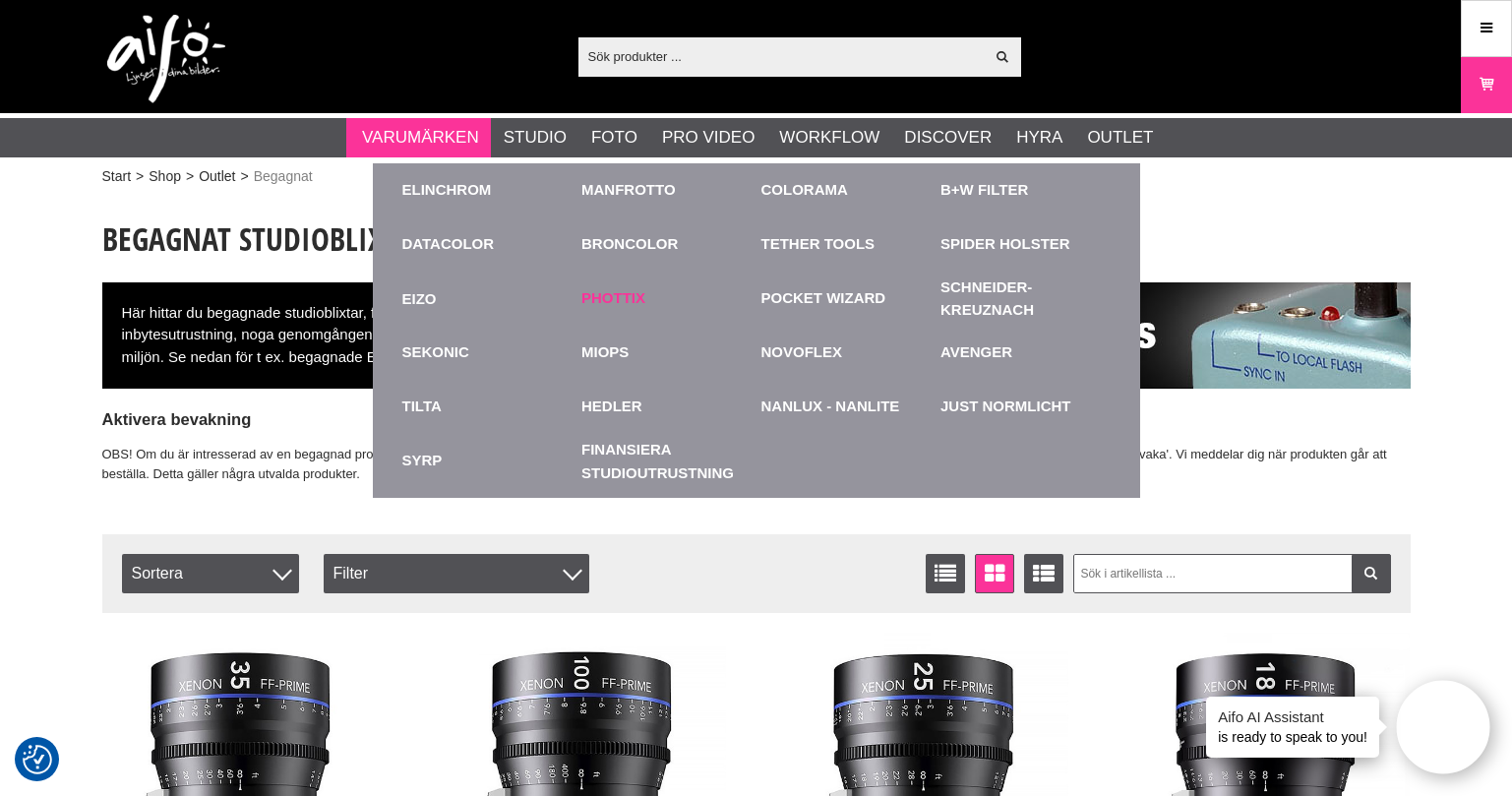 click on "Phottix" at bounding box center [613, 298] 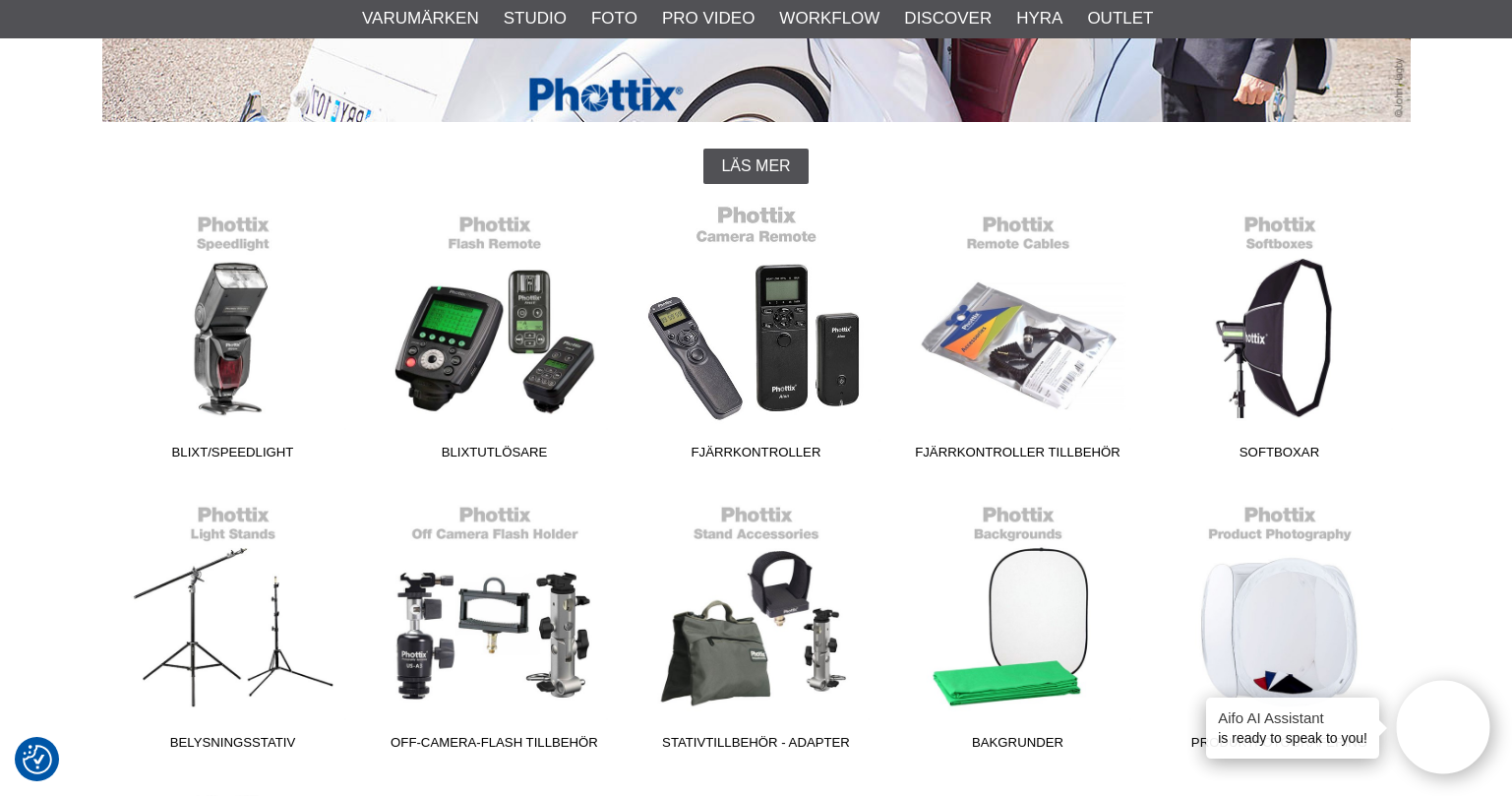 scroll, scrollTop: 492, scrollLeft: 0, axis: vertical 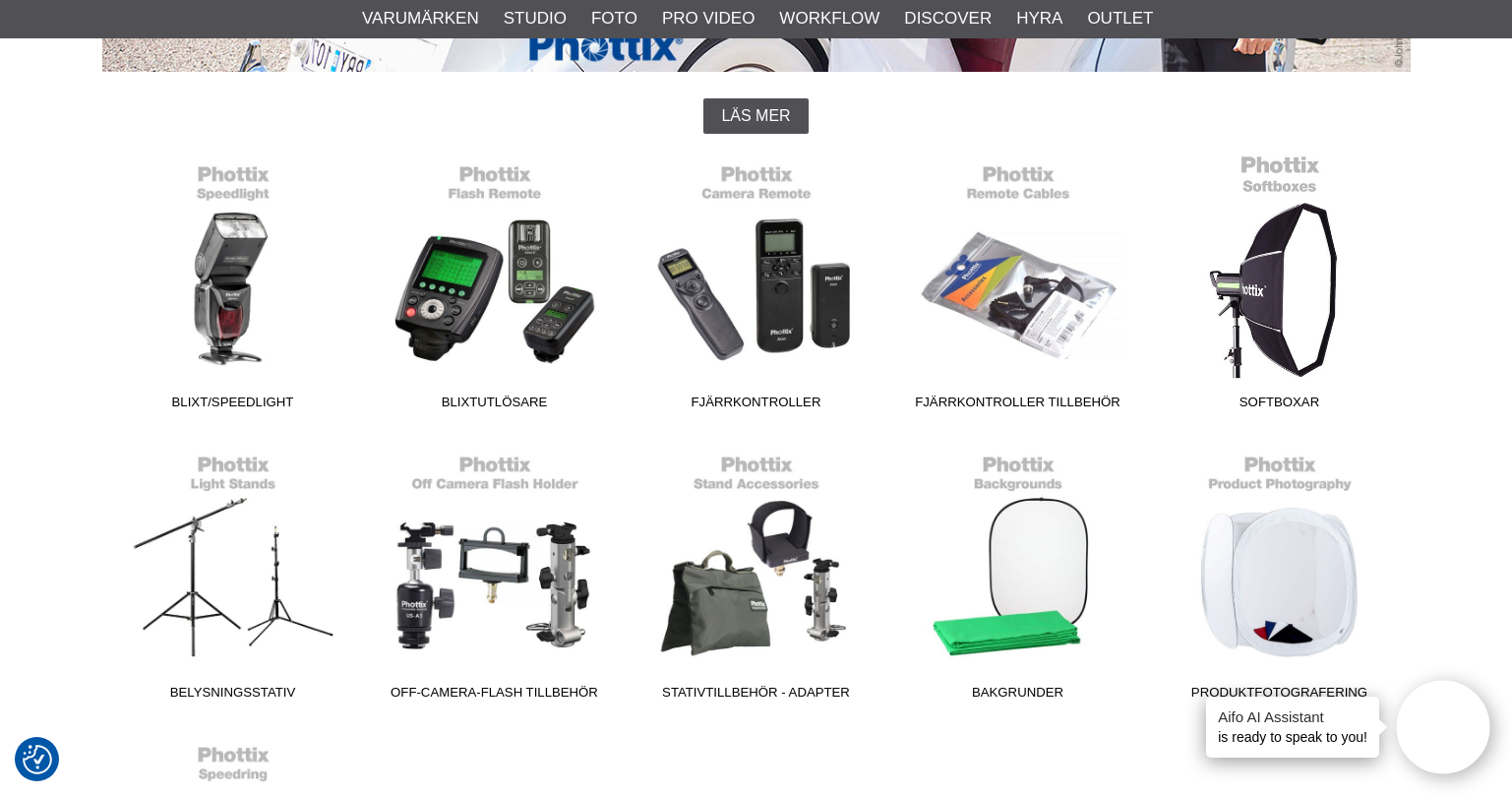click on "Softboxar" at bounding box center (1280, 286) 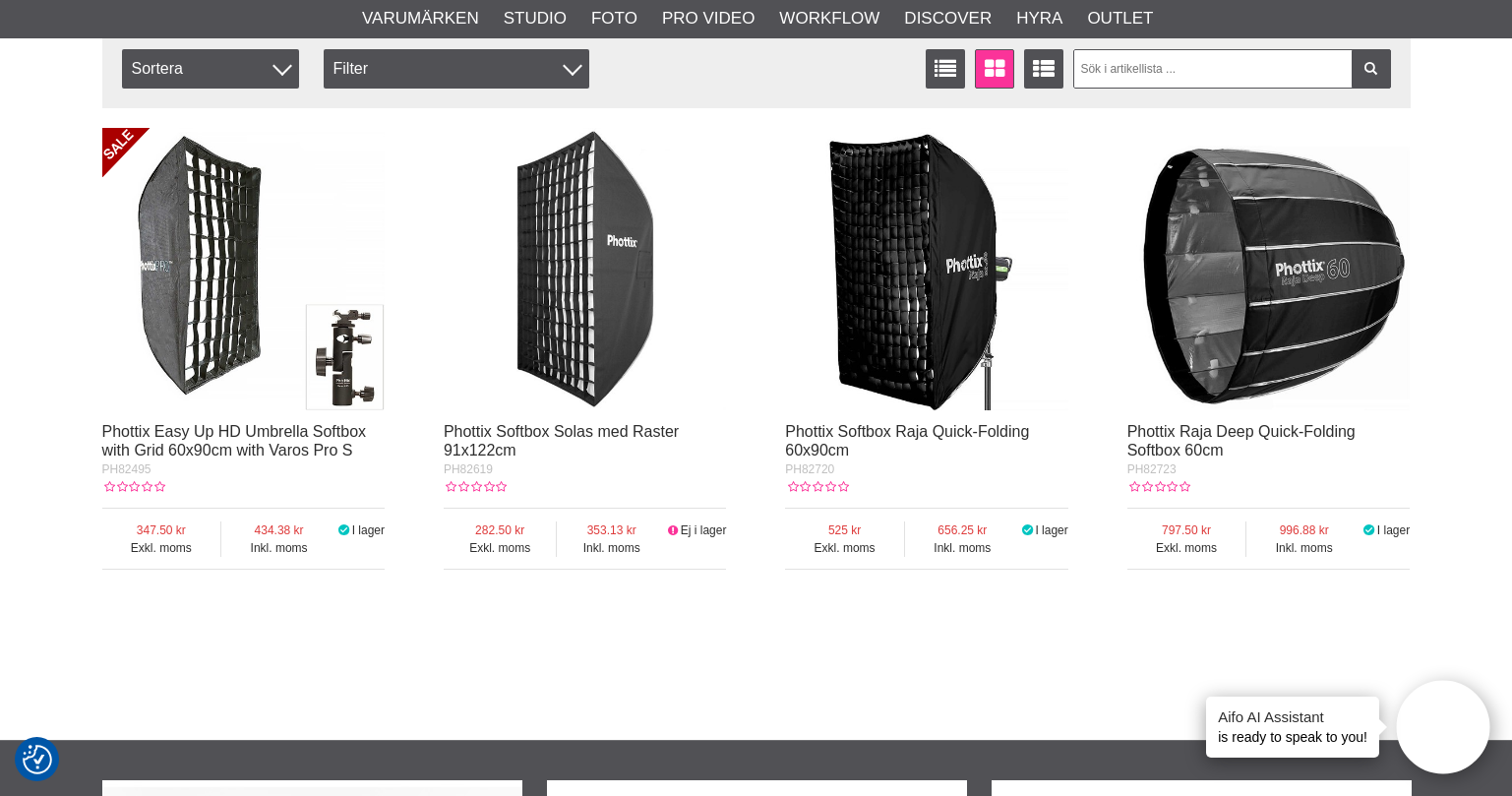 scroll, scrollTop: 394, scrollLeft: 0, axis: vertical 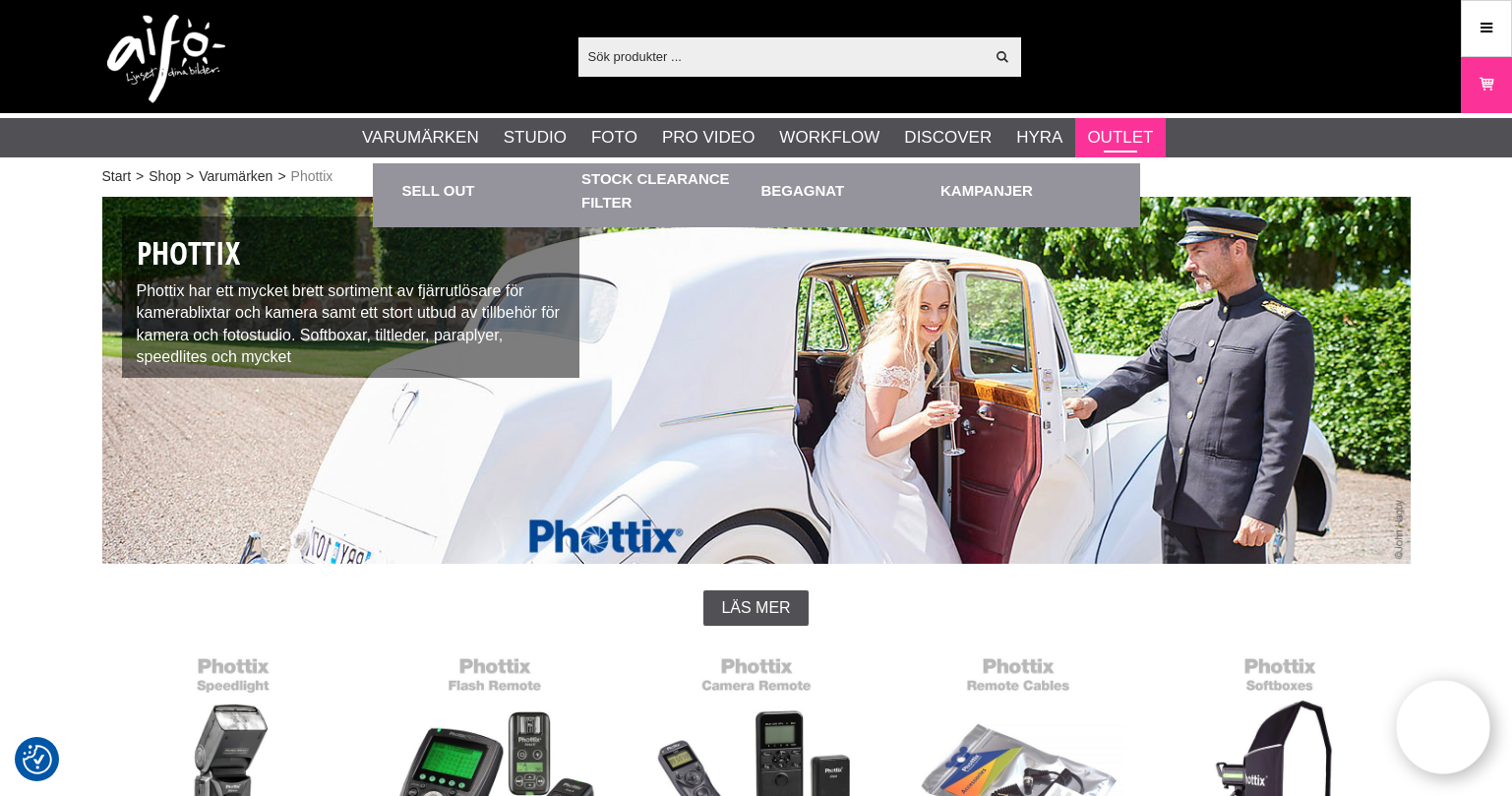 click on "Outlet" at bounding box center [1119, 138] 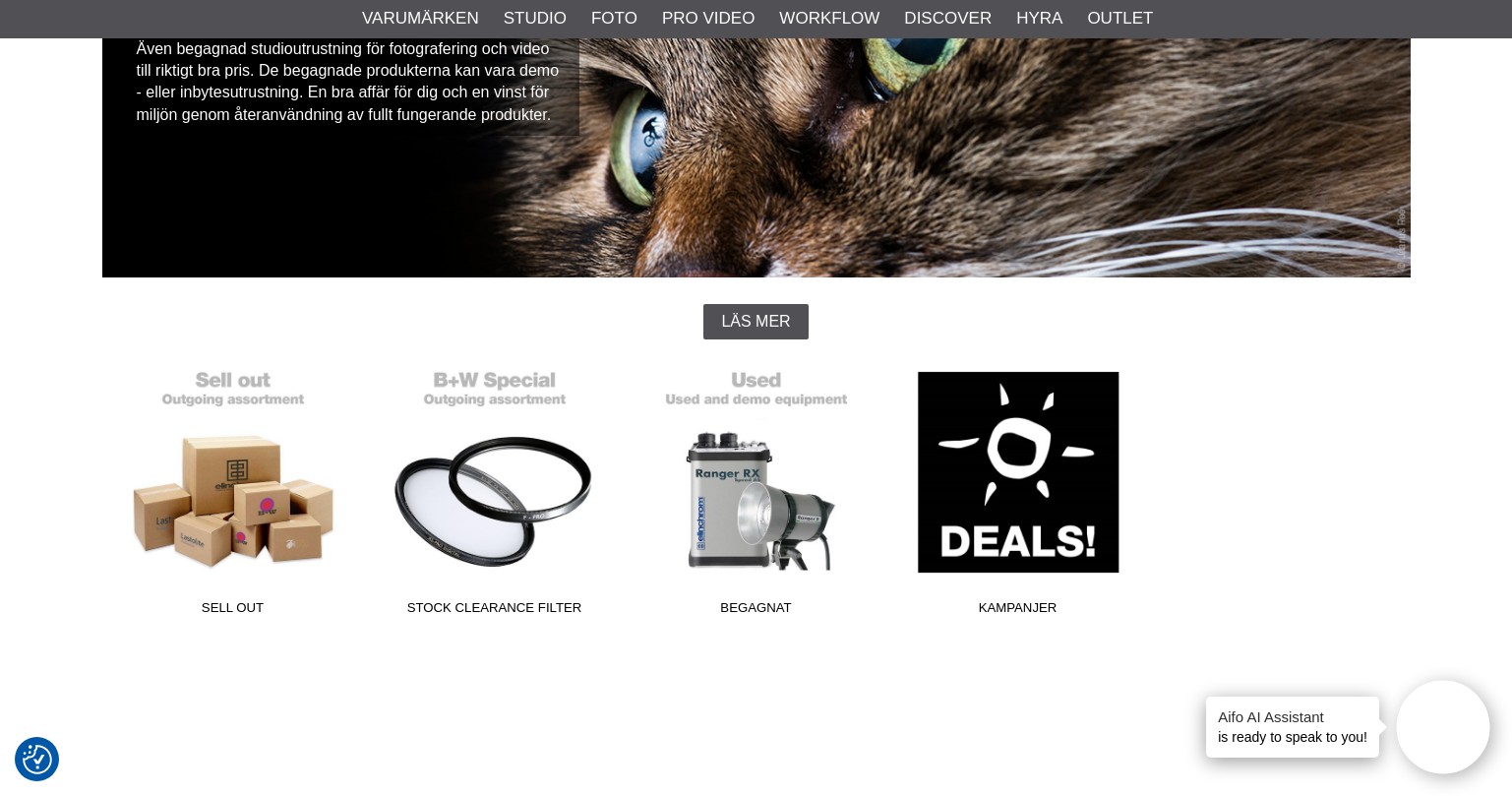 scroll, scrollTop: 295, scrollLeft: 0, axis: vertical 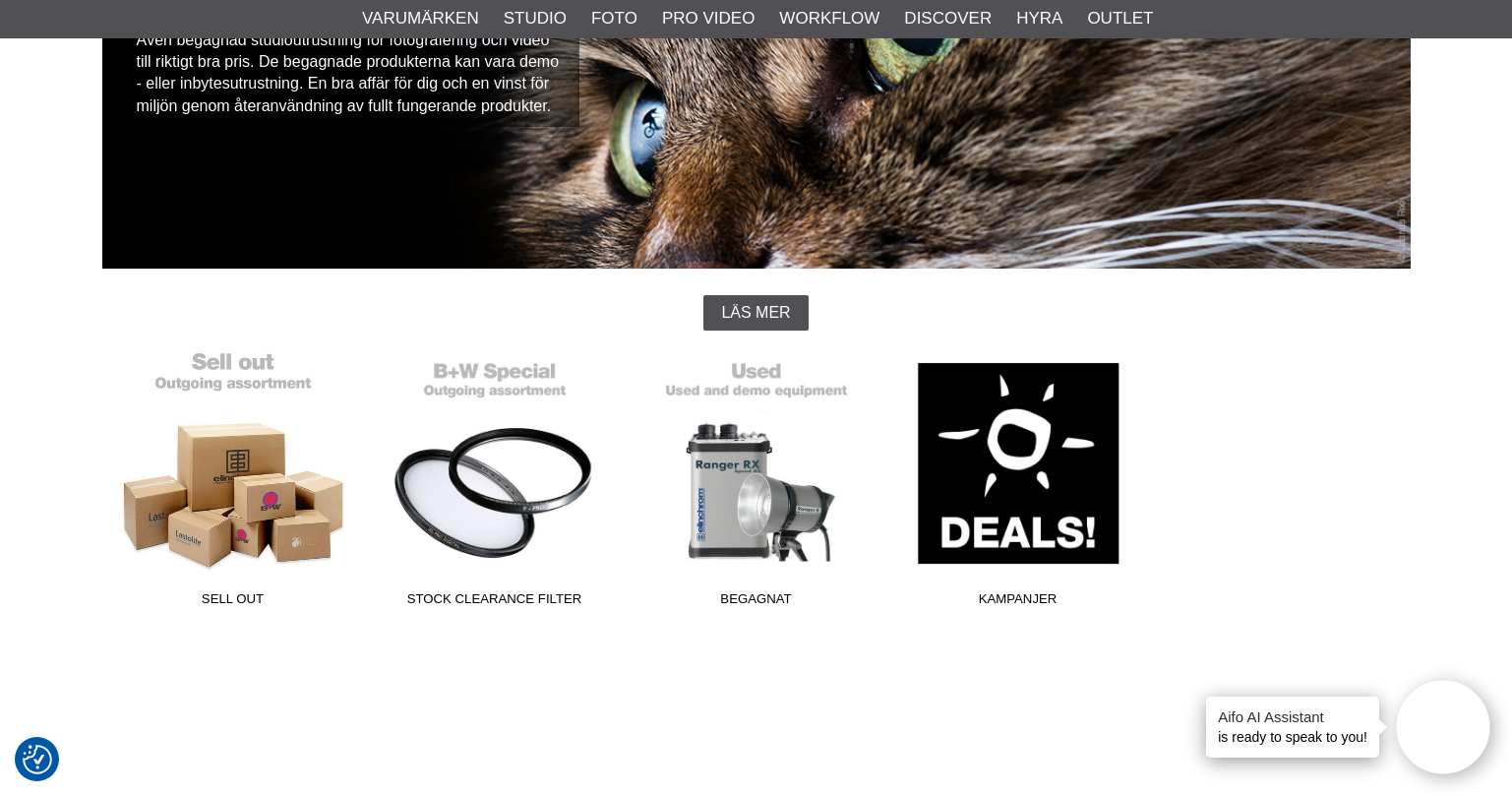 click on "Sell out" at bounding box center (233, 483) 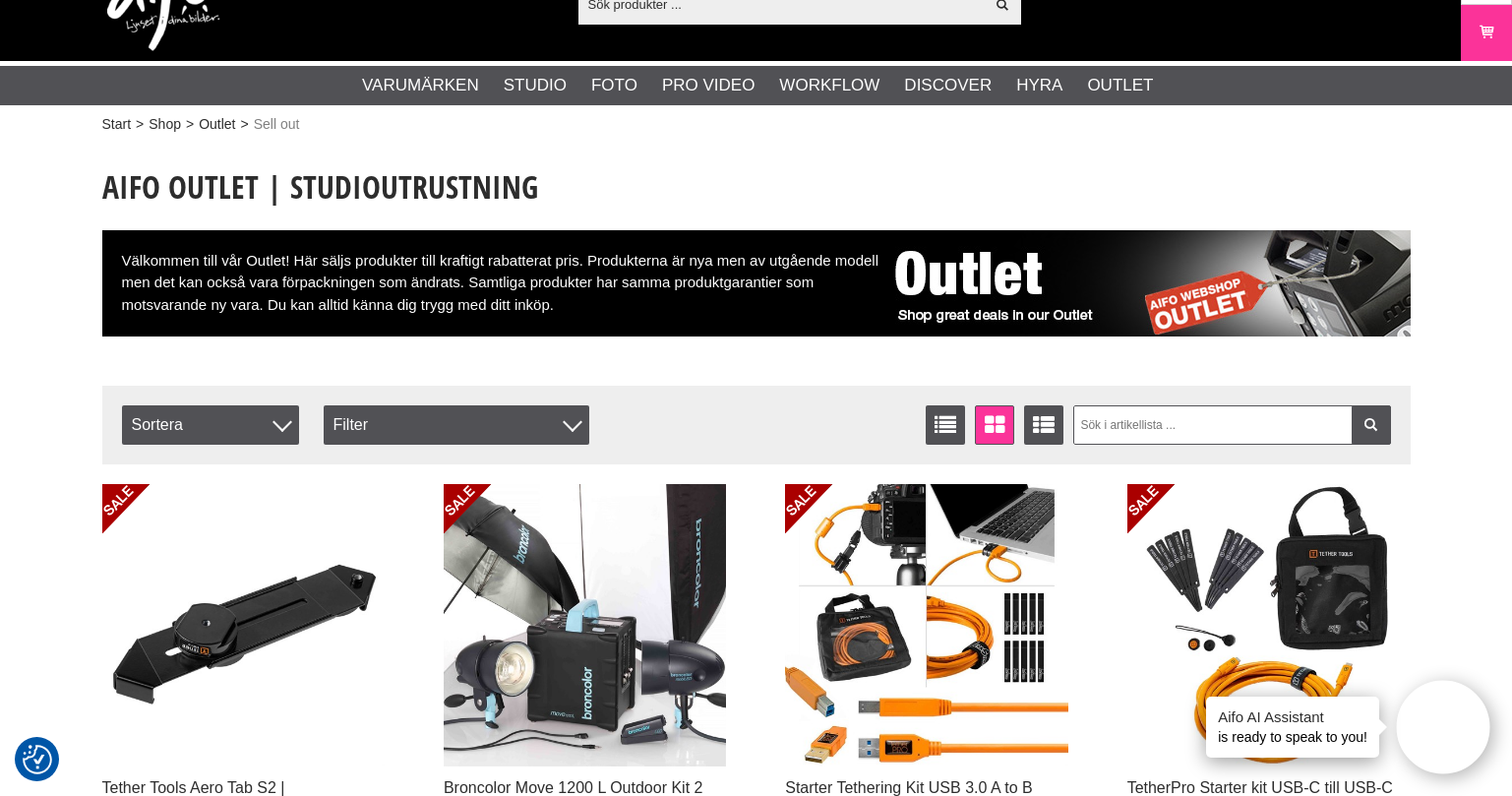 scroll, scrollTop: 0, scrollLeft: 0, axis: both 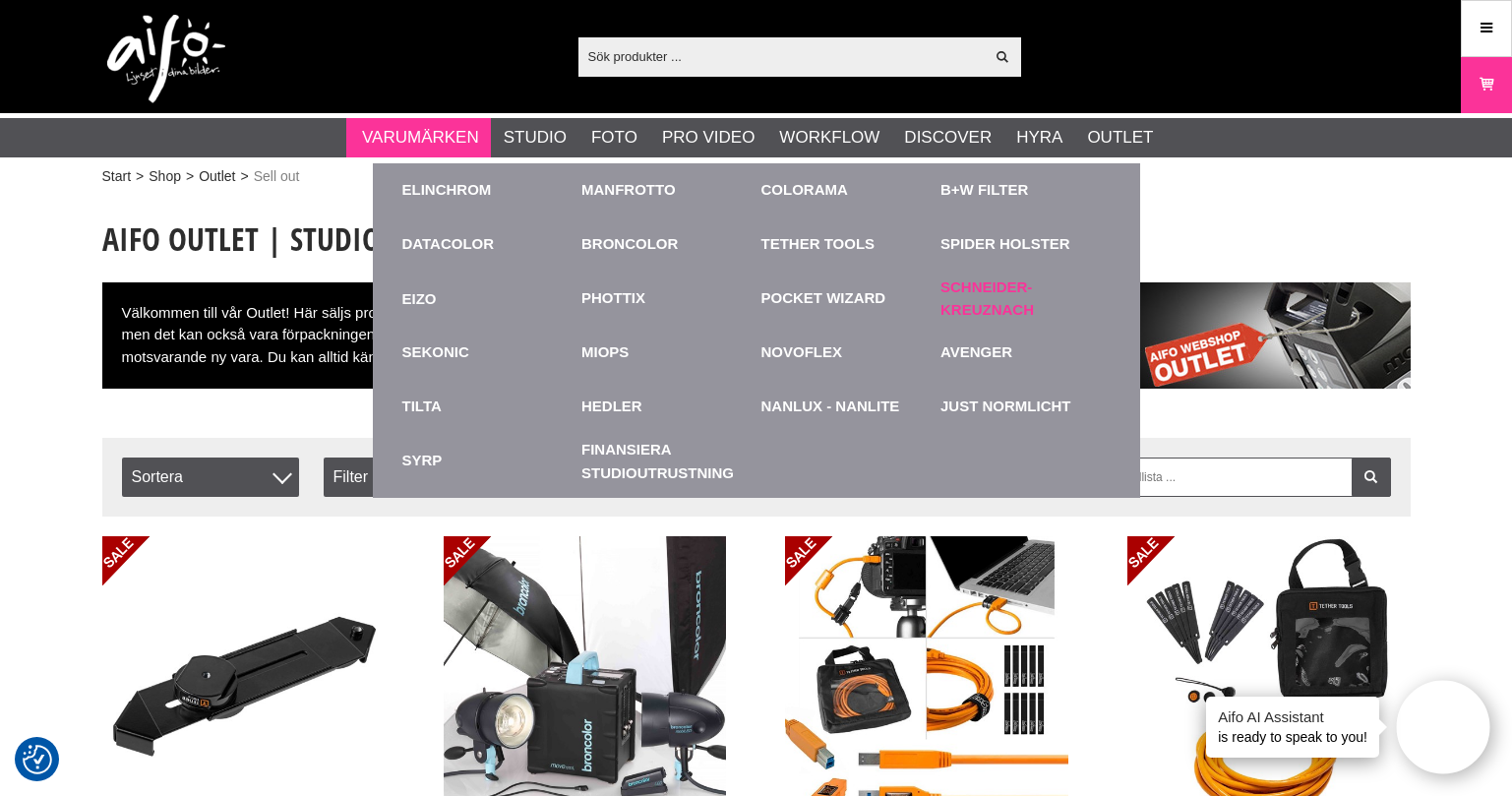 click on "Schneider-Kreuznach" at bounding box center [1025, 298] 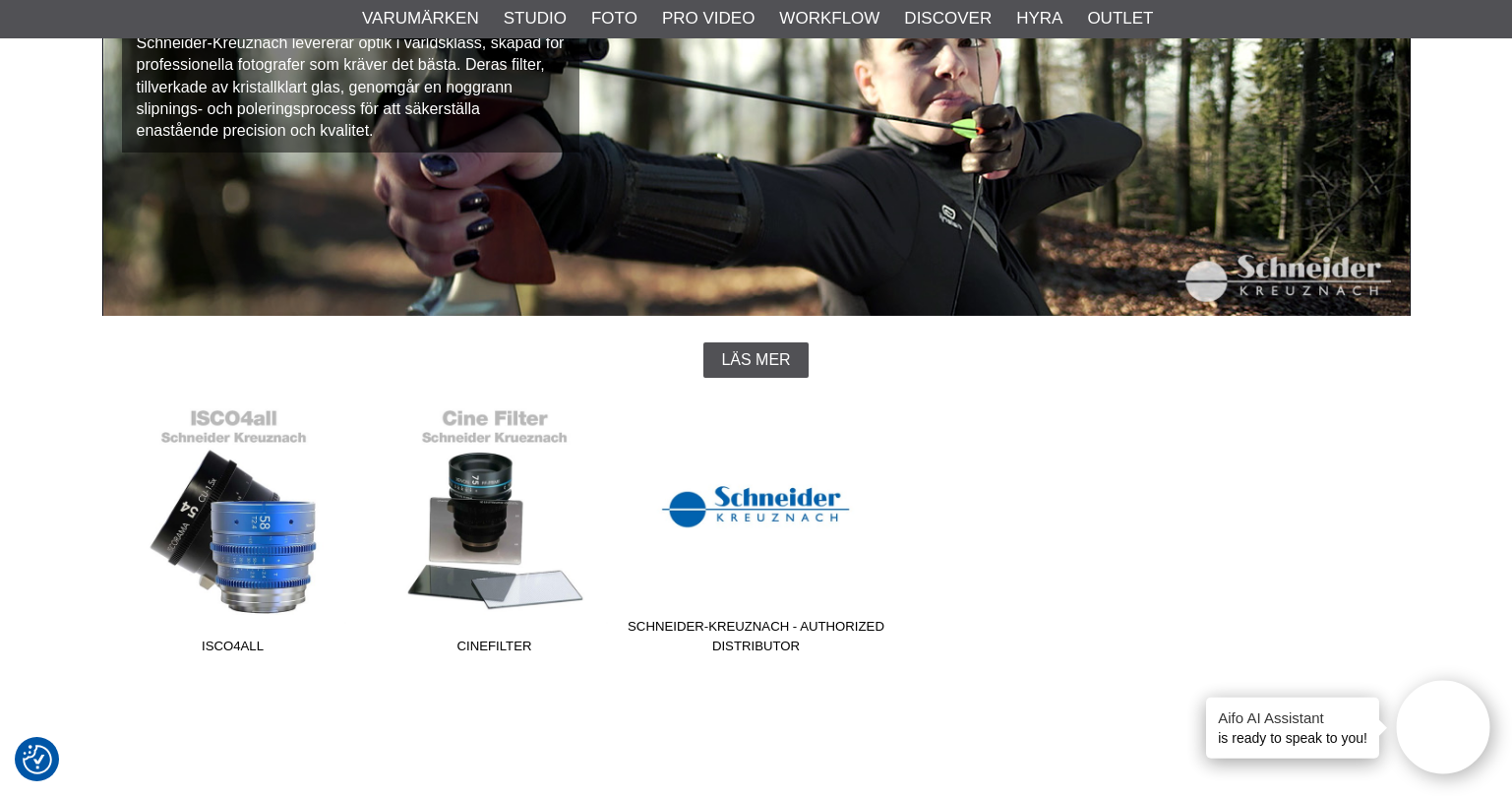 scroll, scrollTop: 394, scrollLeft: 0, axis: vertical 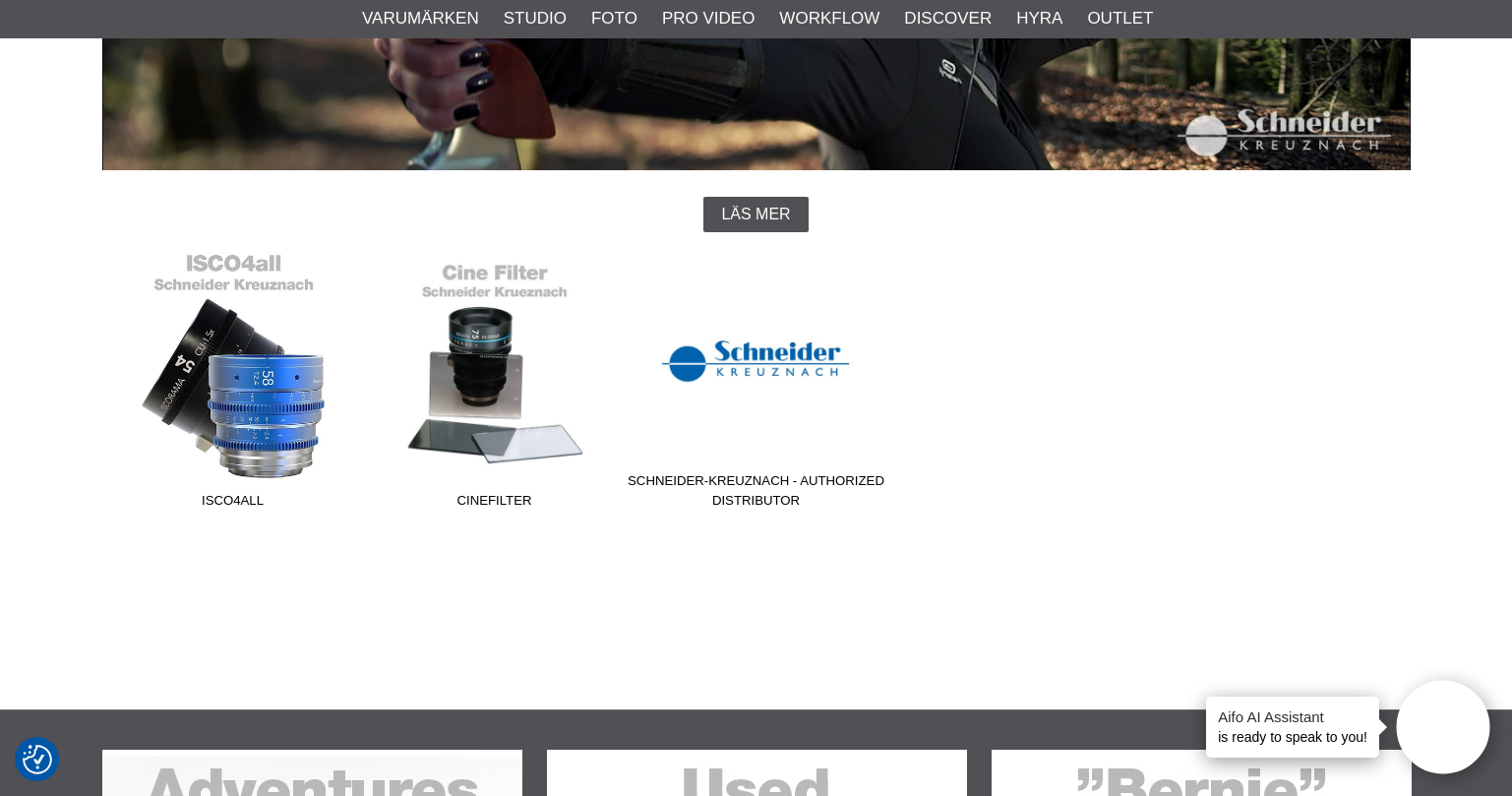 click on "ISCO4All" at bounding box center [233, 385] 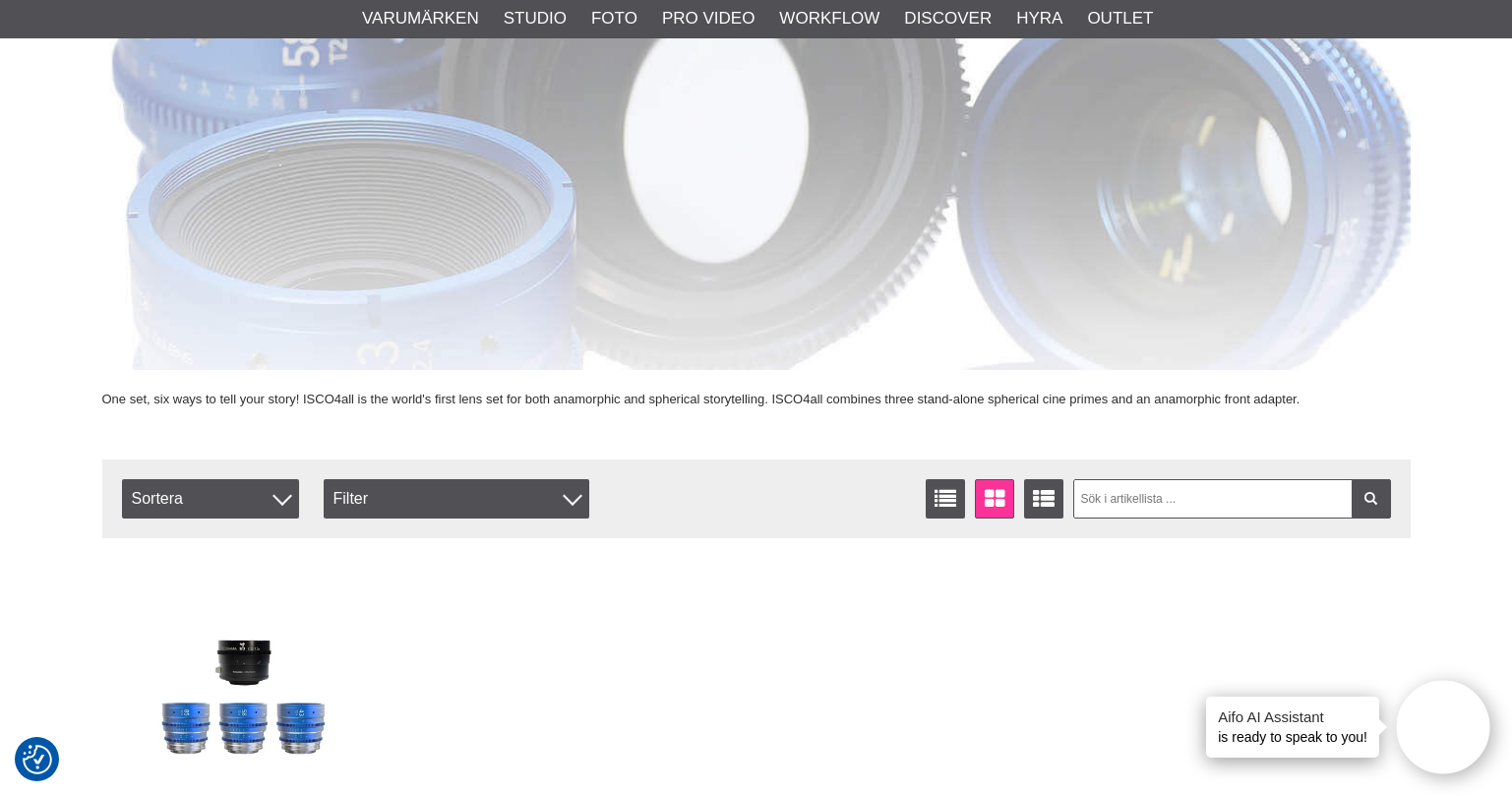 scroll, scrollTop: 197, scrollLeft: 0, axis: vertical 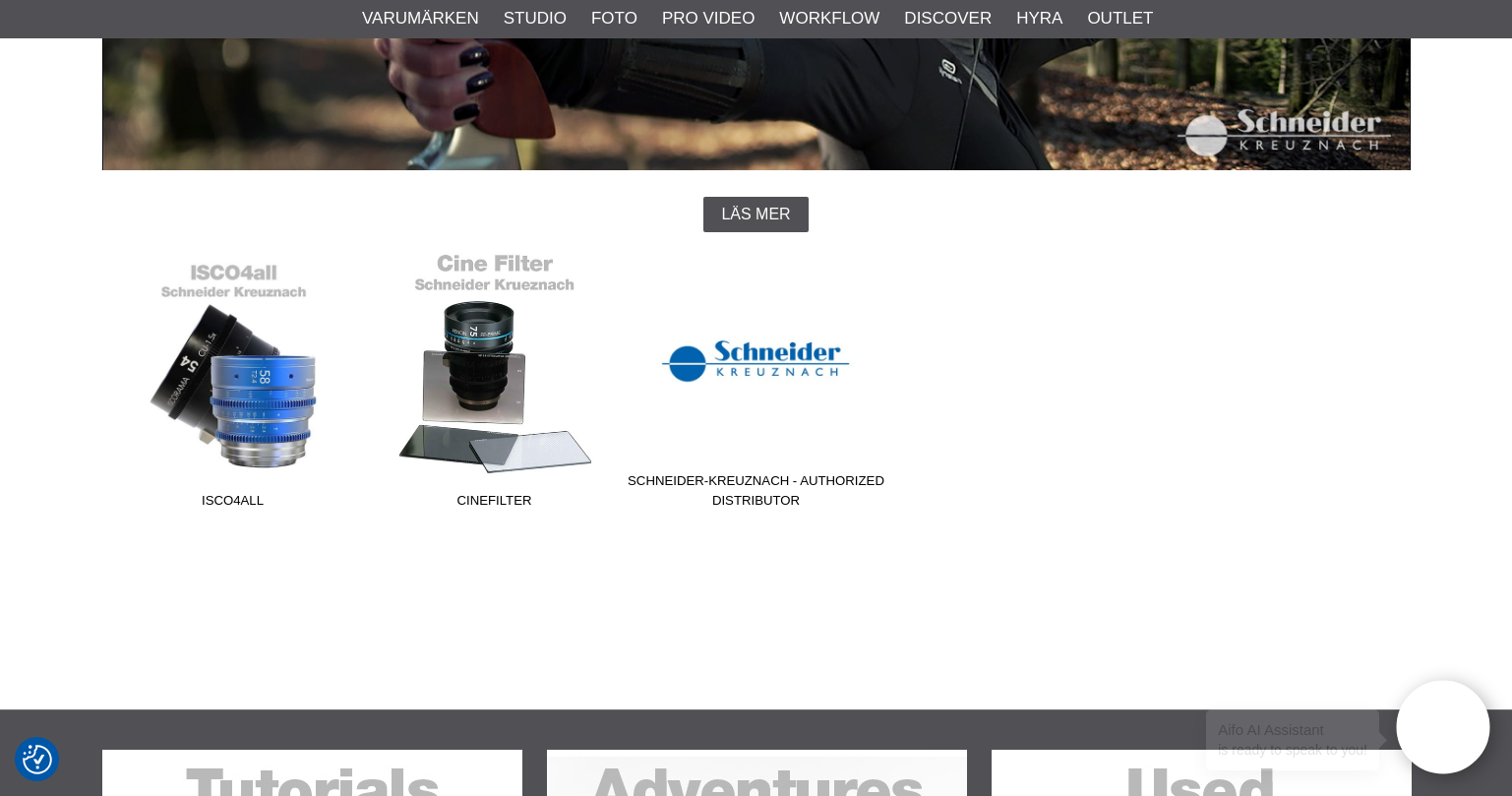 checkbox on "true" 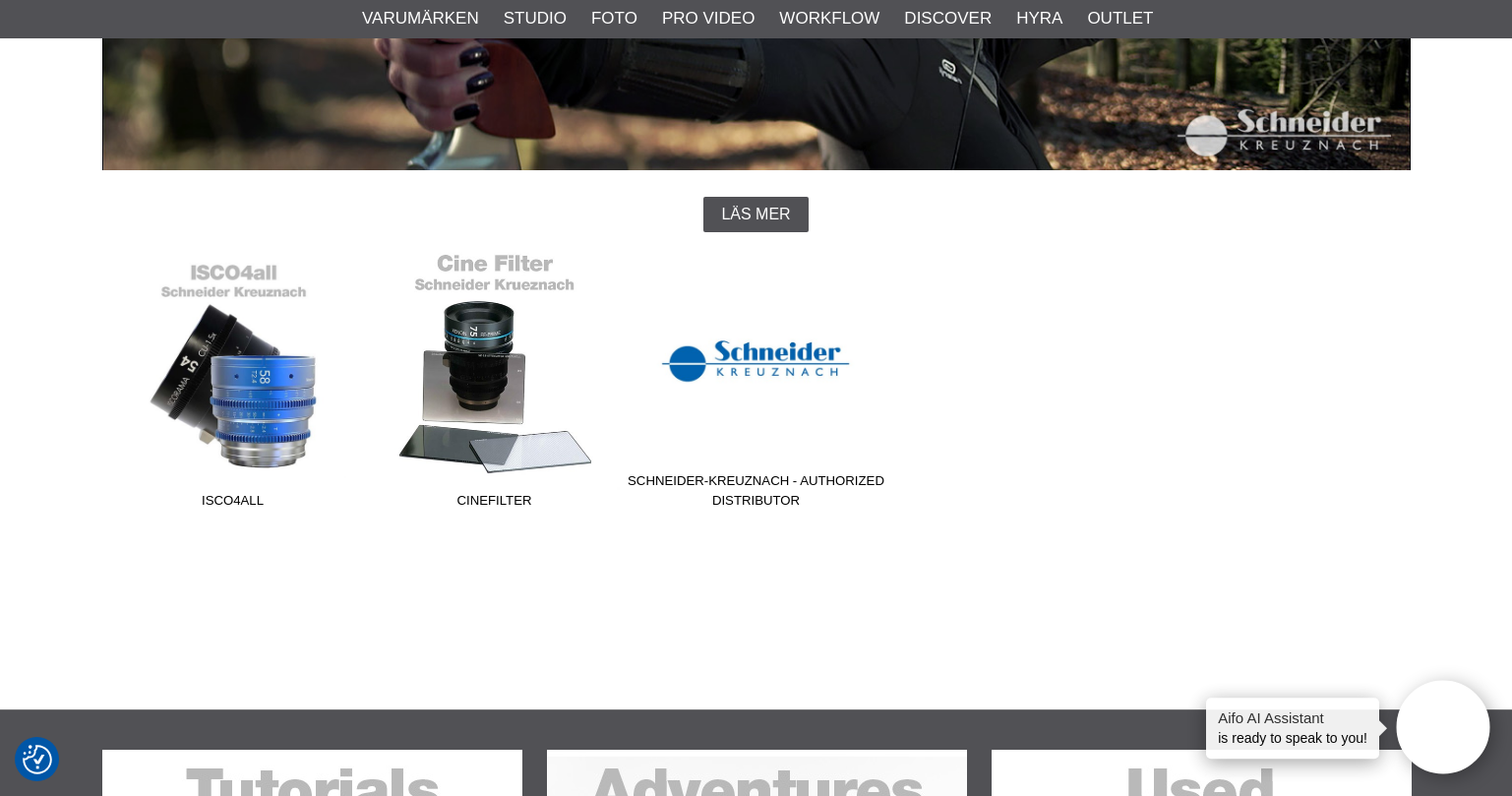 click on "Cinefilter" at bounding box center [495, 385] 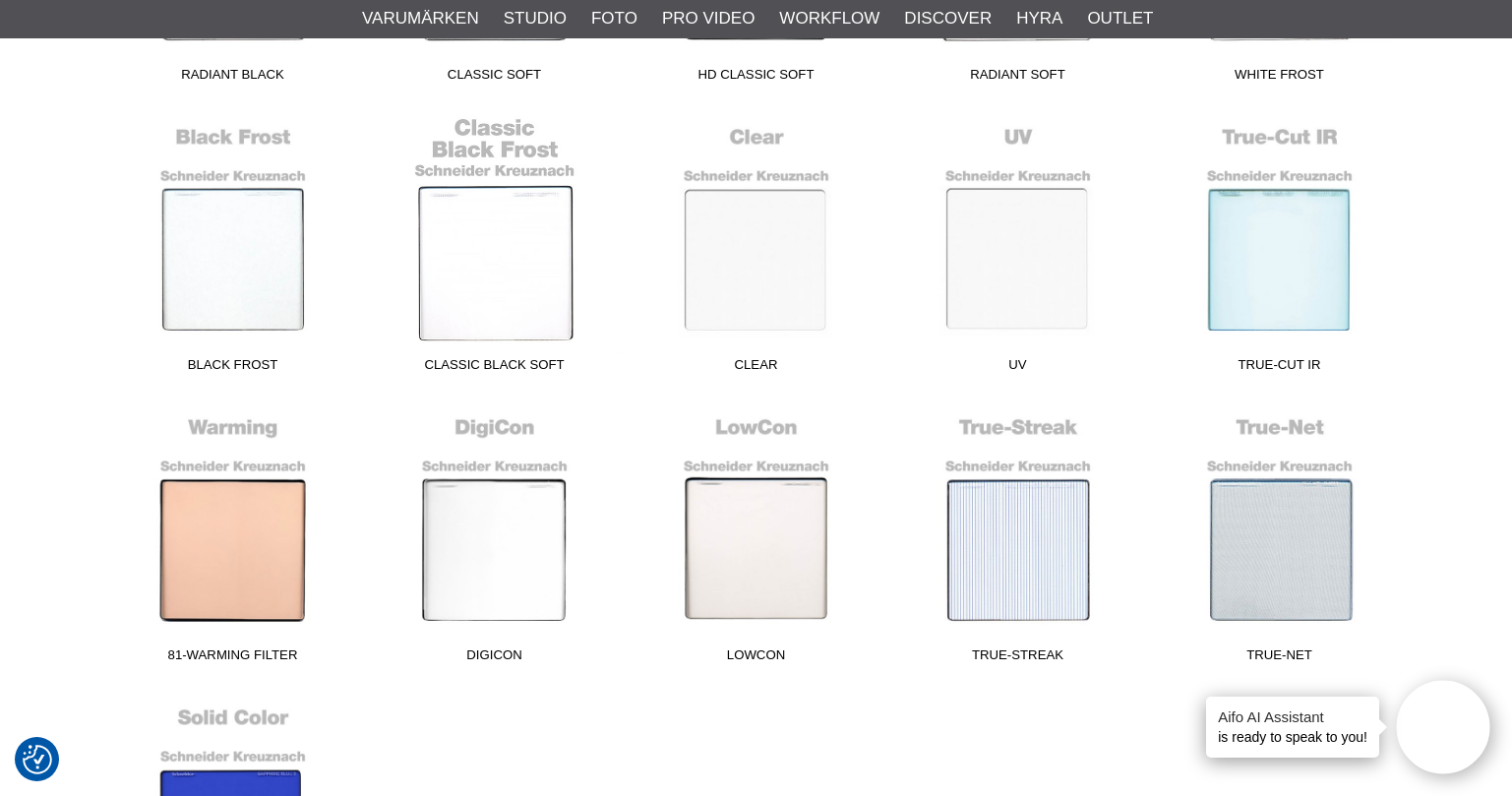 scroll, scrollTop: 1574, scrollLeft: 0, axis: vertical 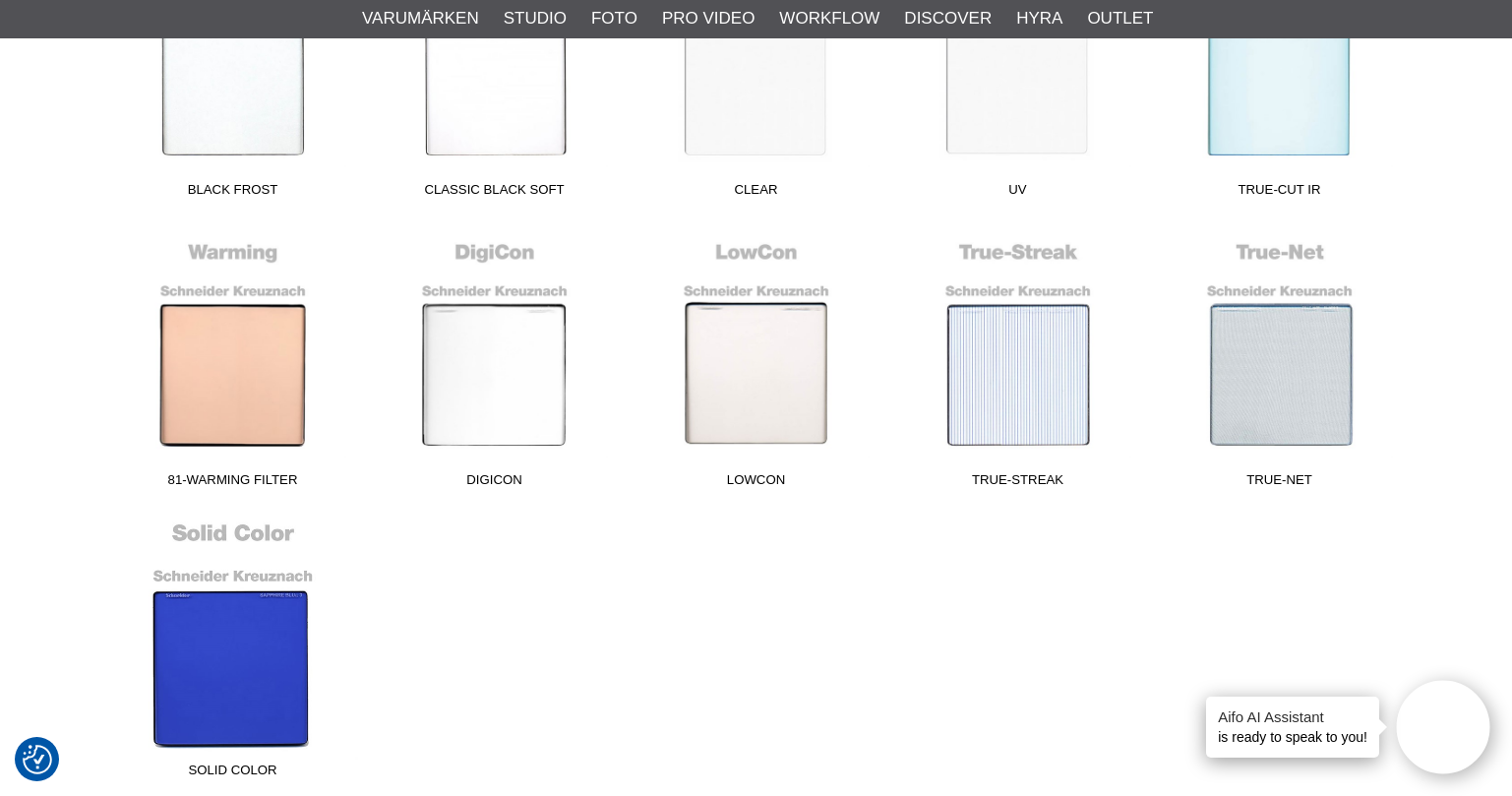 click on "Solid Color" at bounding box center [233, 654] 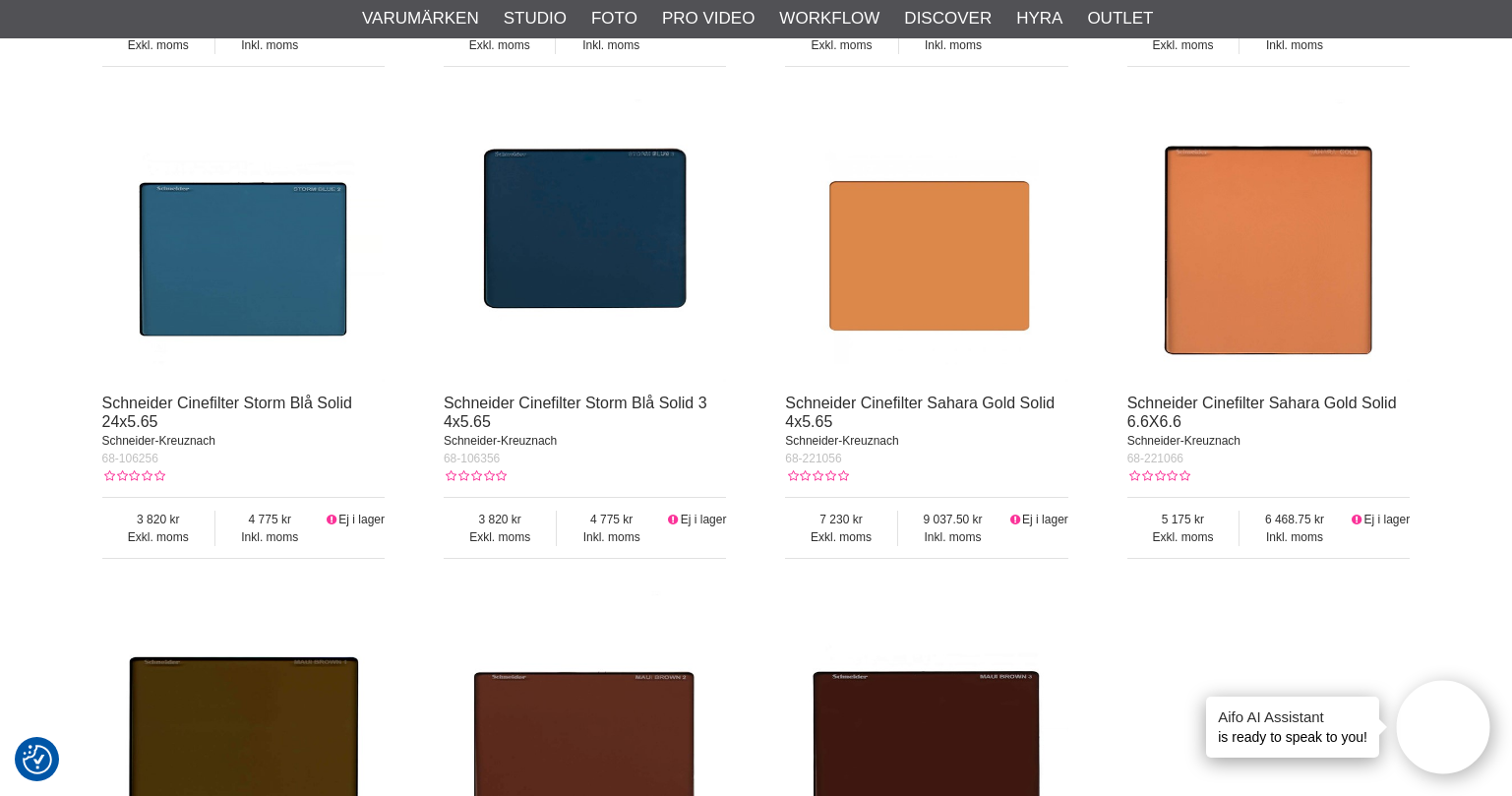 scroll, scrollTop: 1082, scrollLeft: 0, axis: vertical 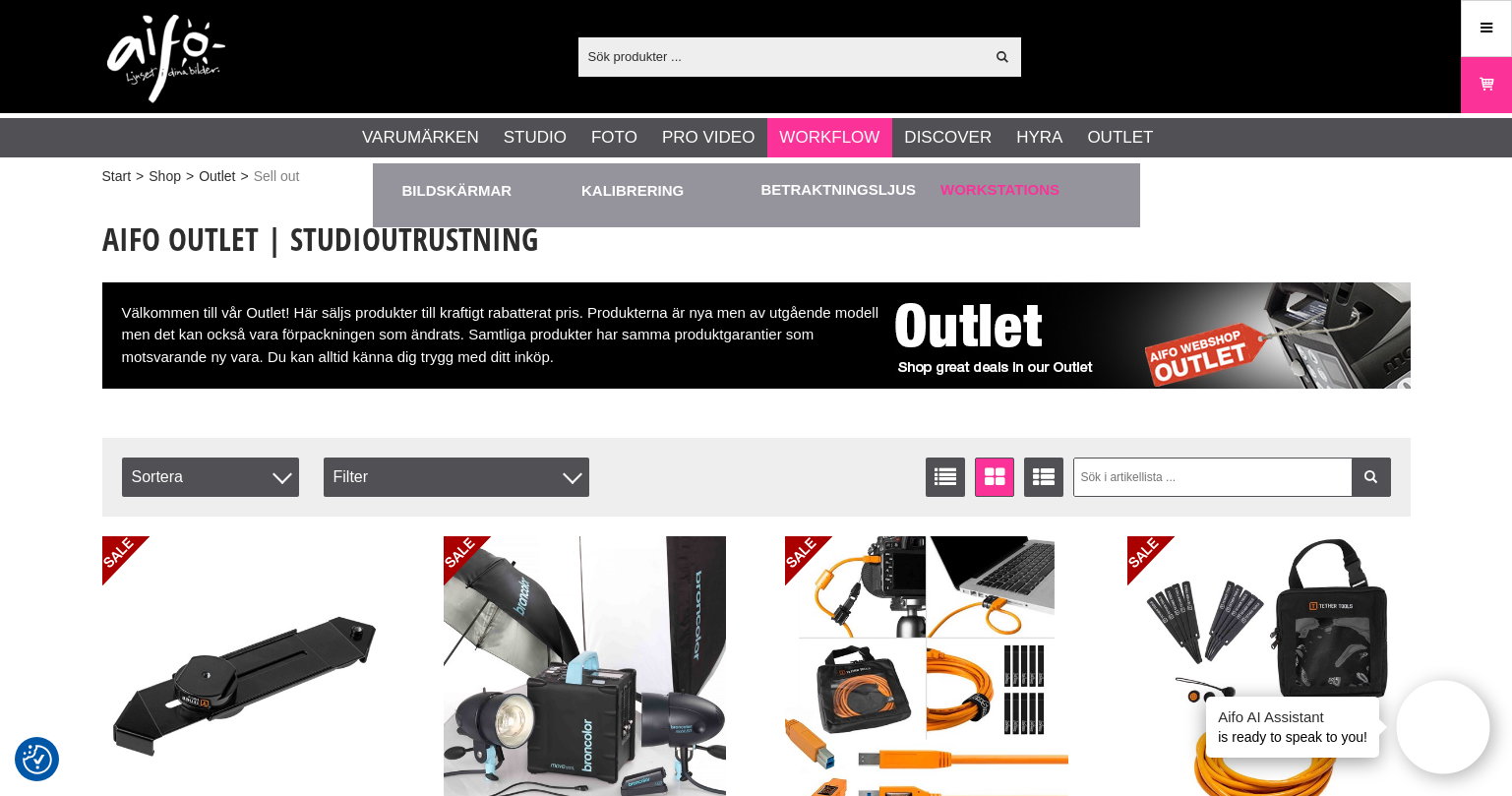 click on "Workstations" at bounding box center (999, 190) 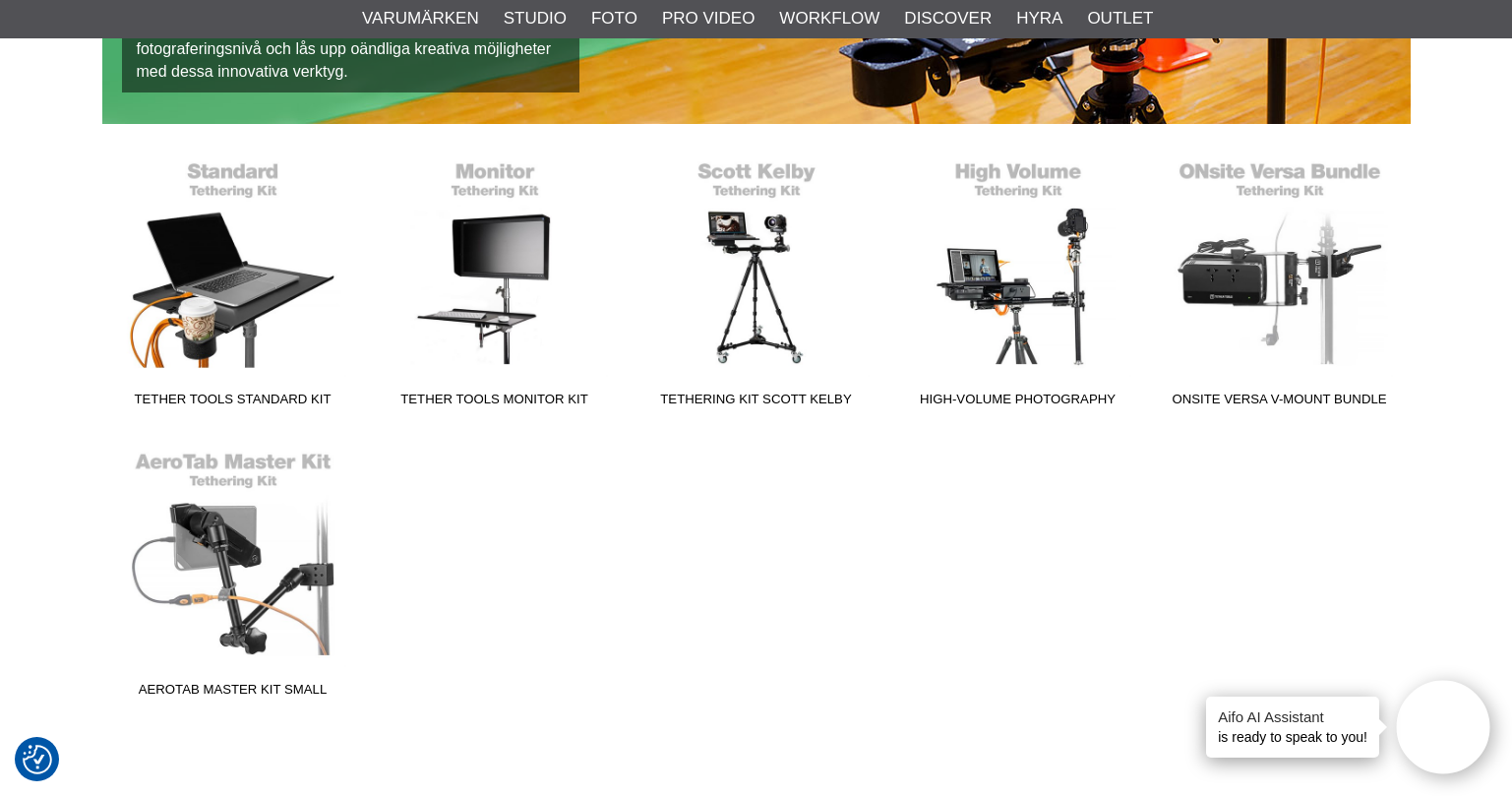 scroll, scrollTop: 394, scrollLeft: 0, axis: vertical 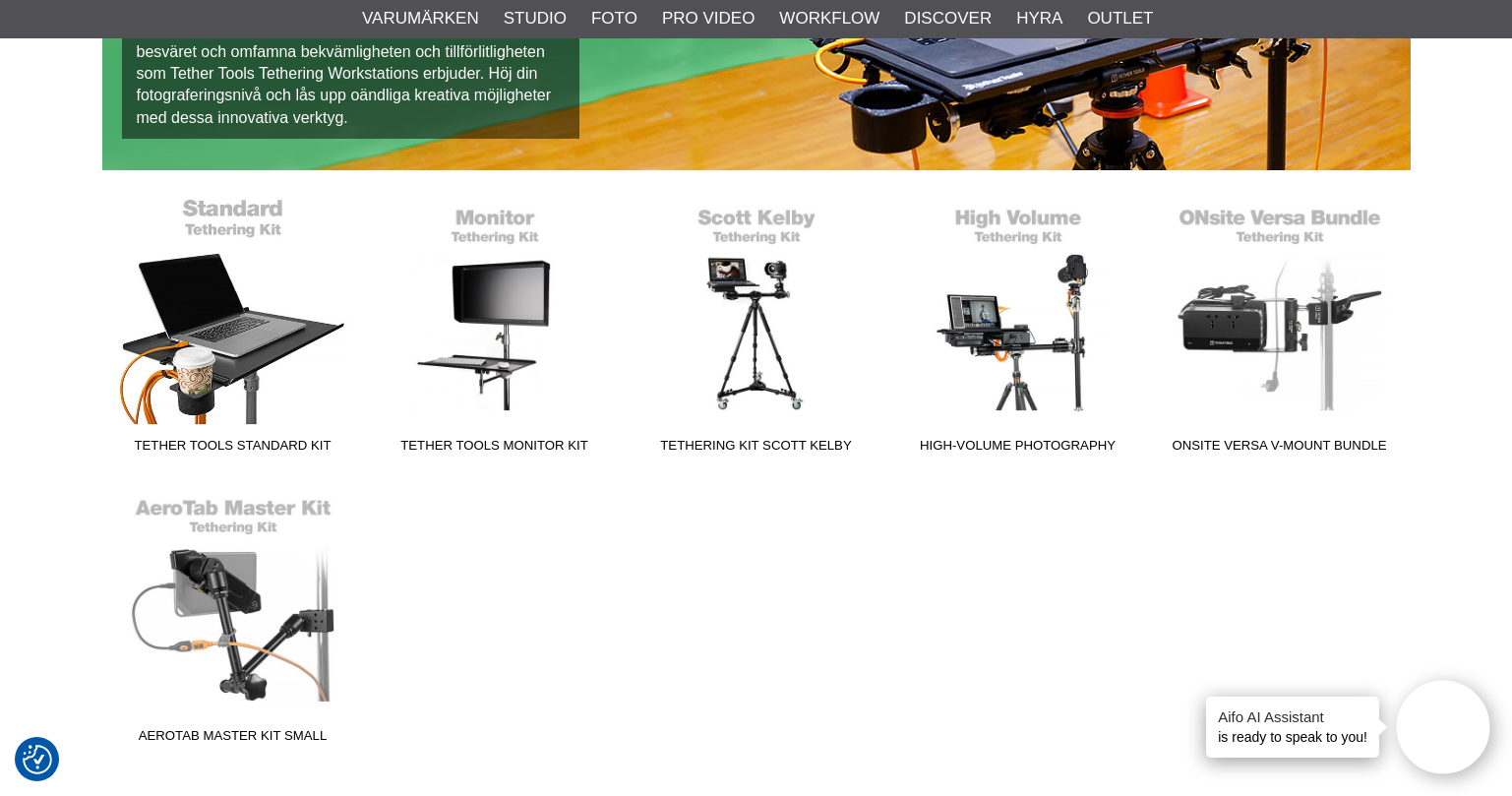 click on "Tether Tools Standard Kit" at bounding box center [233, 330] 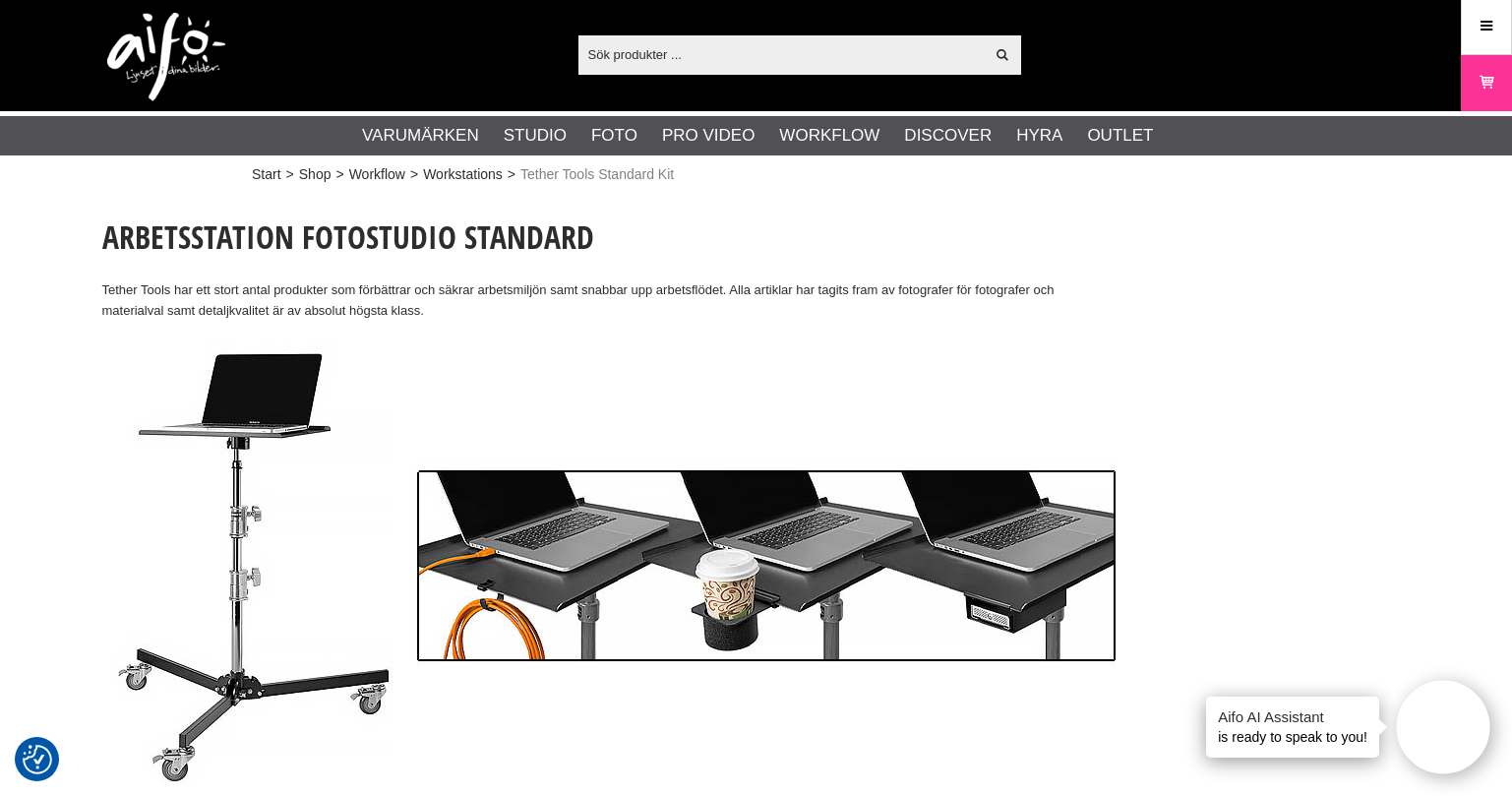 scroll, scrollTop: 0, scrollLeft: 0, axis: both 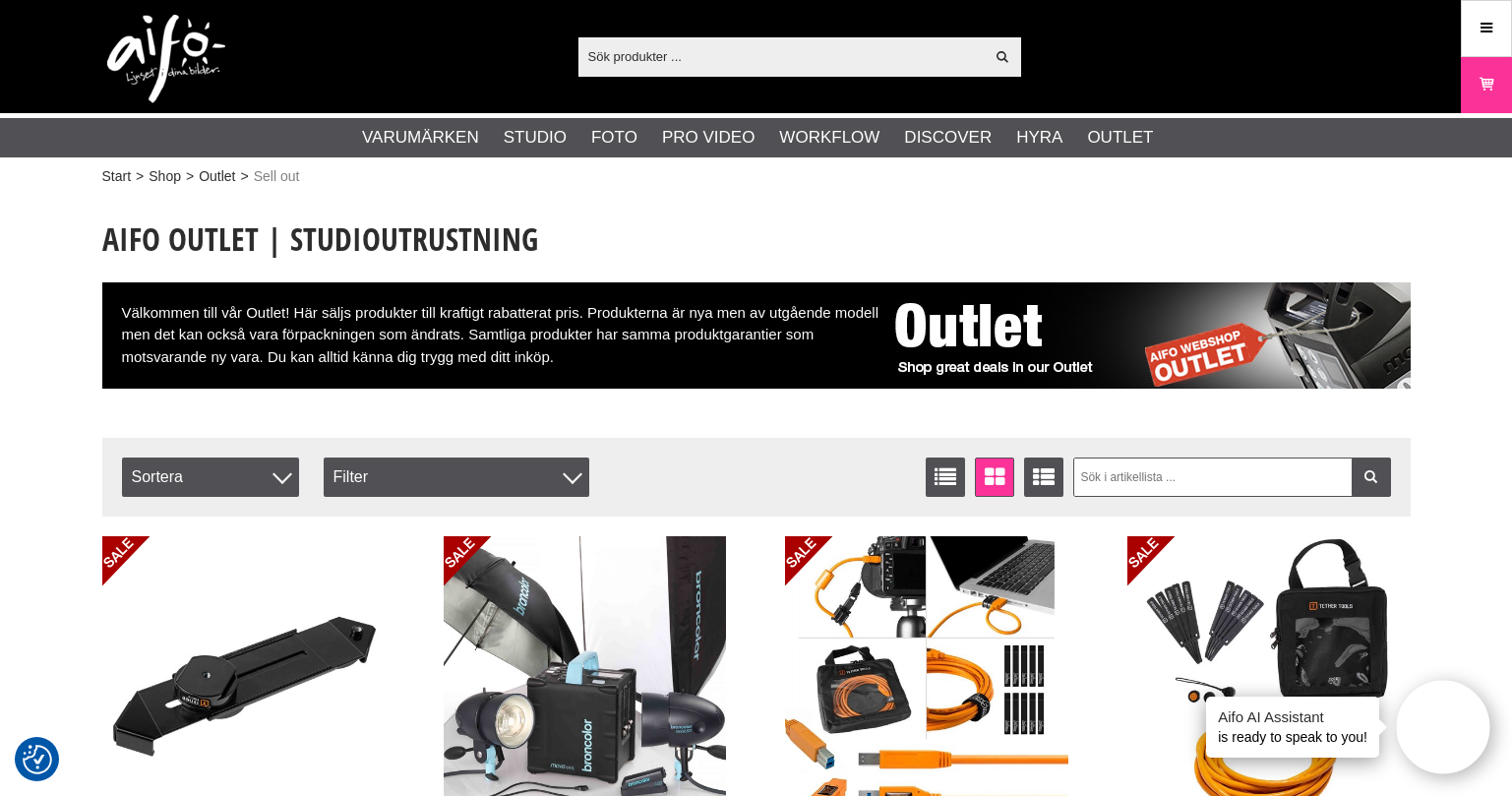 click at bounding box center [781, 56] 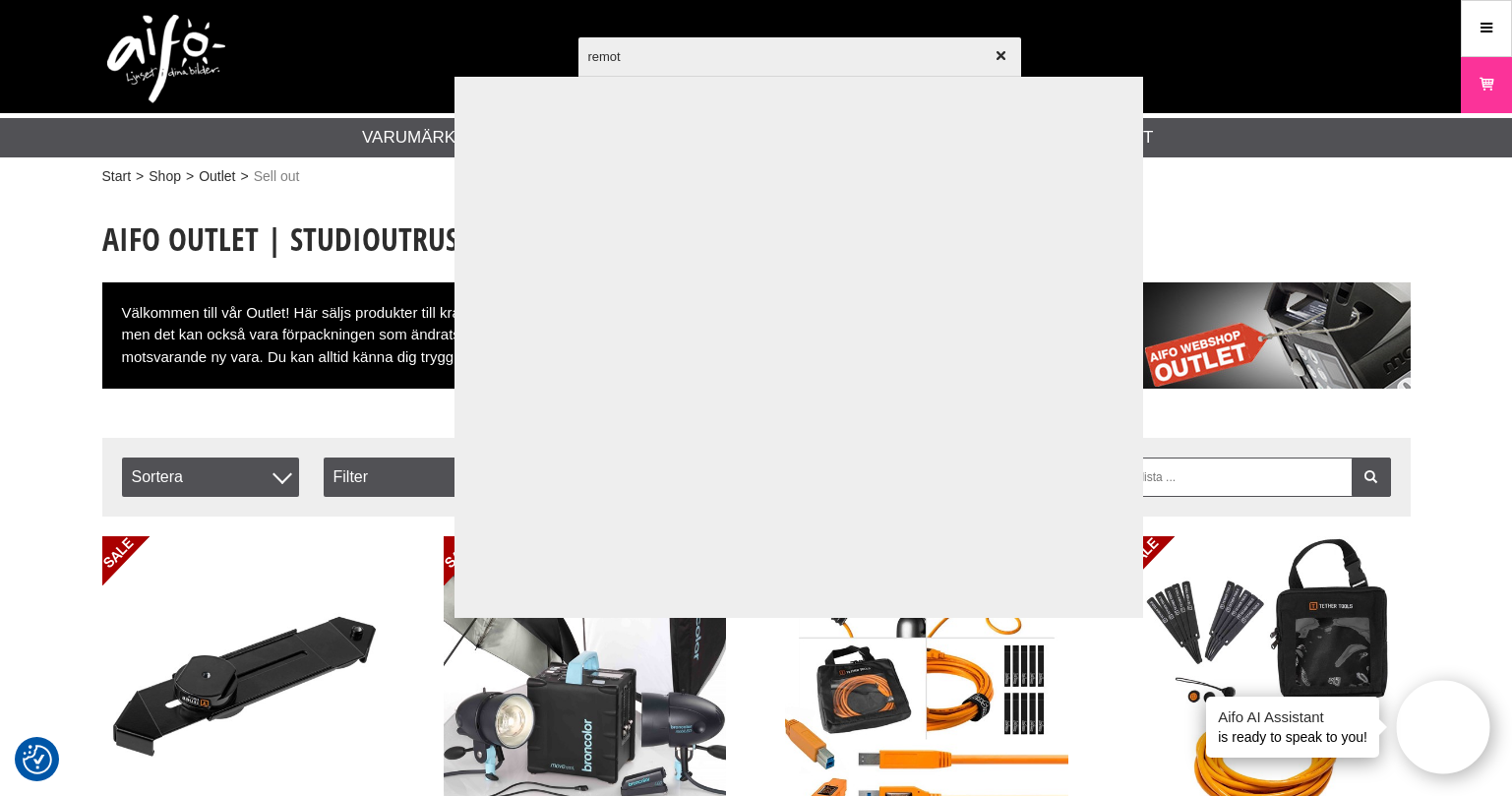 type on "remote" 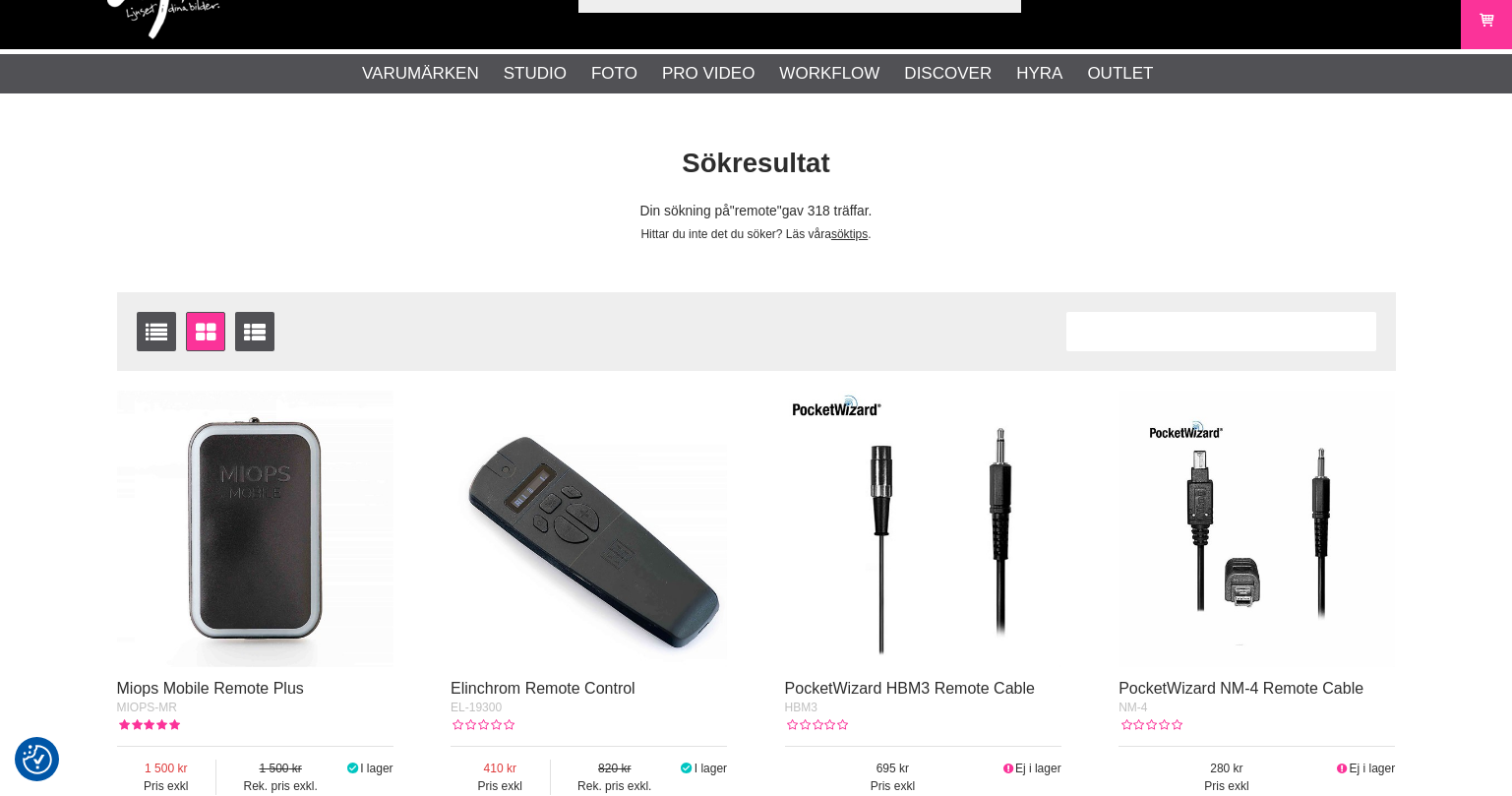 scroll, scrollTop: 98, scrollLeft: 0, axis: vertical 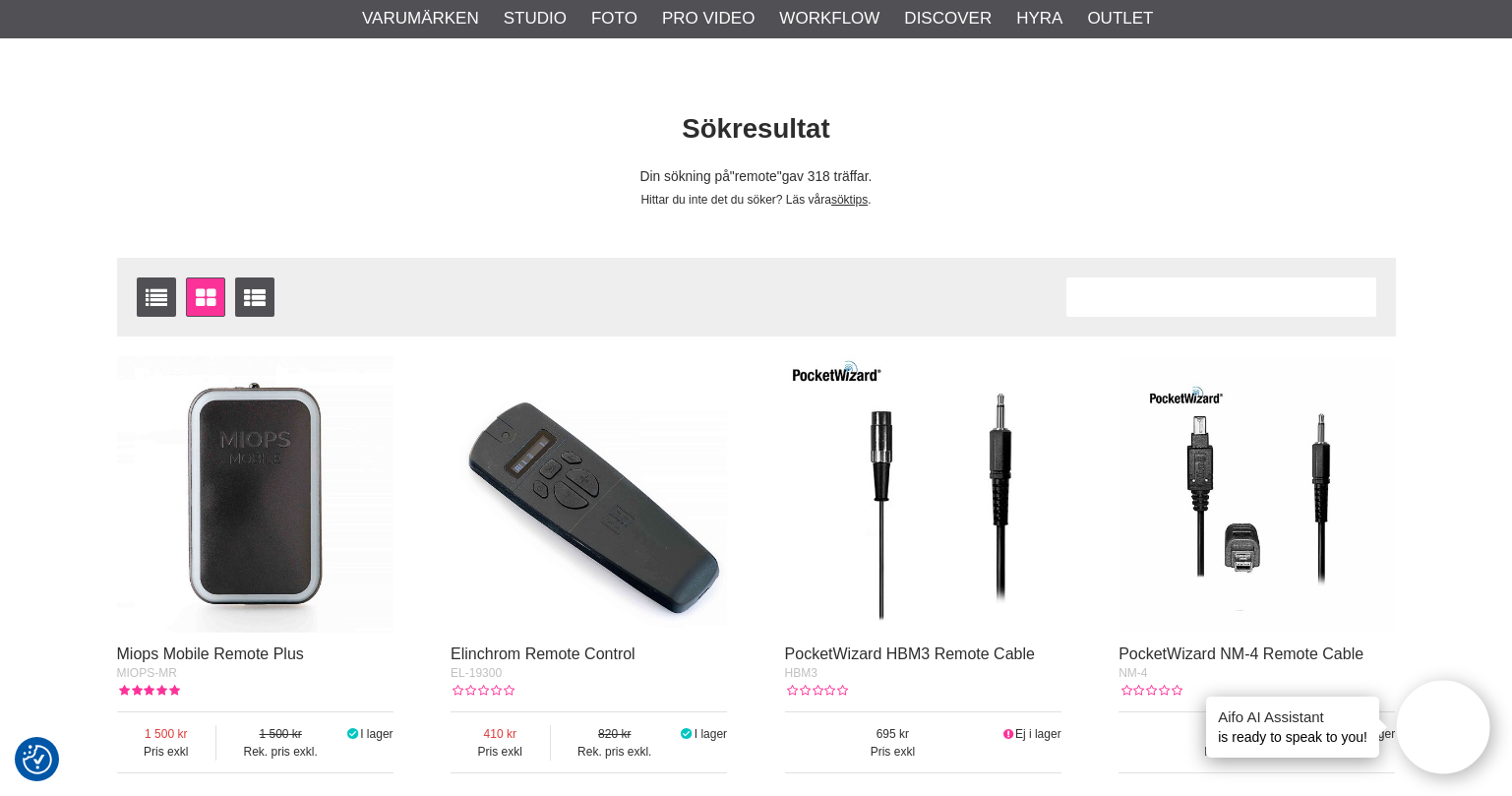 click at bounding box center (255, 494) 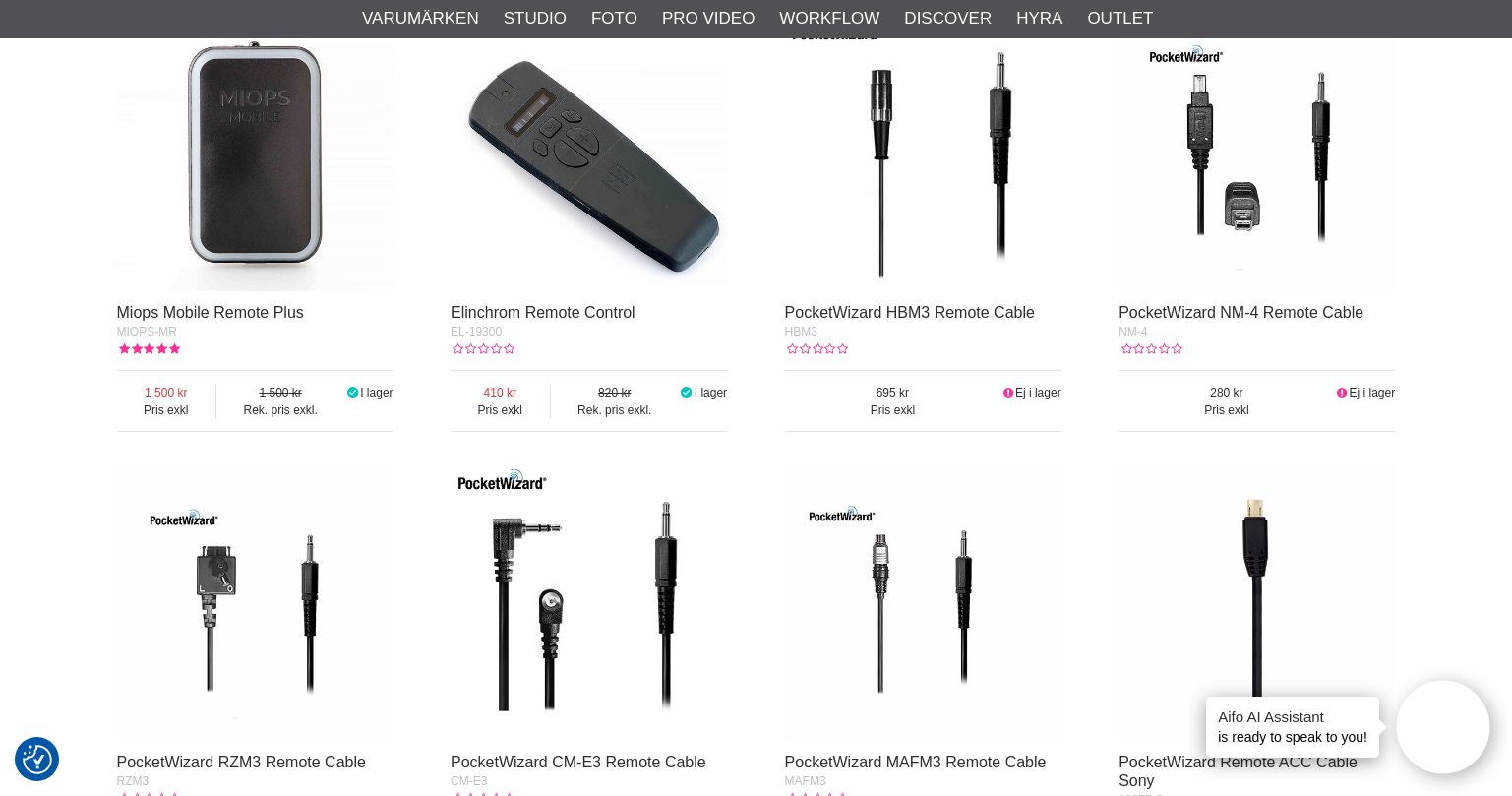 scroll, scrollTop: 492, scrollLeft: 0, axis: vertical 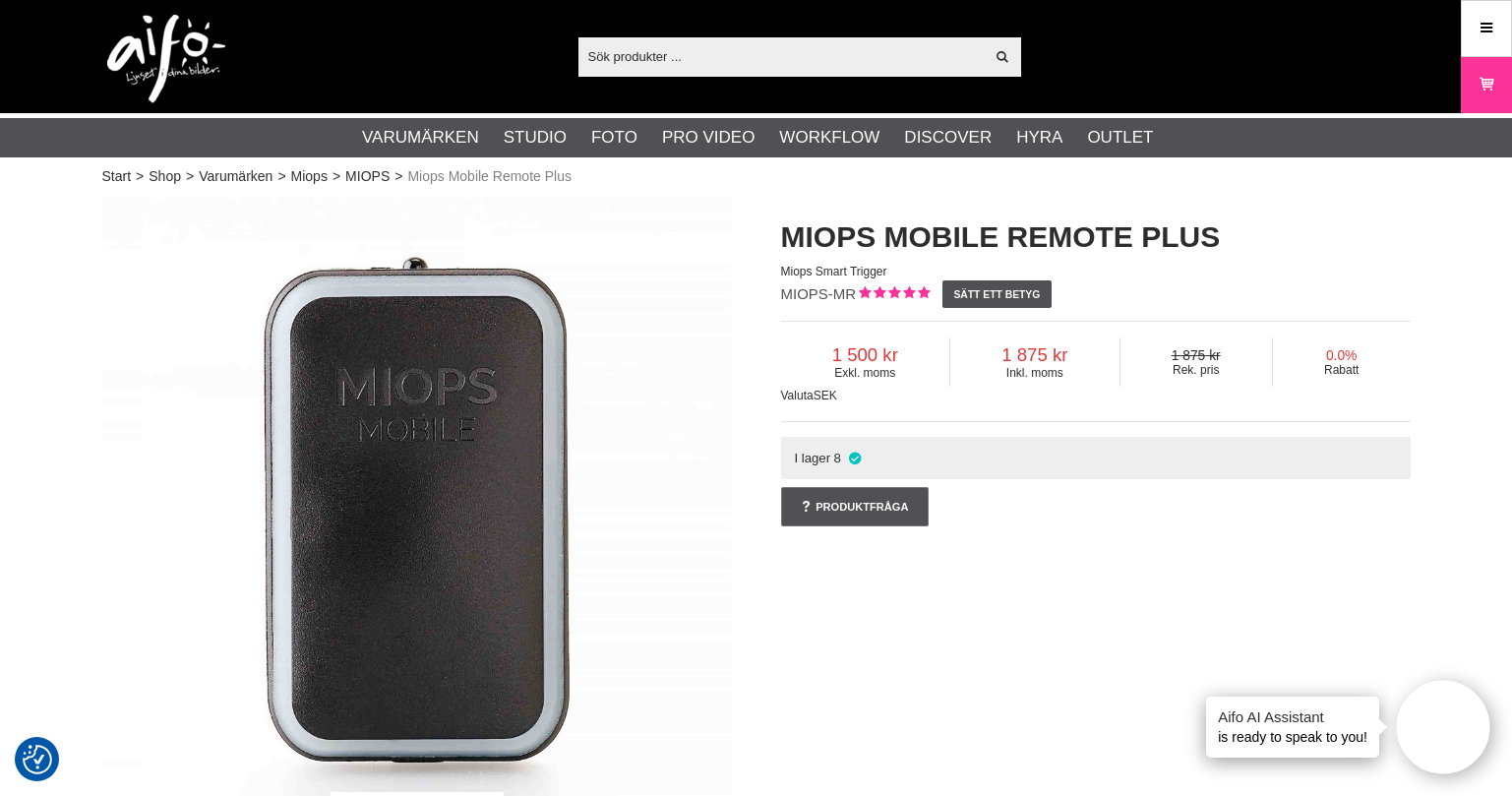 click on "Miops Mobile Remote Plus" at bounding box center [417, 574] 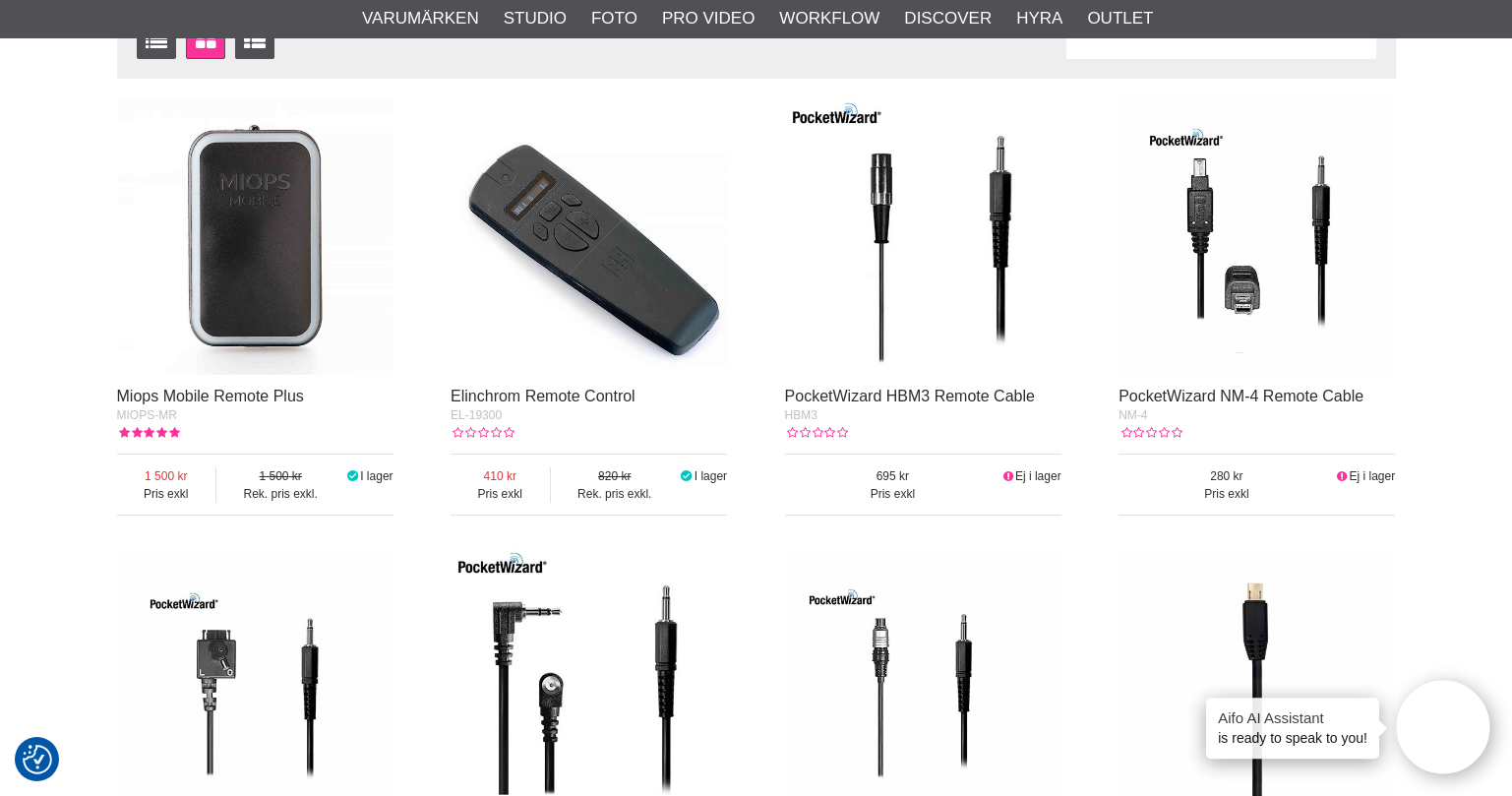scroll, scrollTop: 197, scrollLeft: 0, axis: vertical 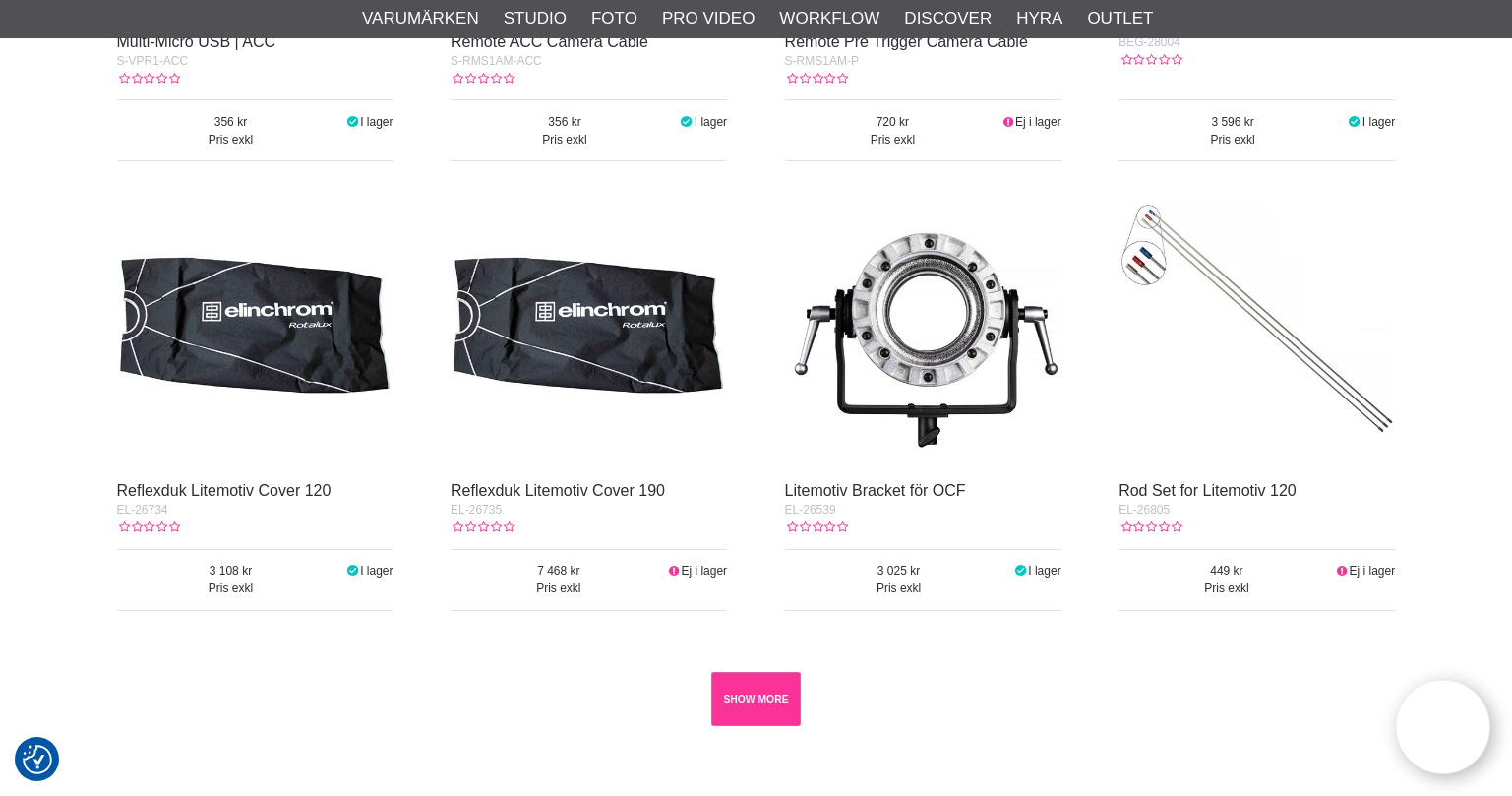 click on "SHOW MORE" at bounding box center (756, 699) 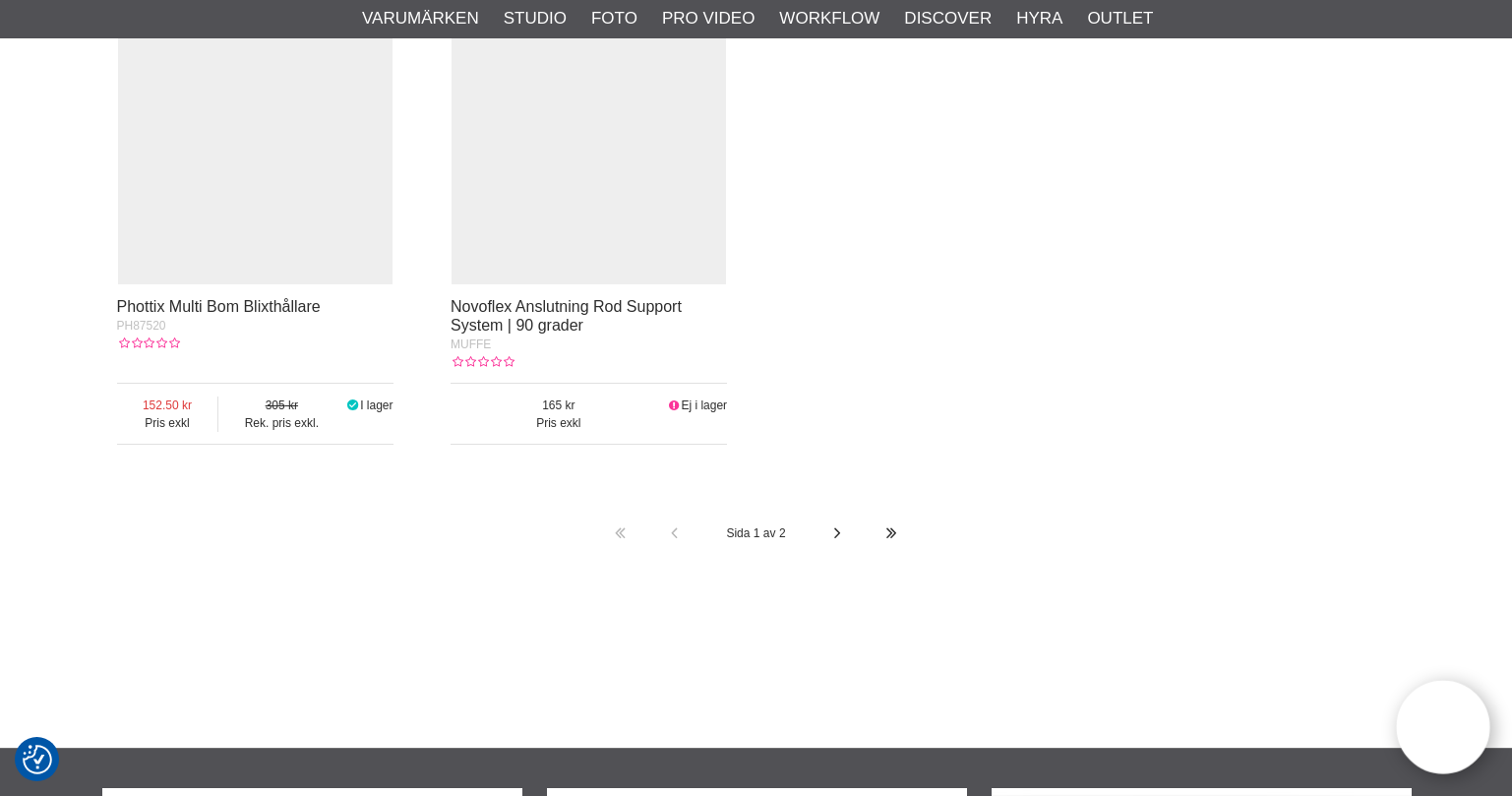 scroll, scrollTop: 29321, scrollLeft: 0, axis: vertical 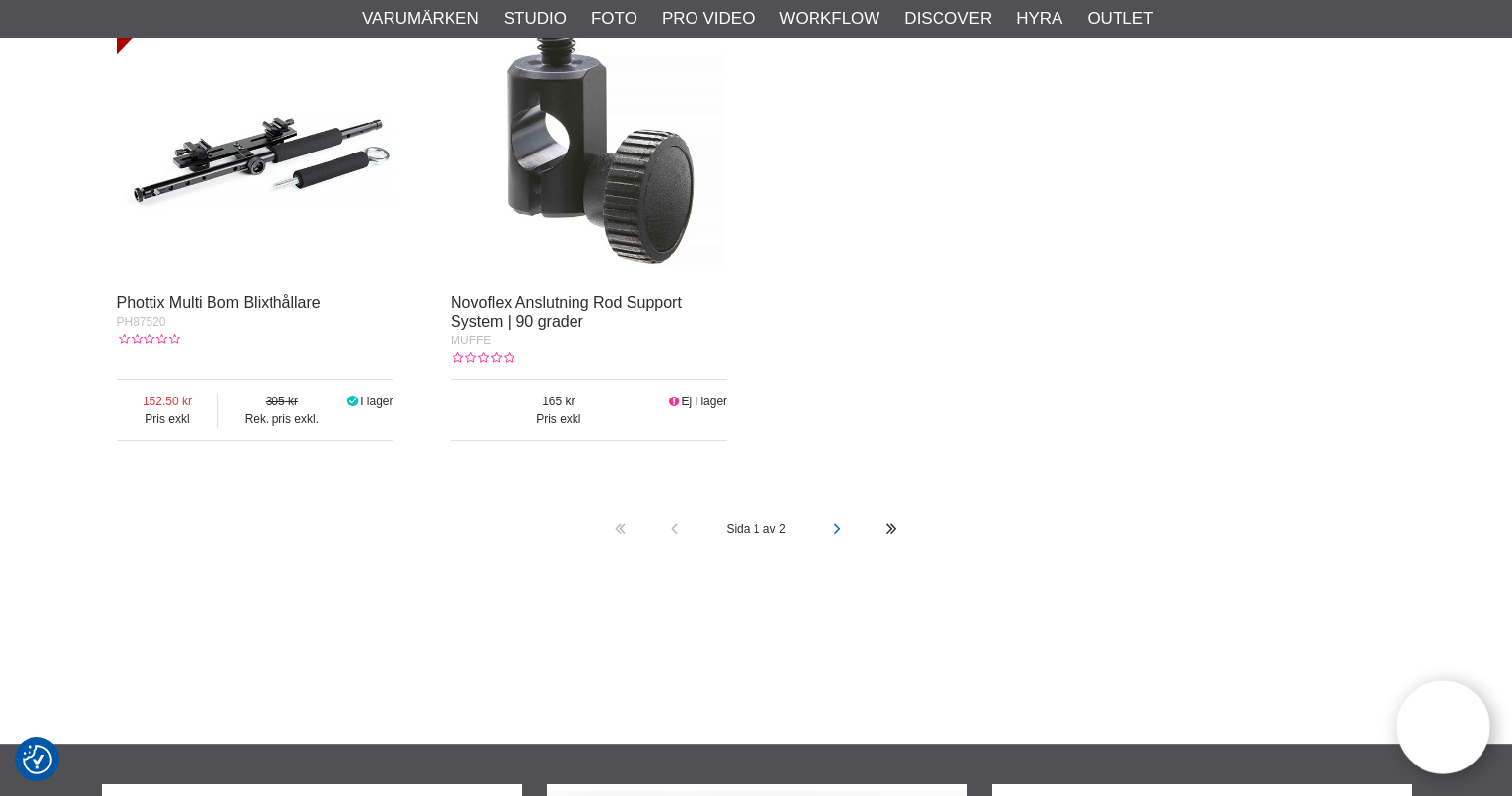 click at bounding box center [837, 529] 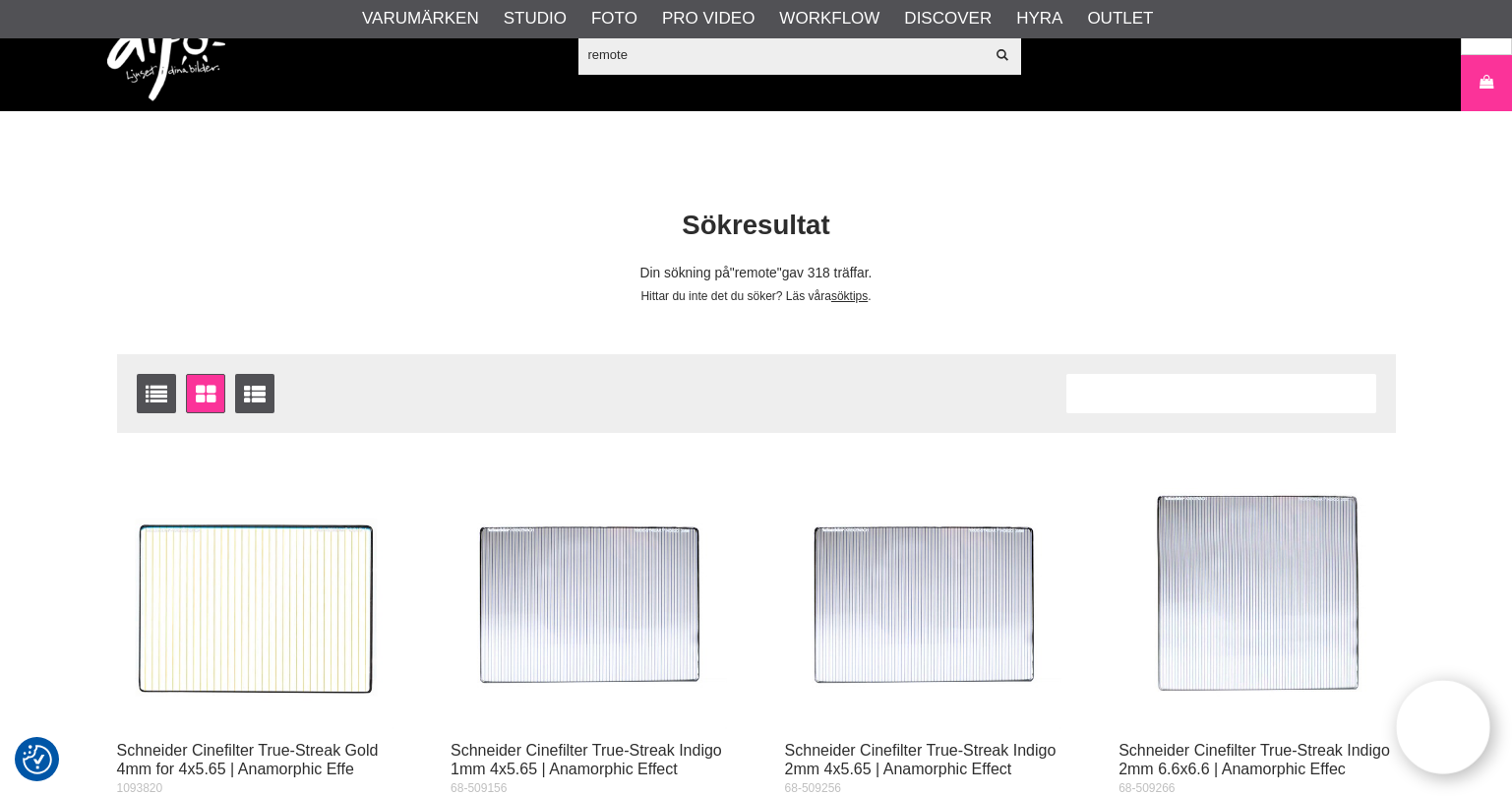 scroll, scrollTop: 0, scrollLeft: 0, axis: both 